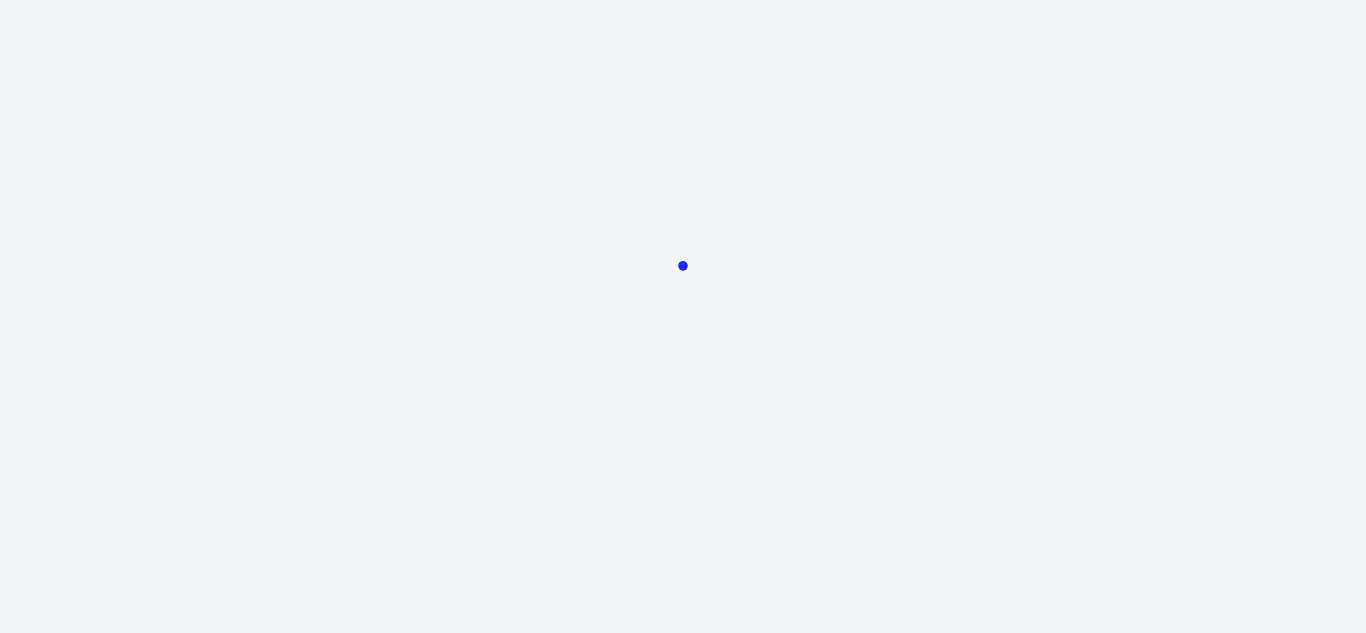 scroll, scrollTop: 0, scrollLeft: 0, axis: both 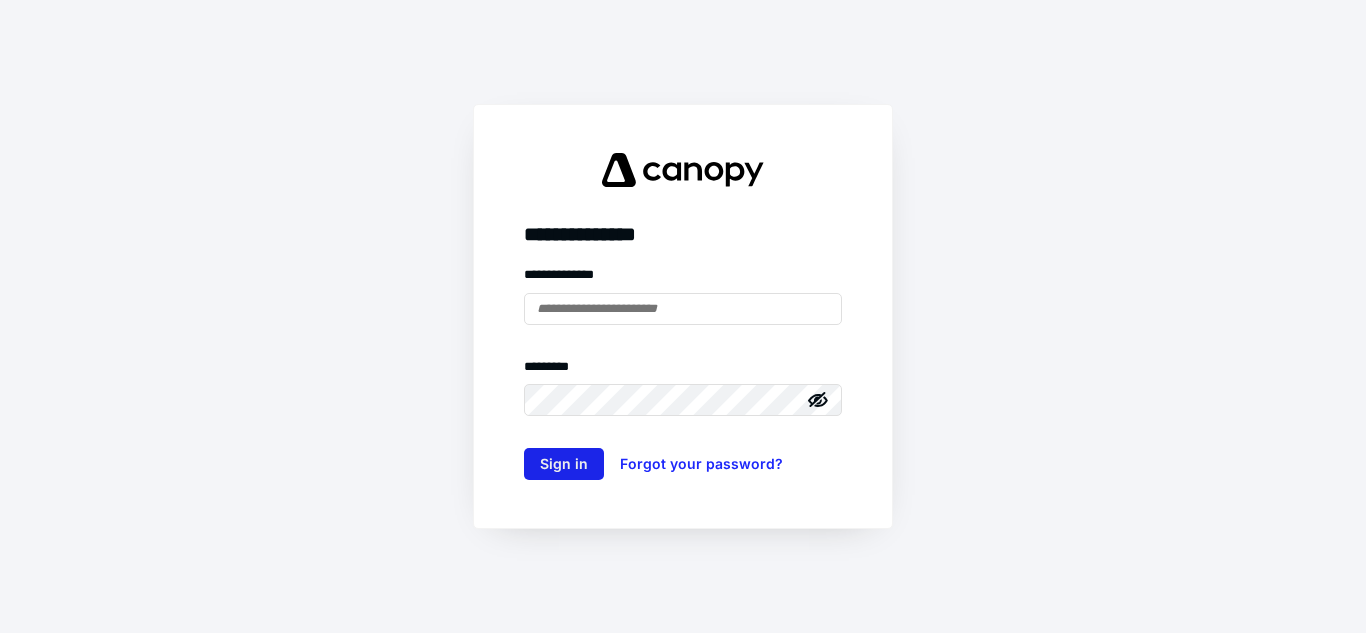 type on "**********" 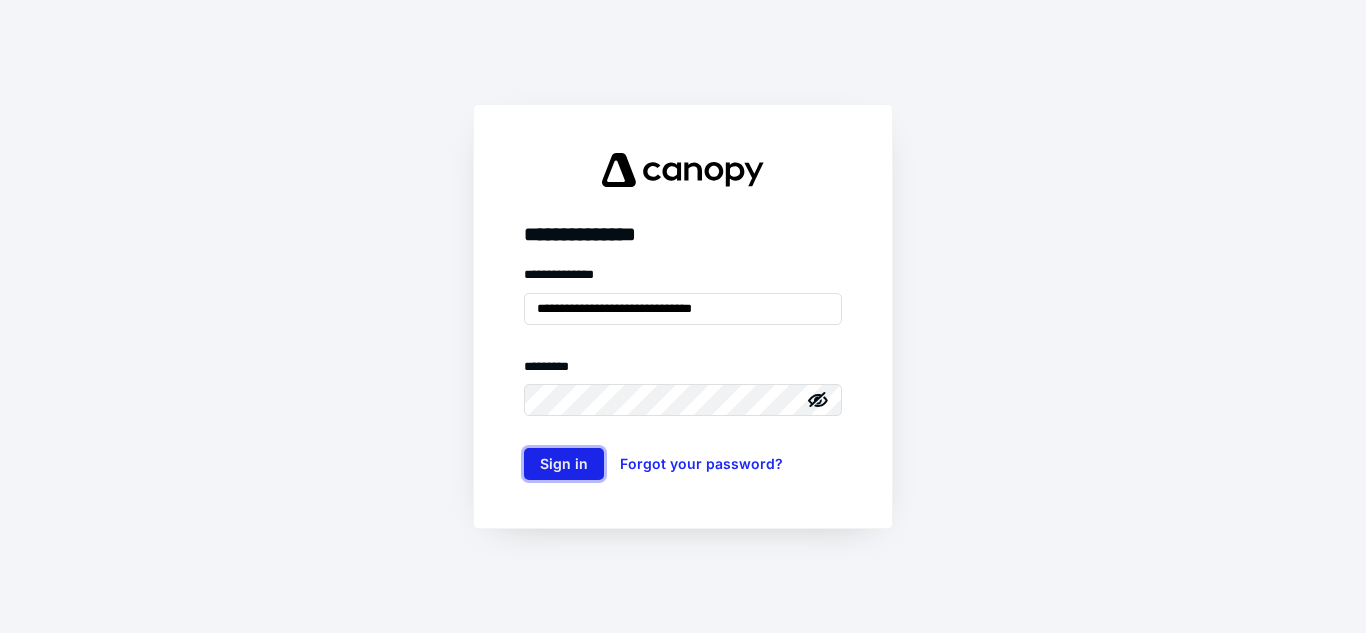 click on "Sign in" at bounding box center (564, 464) 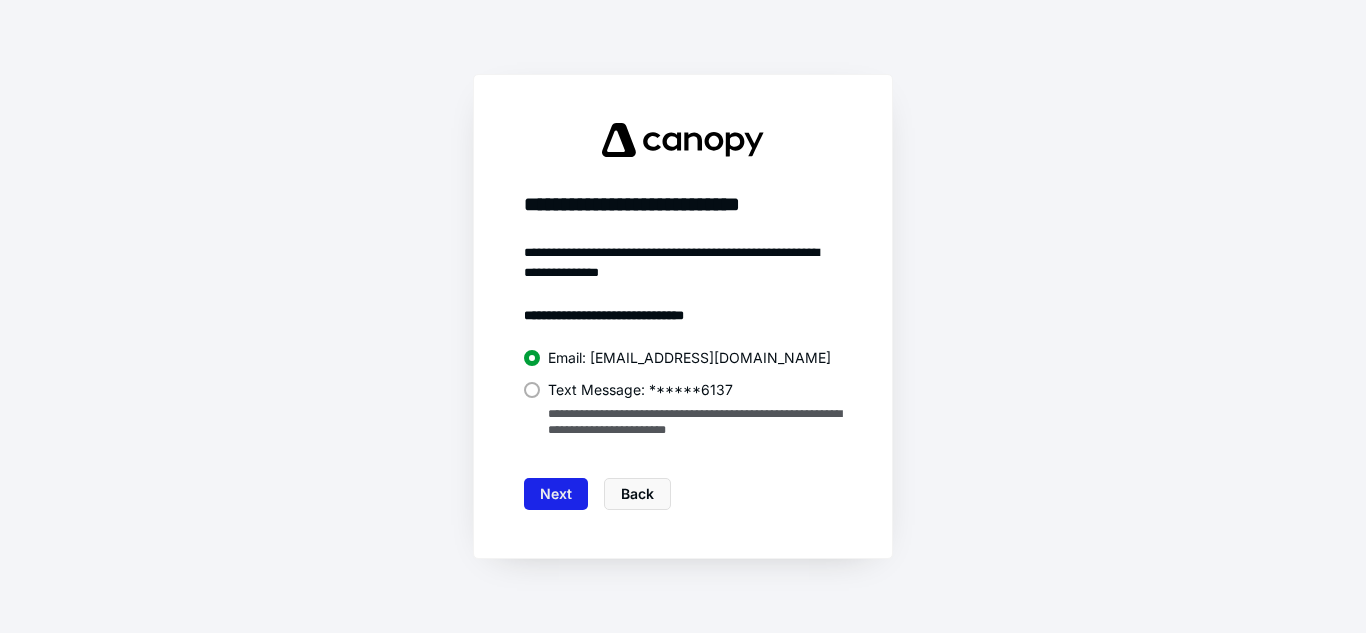 click on "Next" at bounding box center (556, 494) 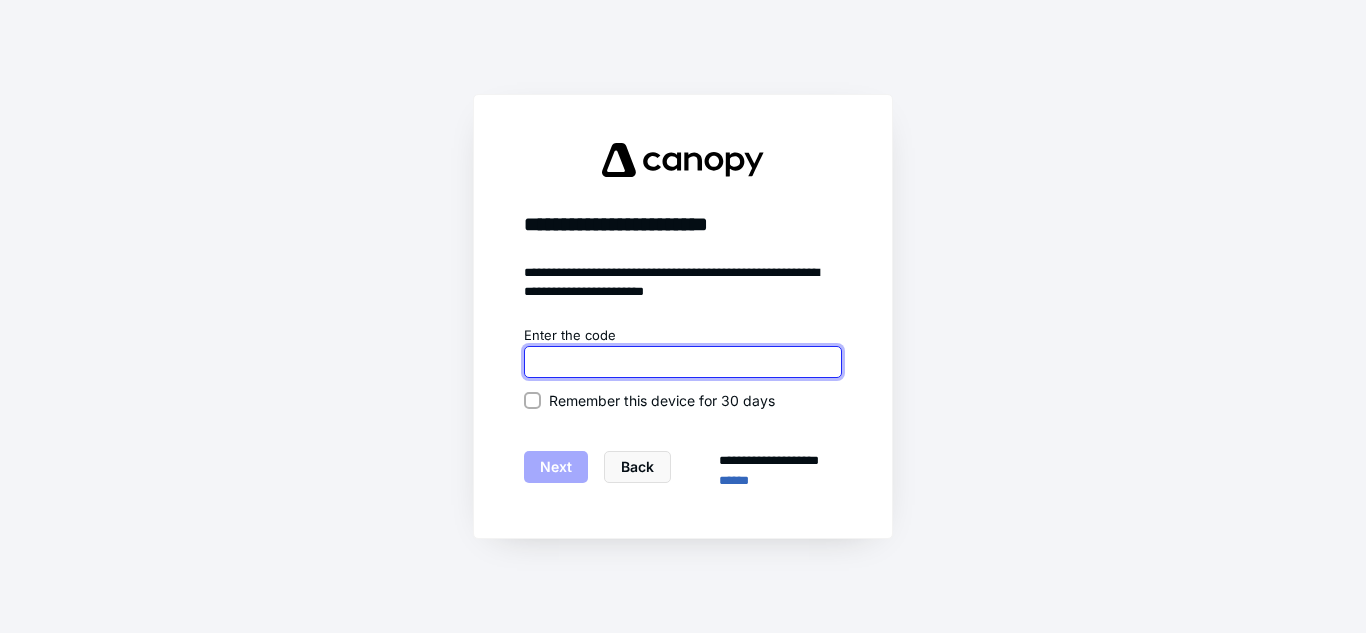 click at bounding box center [683, 362] 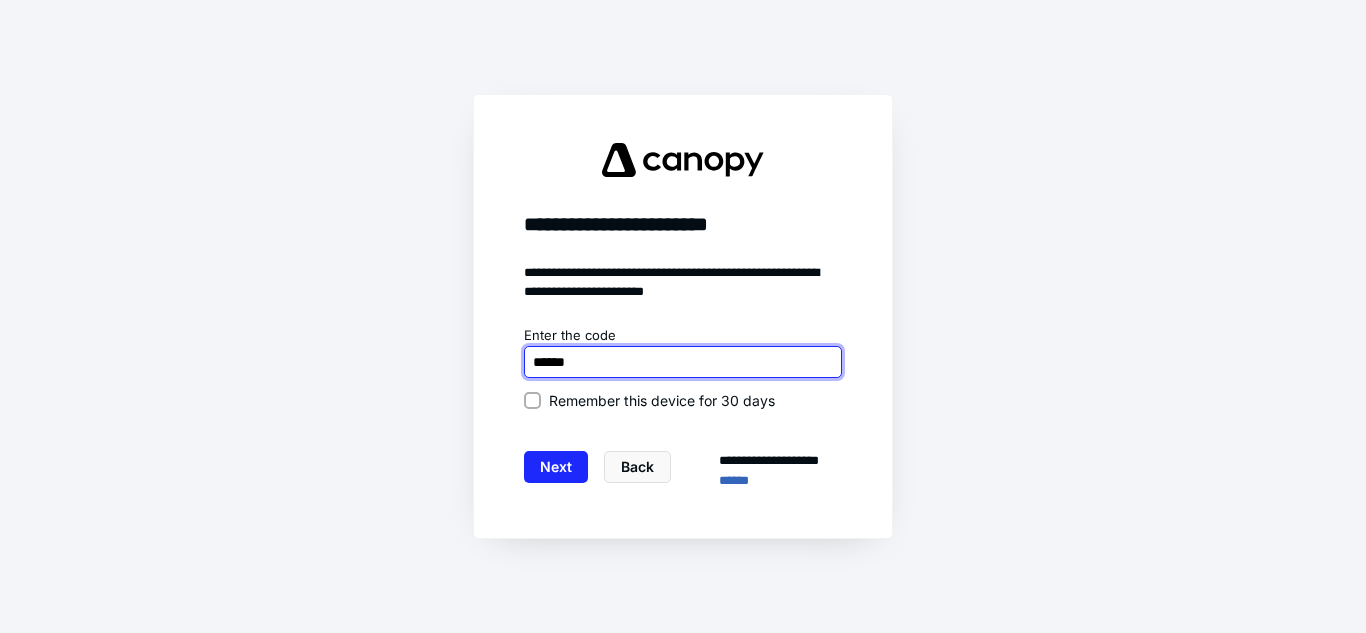type on "******" 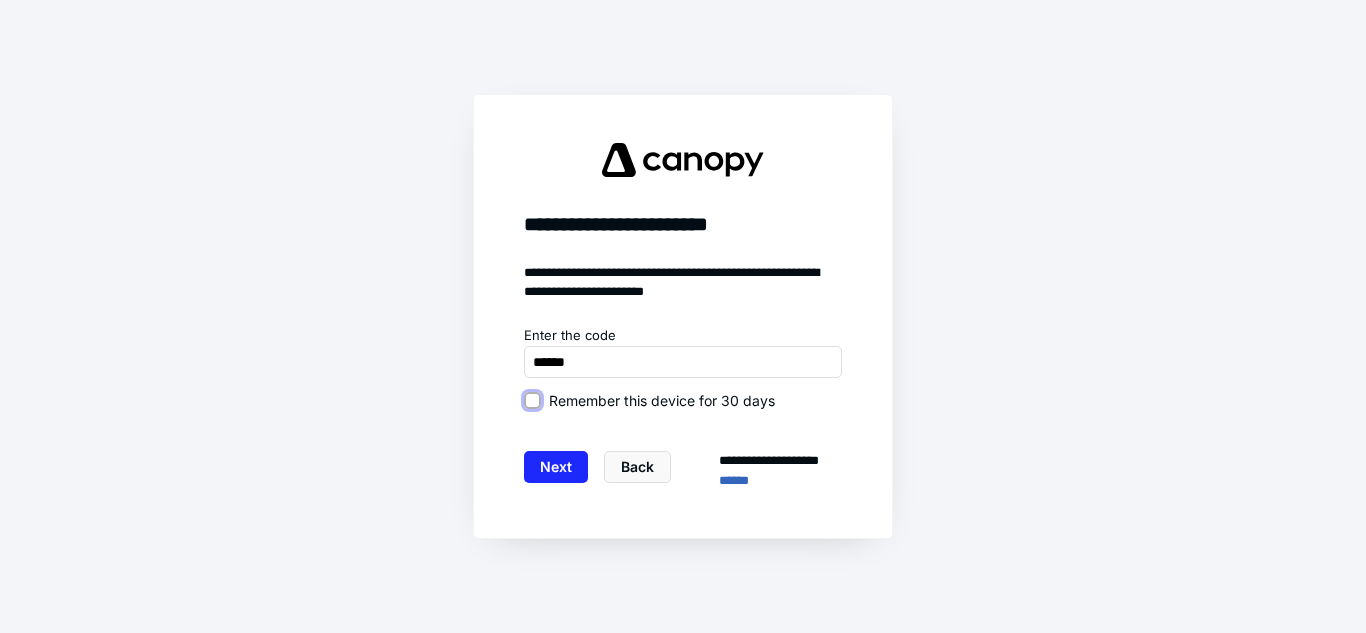 click on "Remember this device for 30 days" at bounding box center [532, 400] 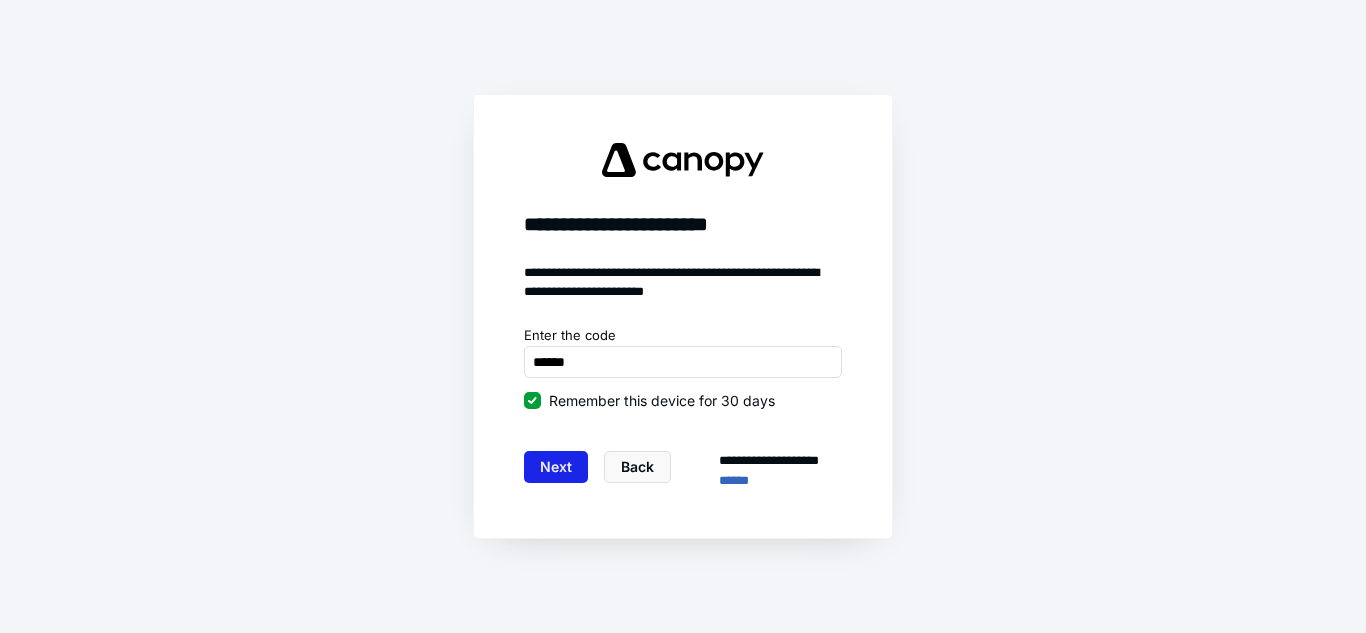 click on "Next" at bounding box center (556, 467) 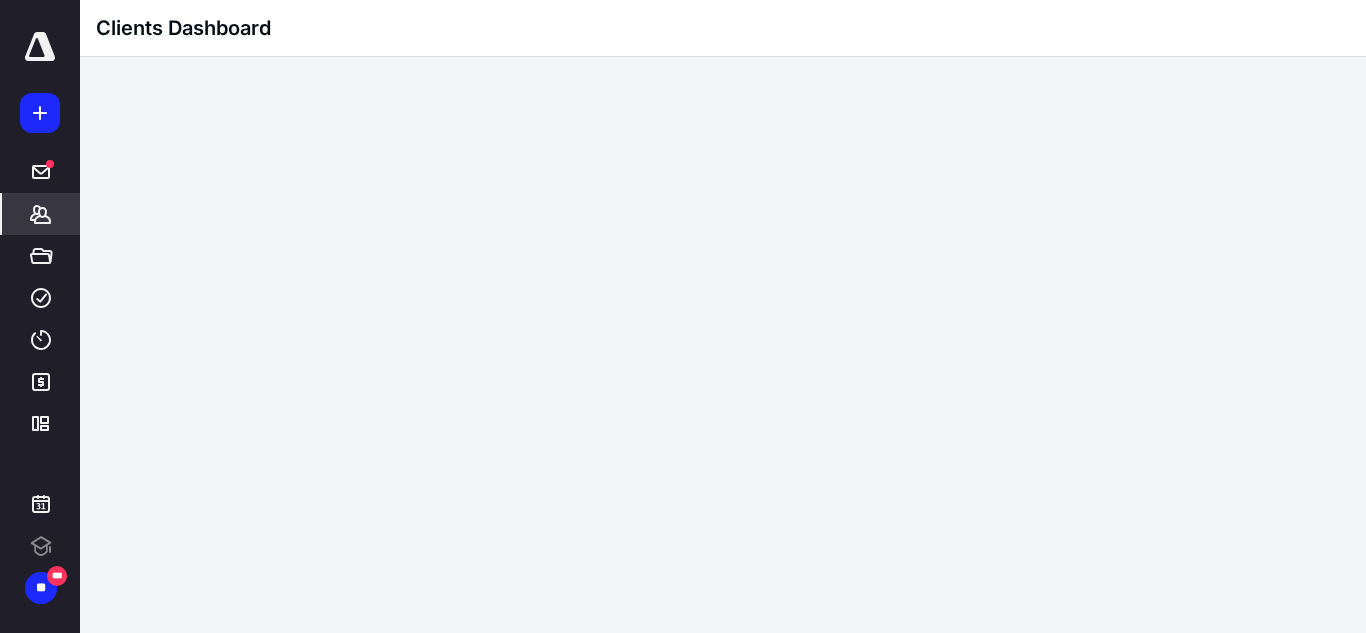 scroll, scrollTop: 0, scrollLeft: 0, axis: both 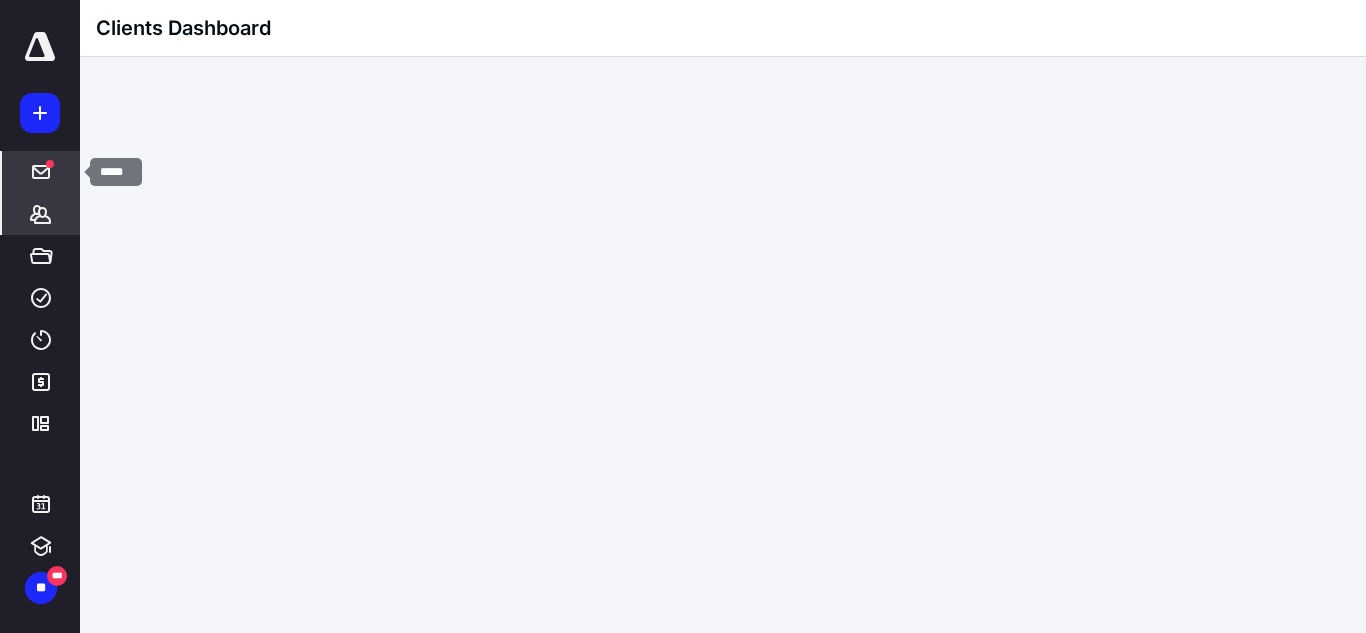 click 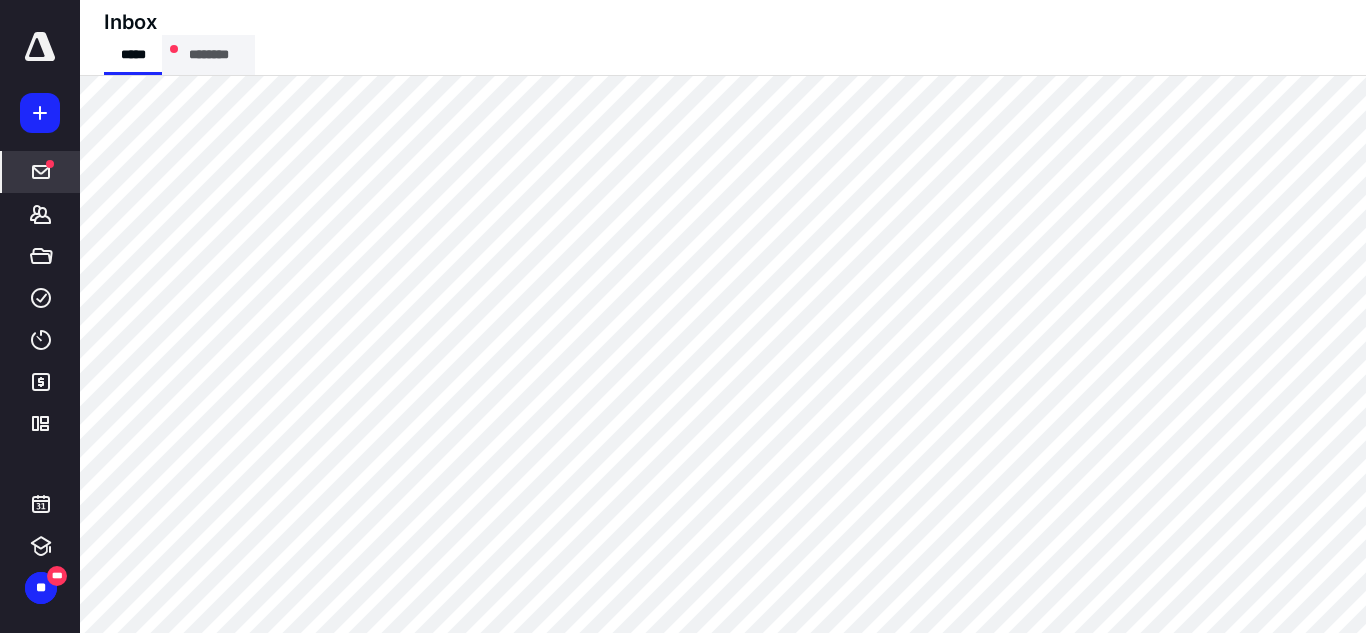 click on "********" at bounding box center [208, 55] 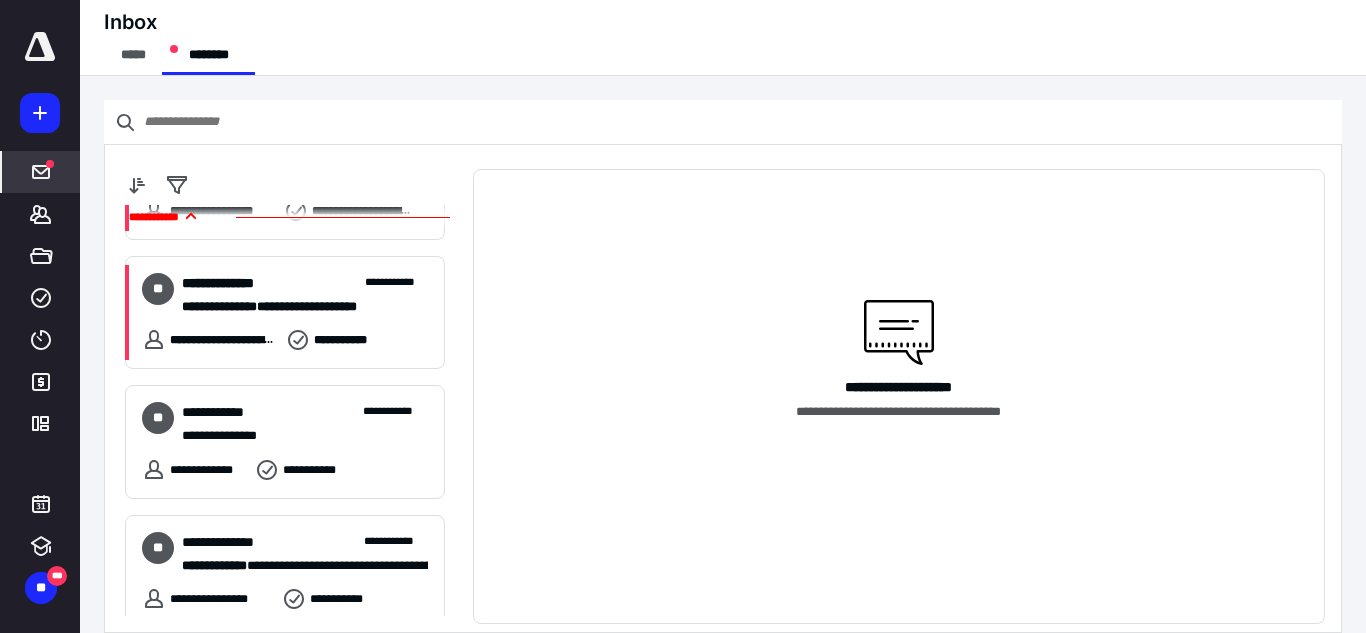 scroll, scrollTop: 341, scrollLeft: 0, axis: vertical 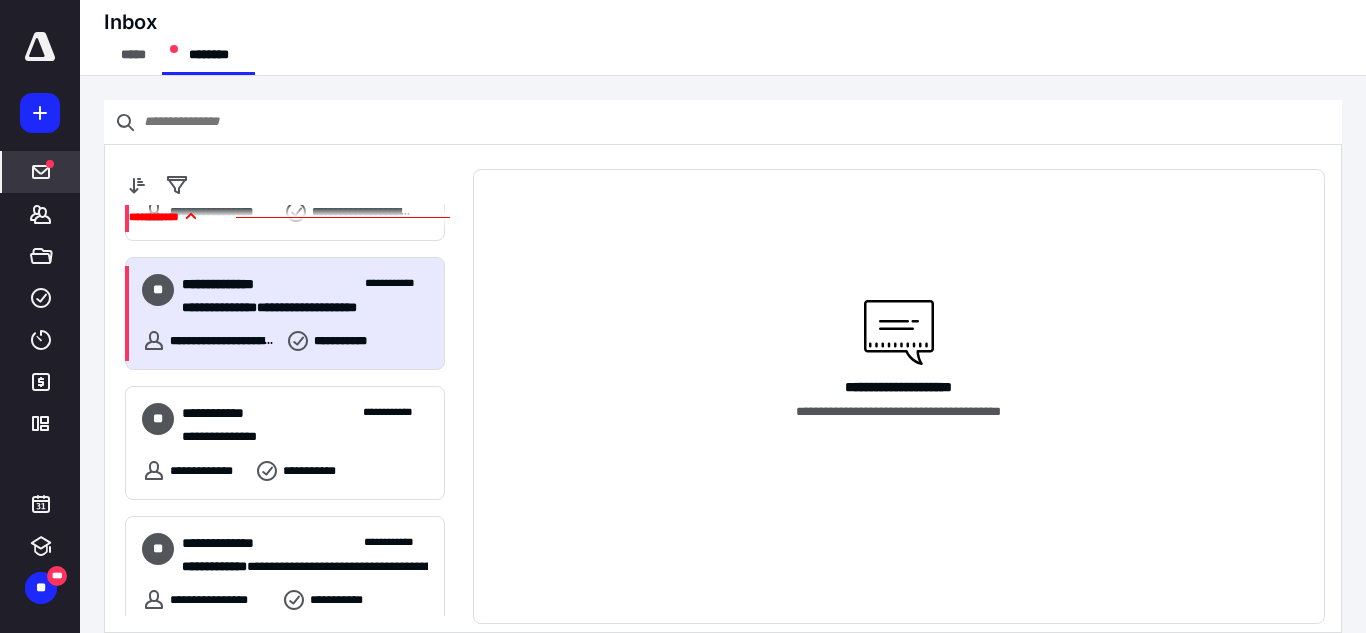 click on "**********" at bounding box center [285, 314] 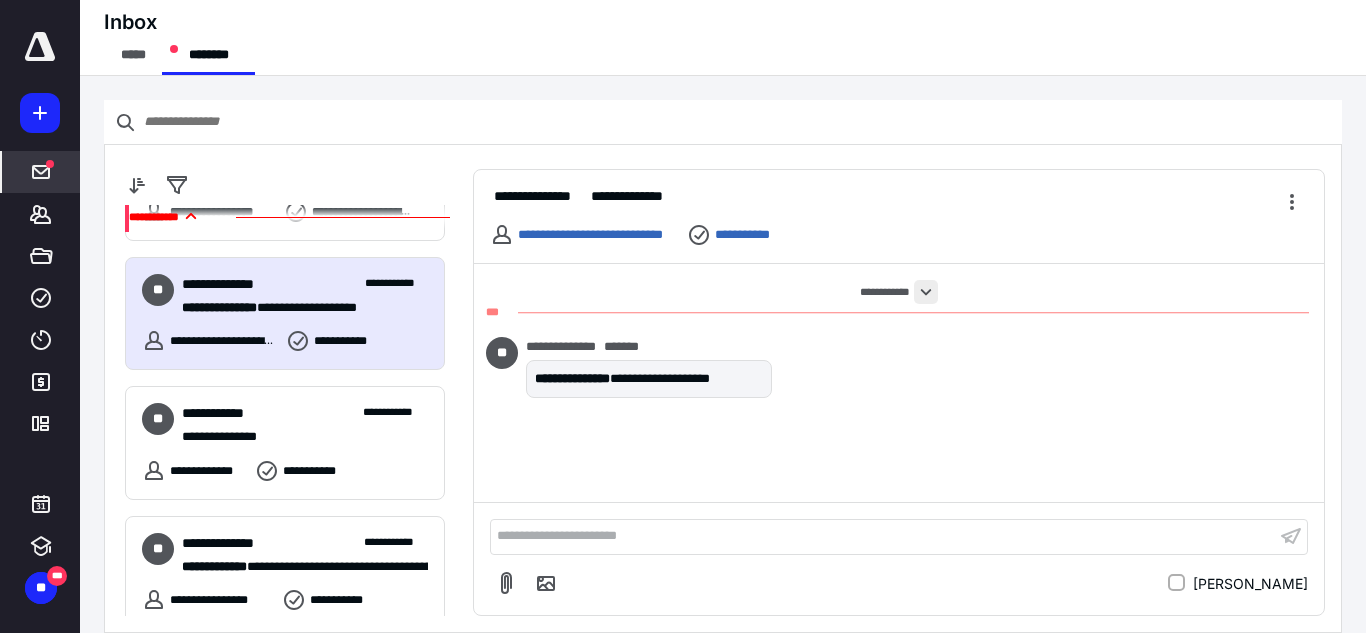 click at bounding box center (926, 292) 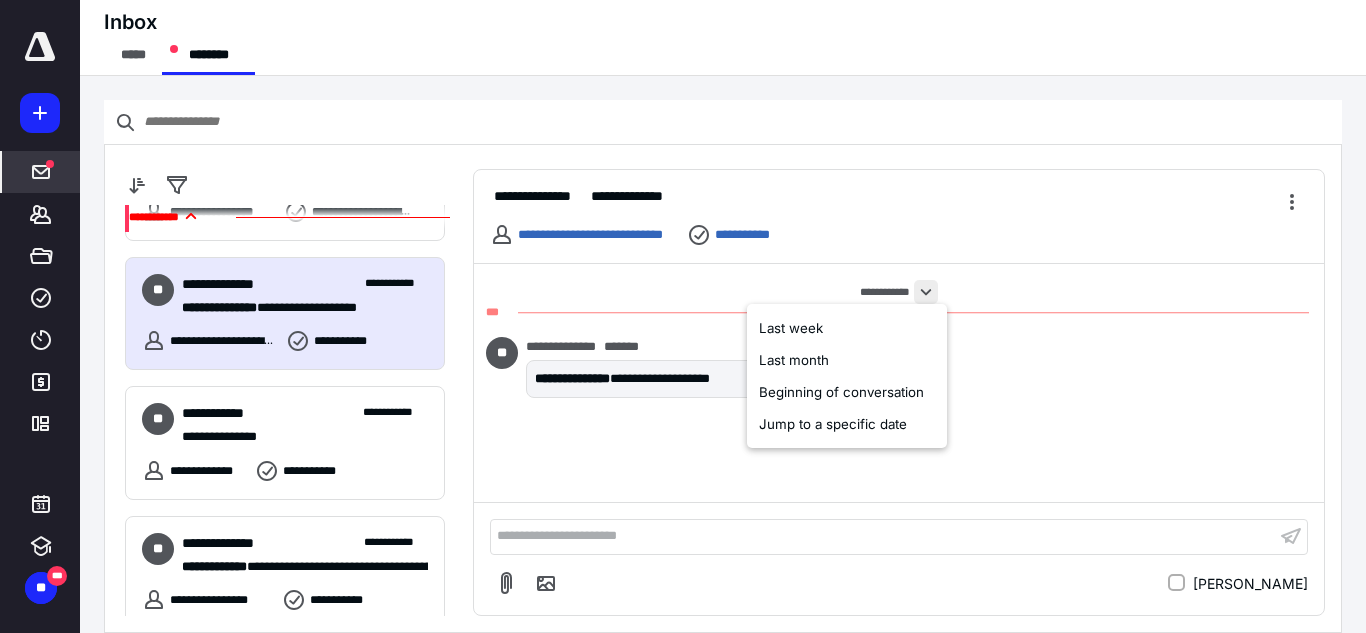 click at bounding box center (926, 292) 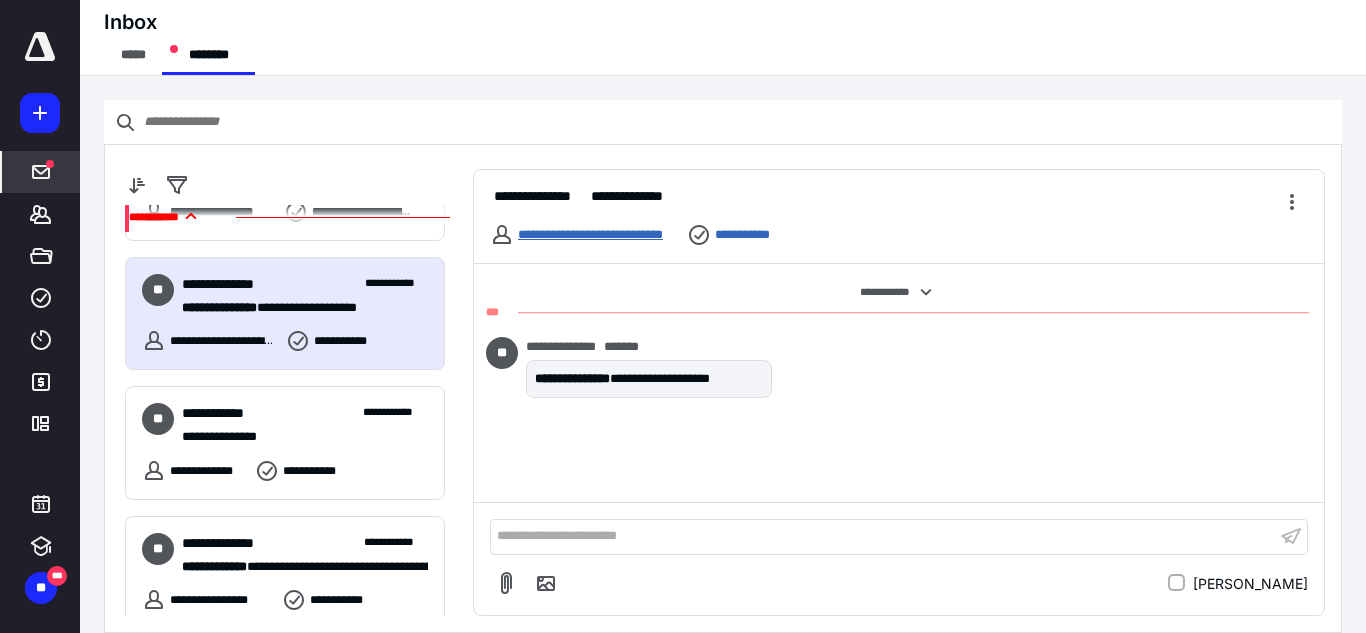 click on "**********" at bounding box center [590, 234] 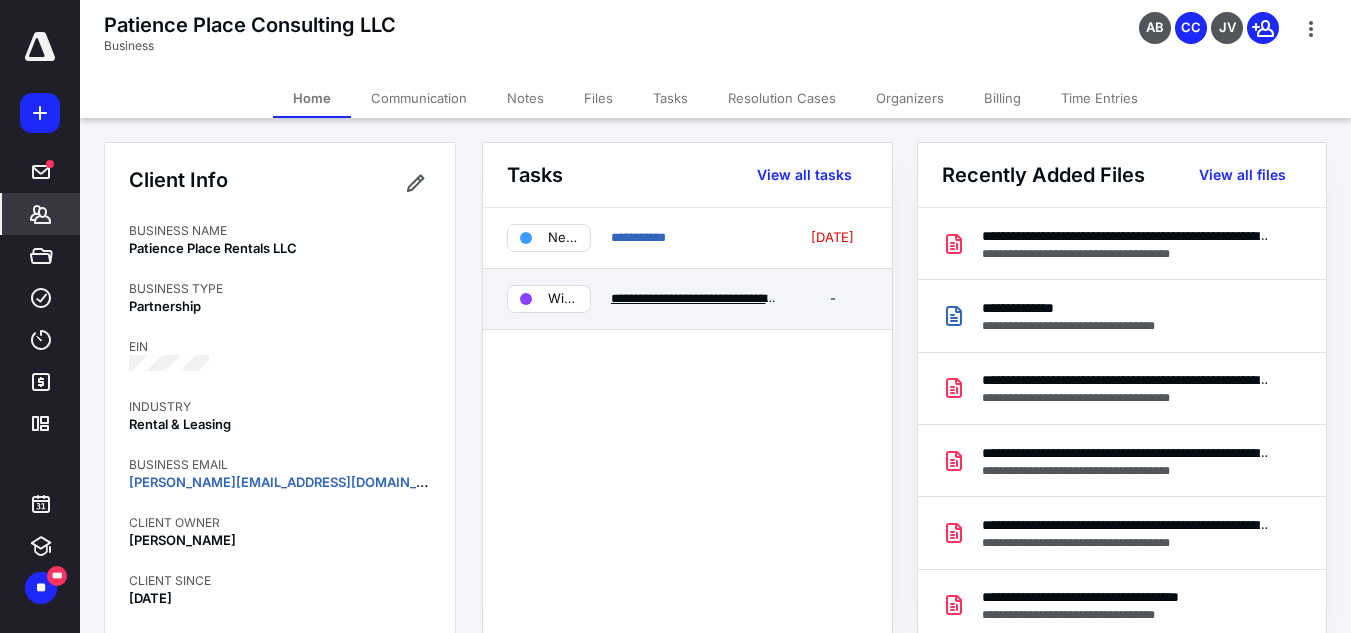 click on "**********" at bounding box center (798, 298) 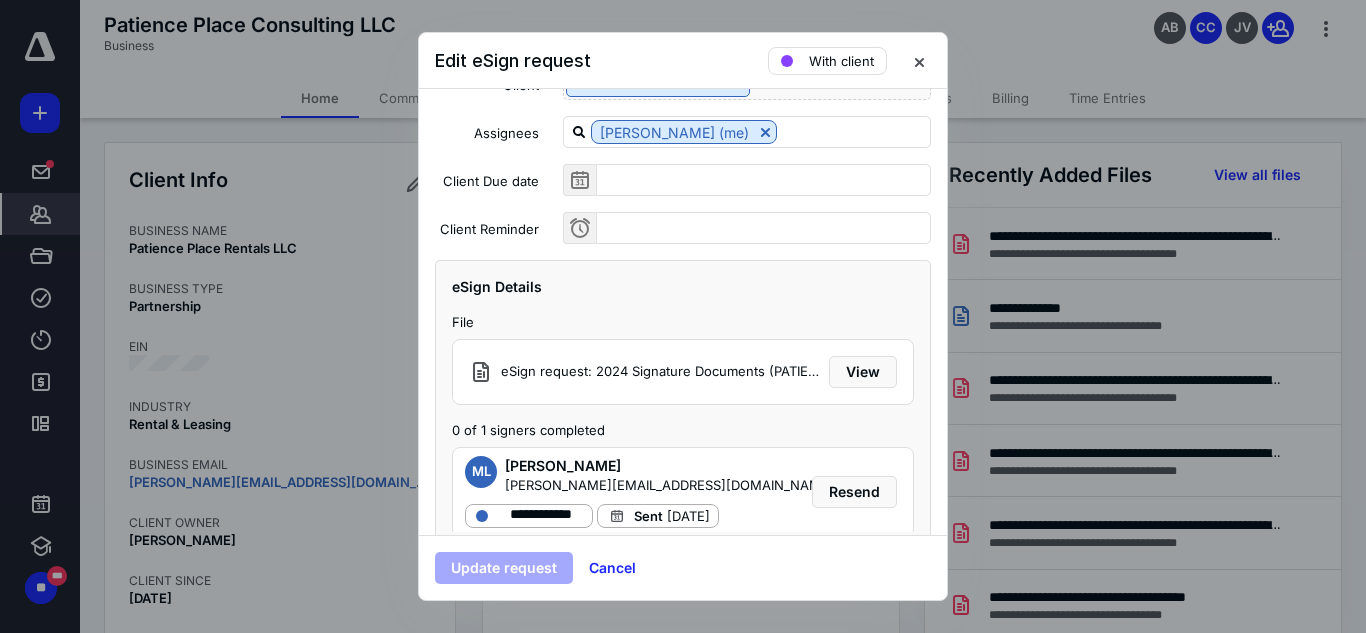 scroll, scrollTop: 199, scrollLeft: 0, axis: vertical 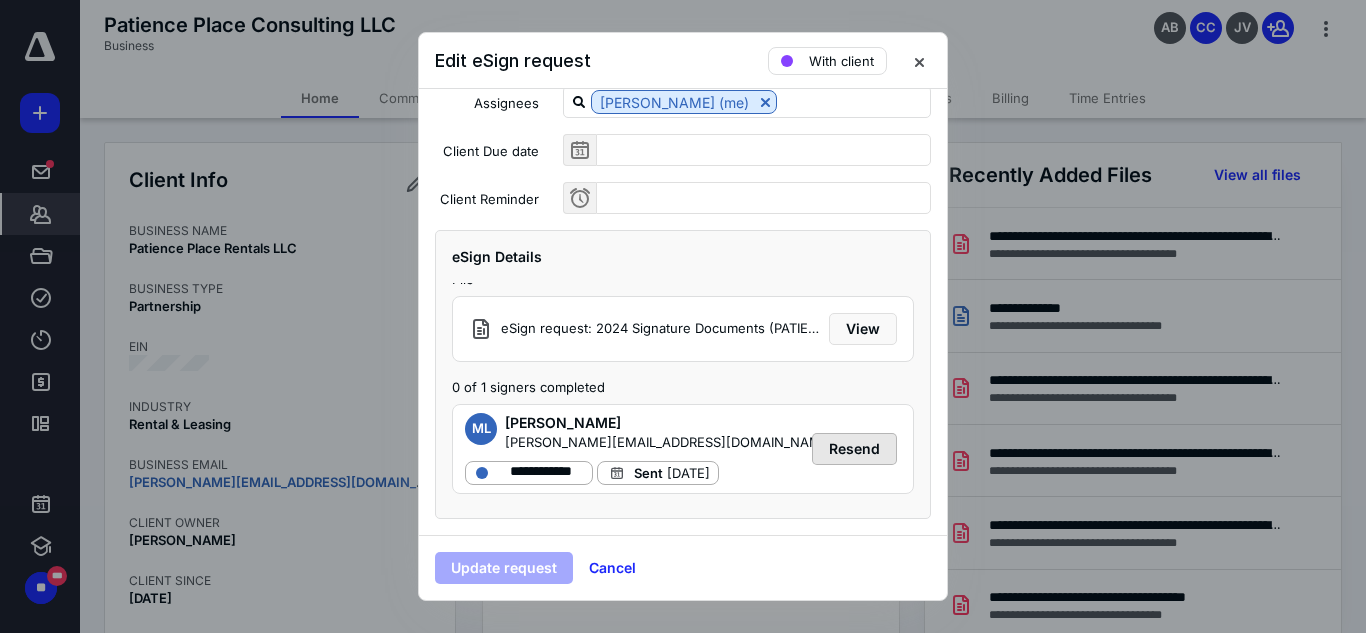 click on "Resend" at bounding box center [854, 449] 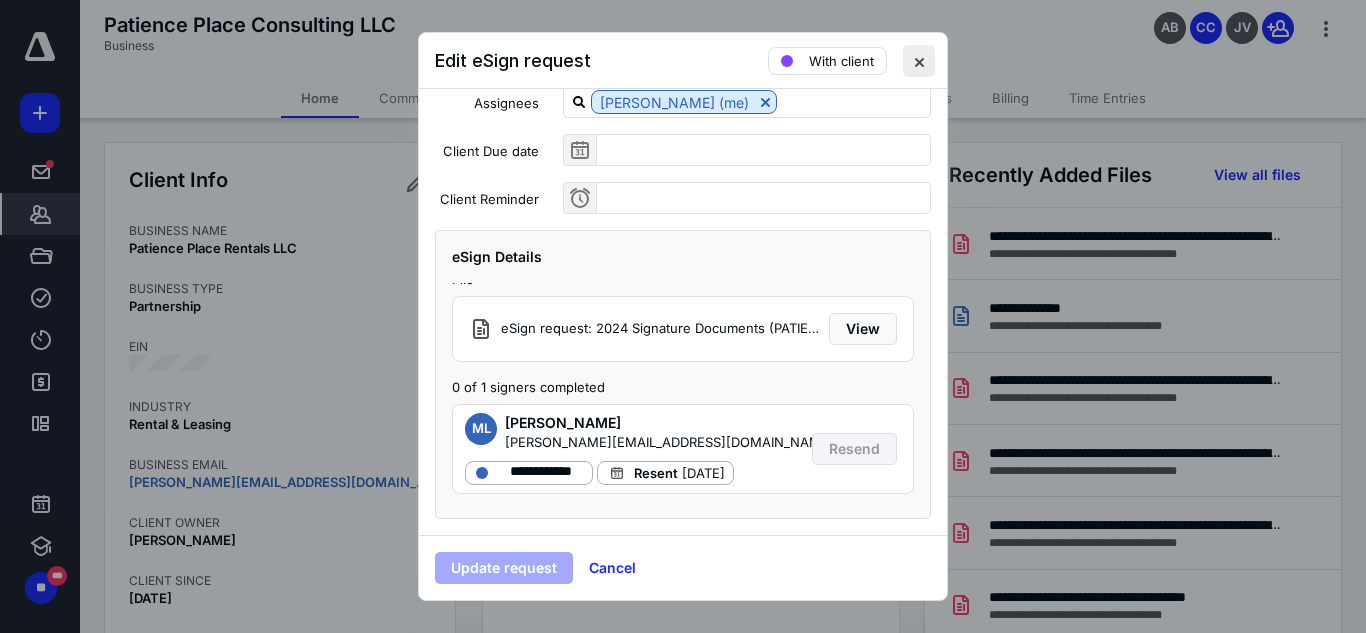 click at bounding box center [919, 61] 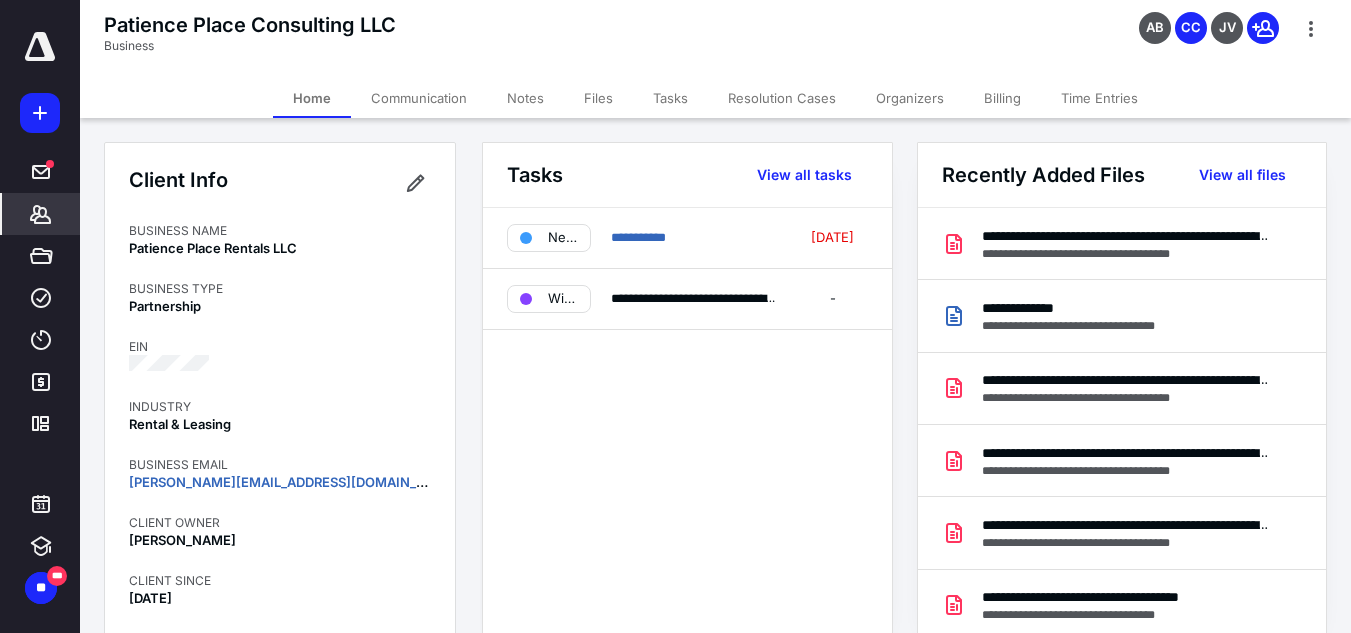 click on "Billing" at bounding box center [1002, 98] 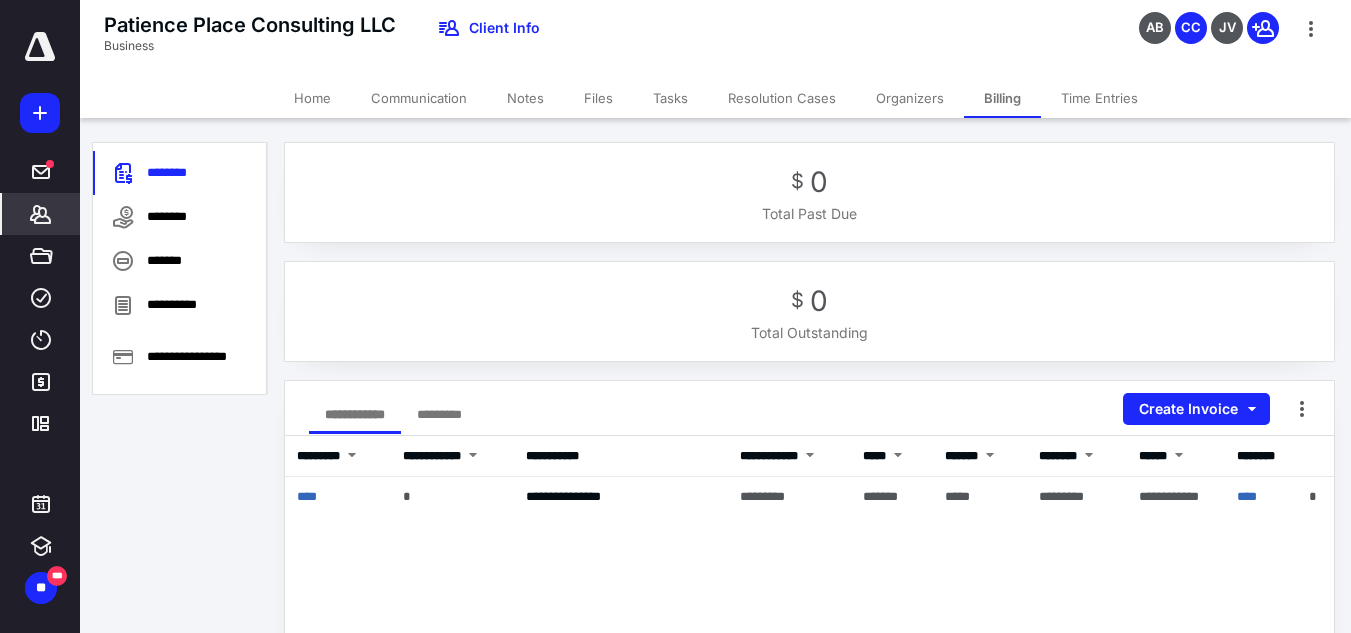 click on "Files" at bounding box center [598, 98] 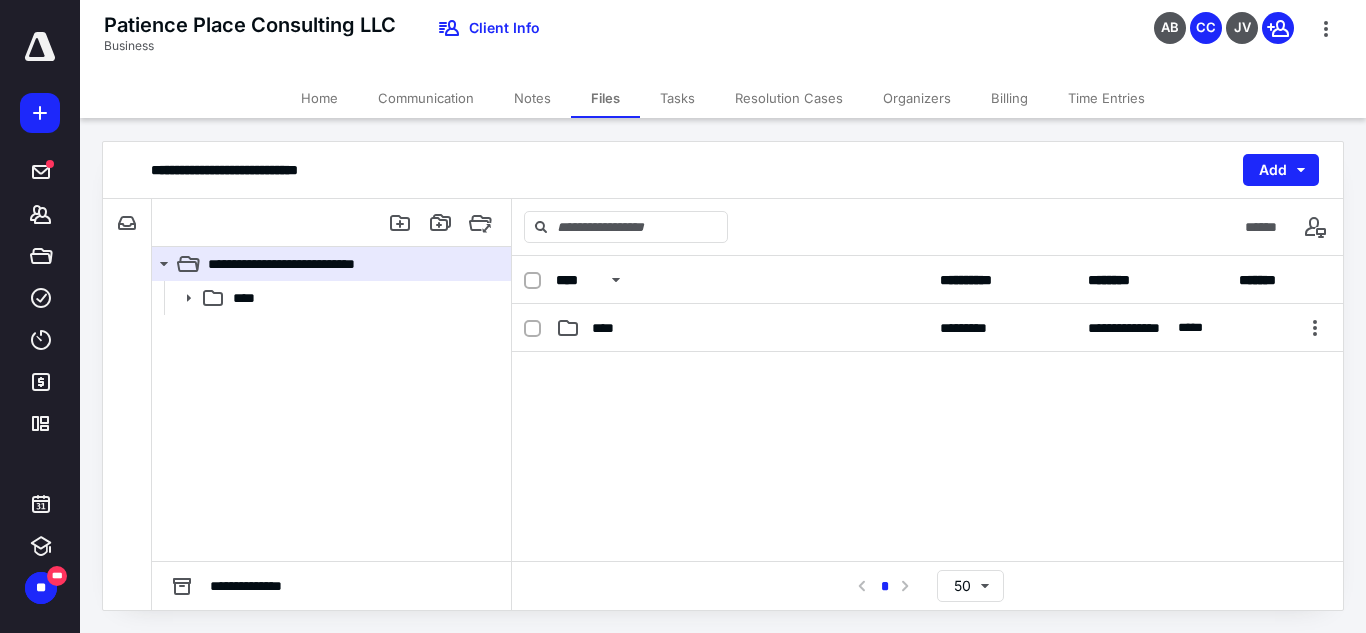 click on "Tasks" at bounding box center (677, 98) 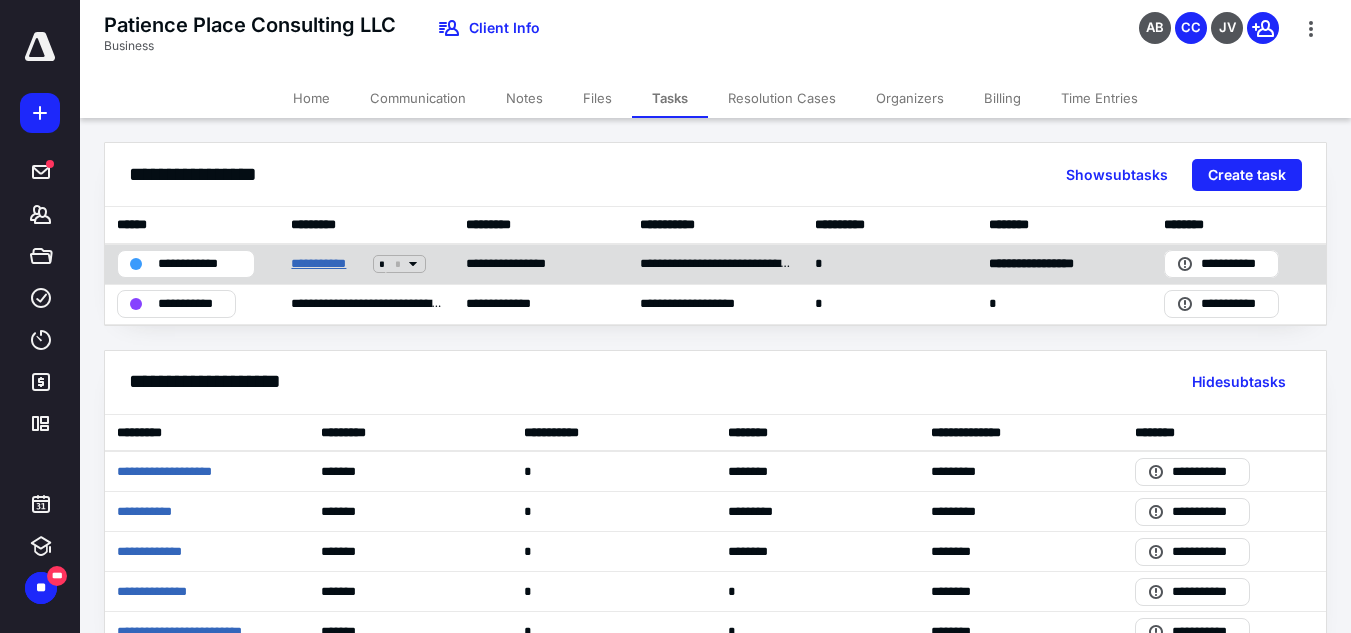 click on "**********" at bounding box center (327, 264) 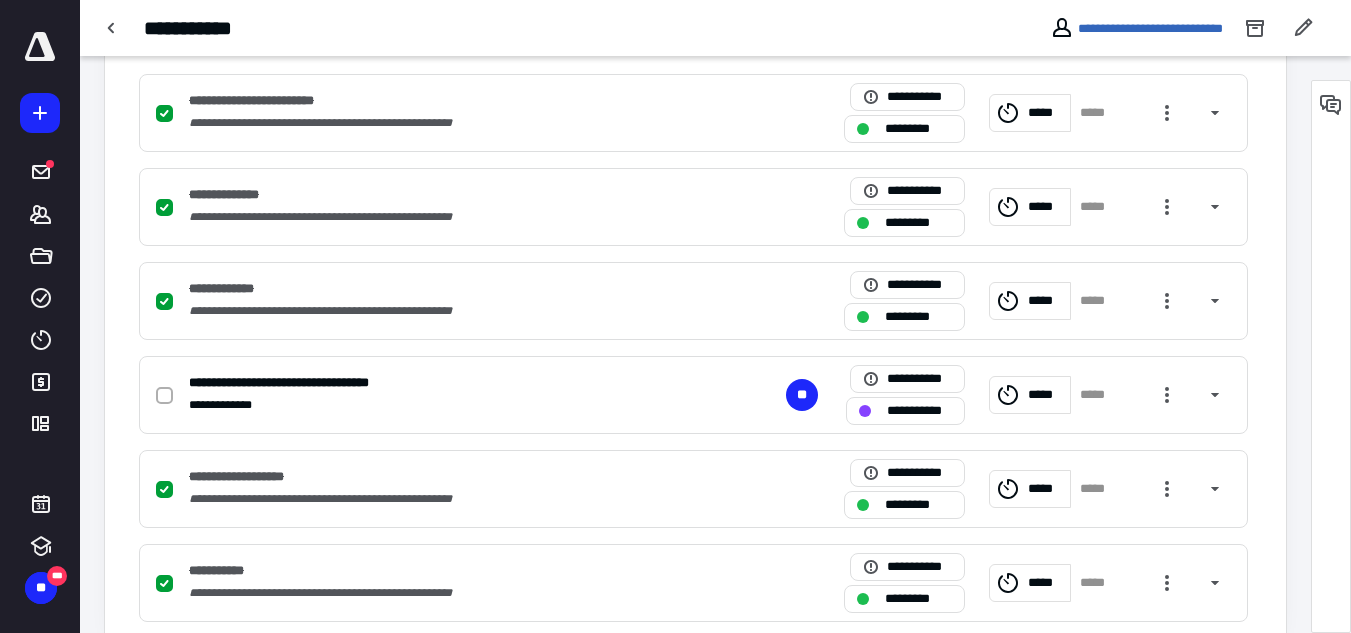 scroll, scrollTop: 542, scrollLeft: 0, axis: vertical 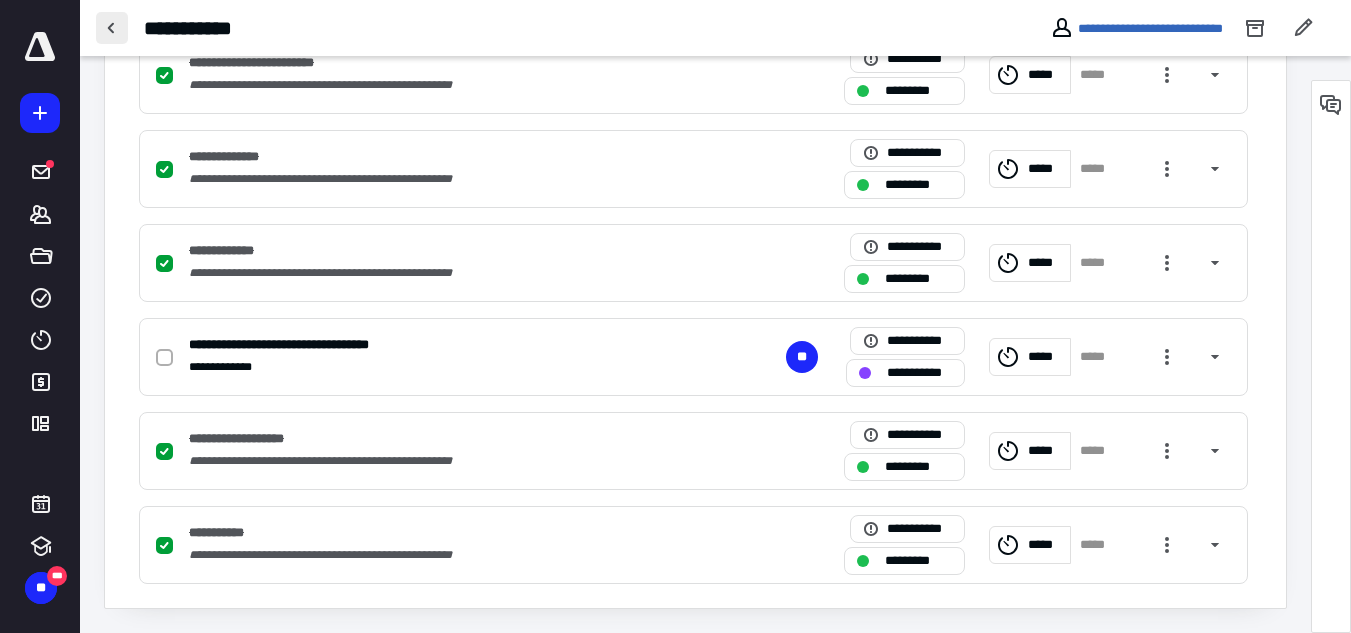 click at bounding box center [112, 28] 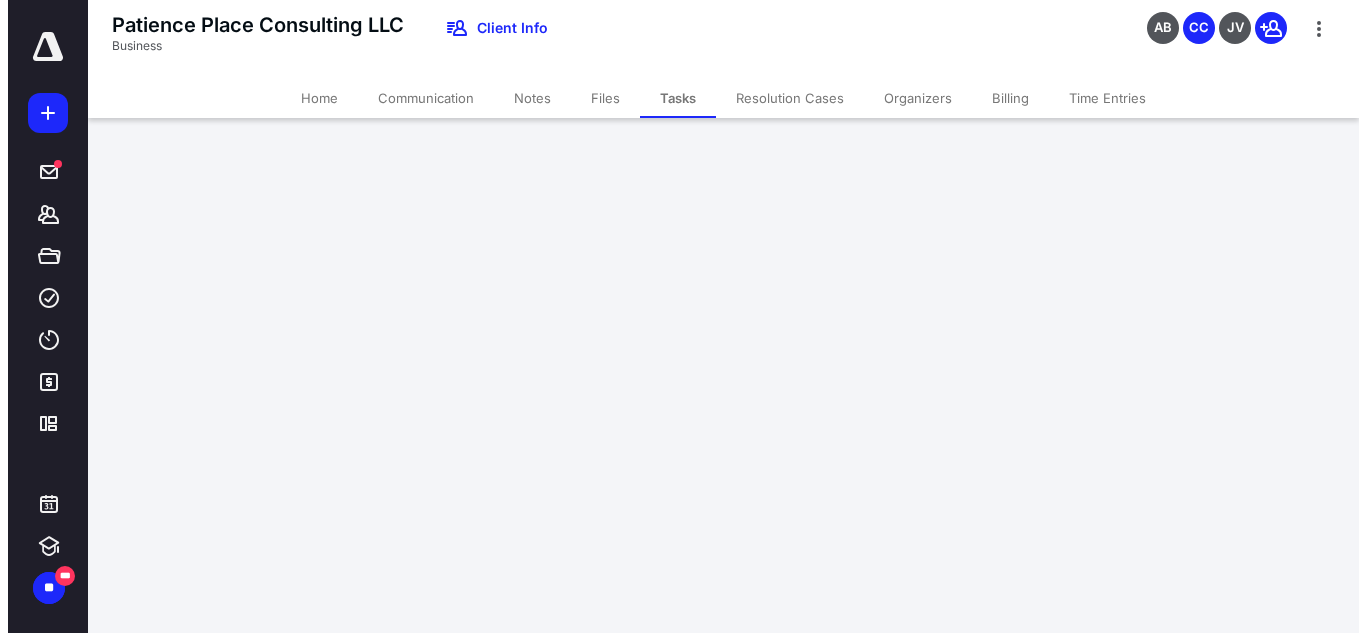 scroll, scrollTop: 0, scrollLeft: 0, axis: both 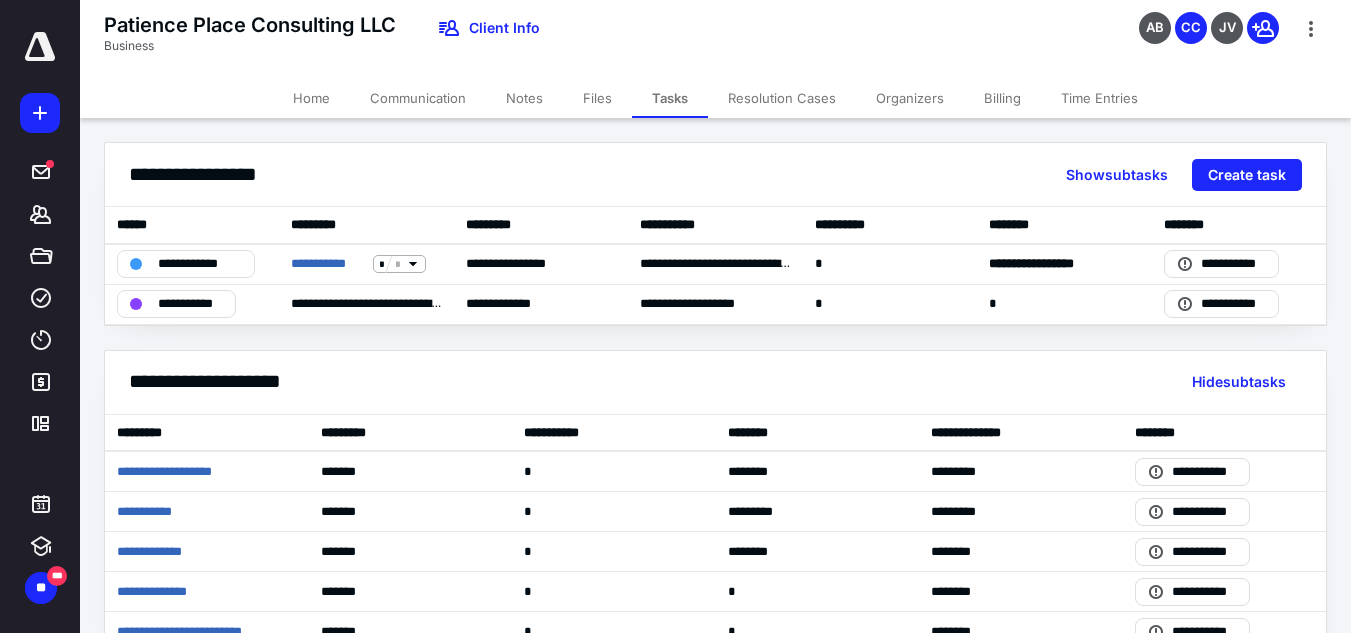 click on "Communication" at bounding box center [418, 98] 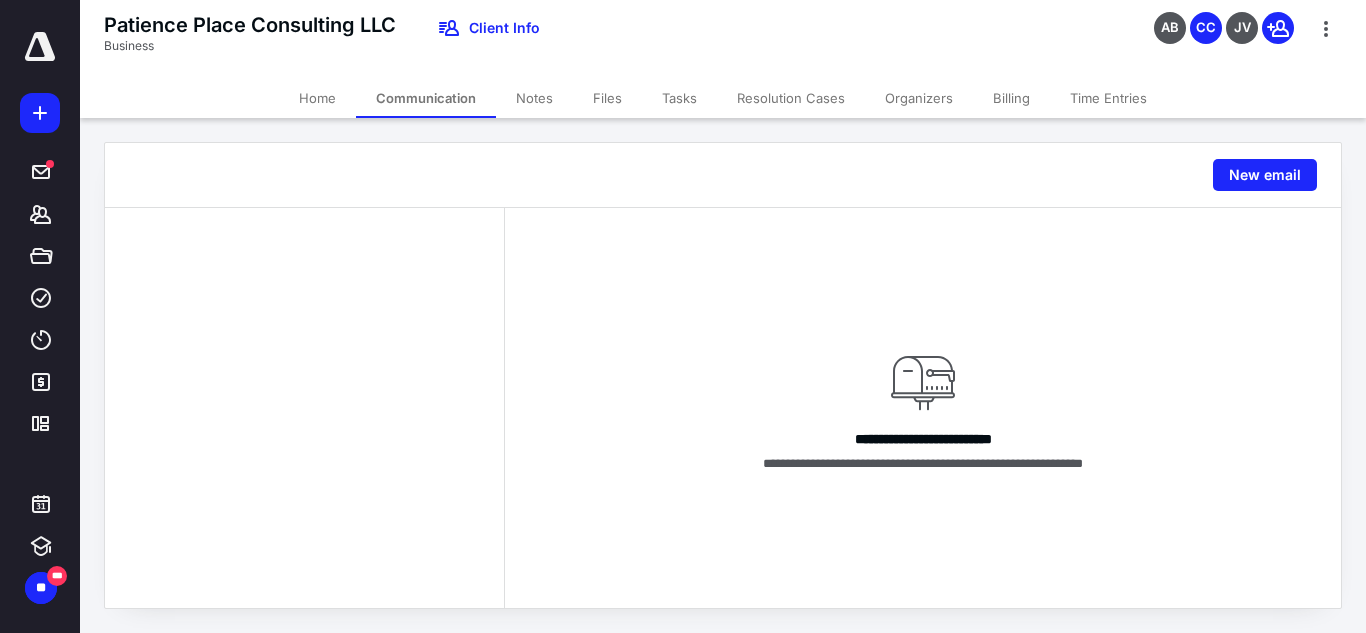 click on "Notes" at bounding box center (534, 98) 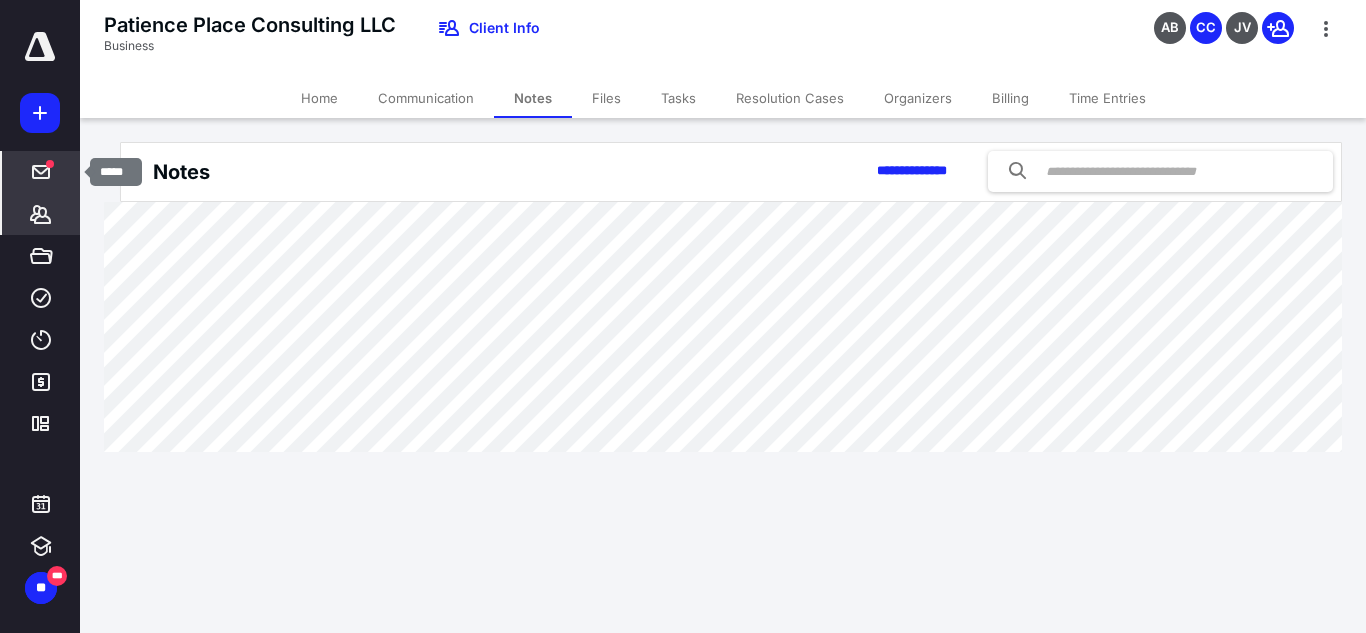 click 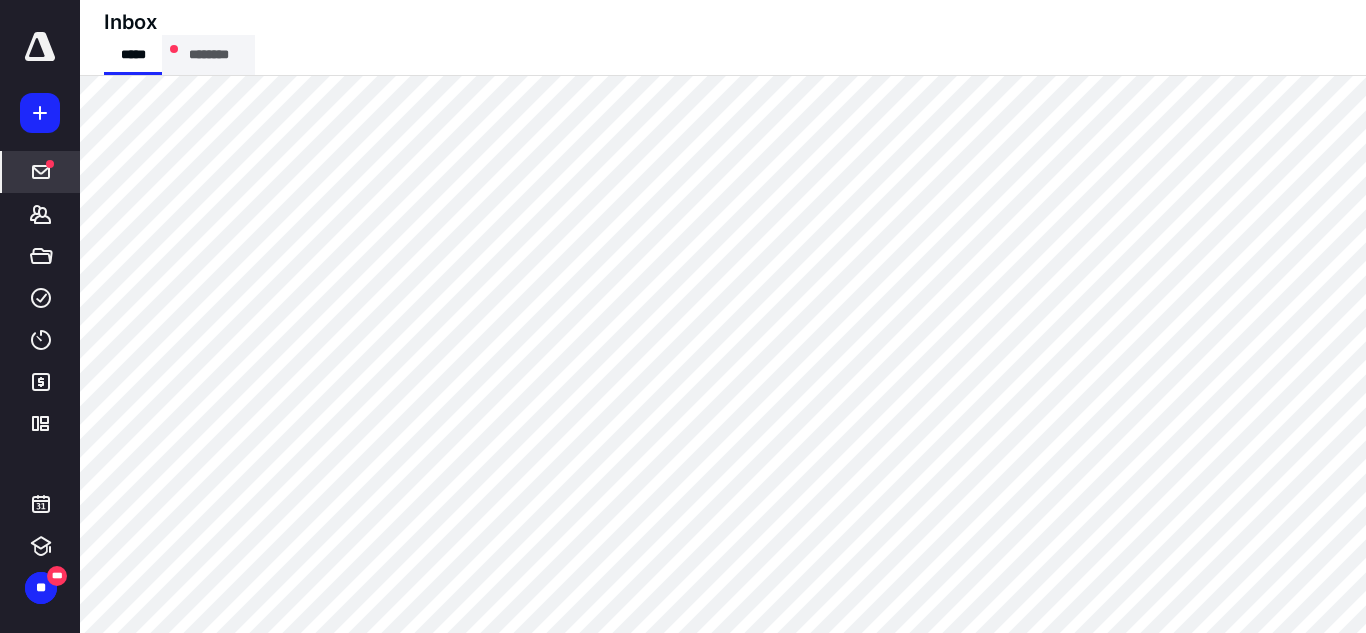 click on "********" at bounding box center (208, 55) 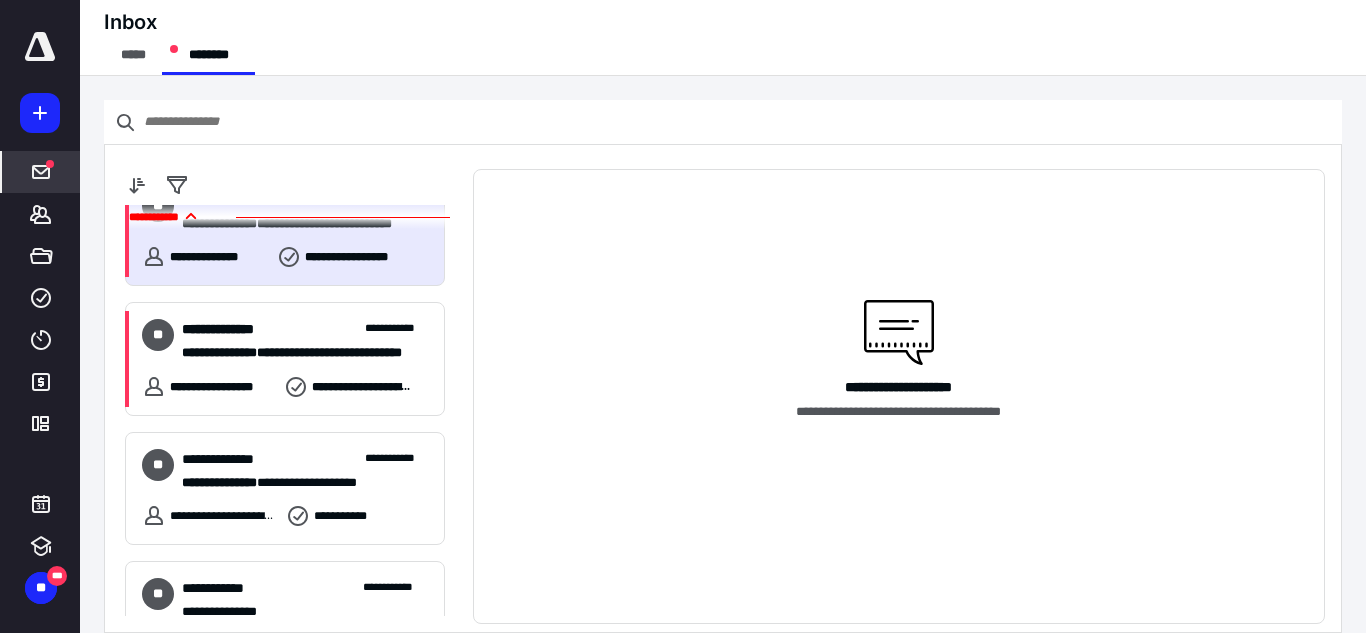 scroll, scrollTop: 186, scrollLeft: 0, axis: vertical 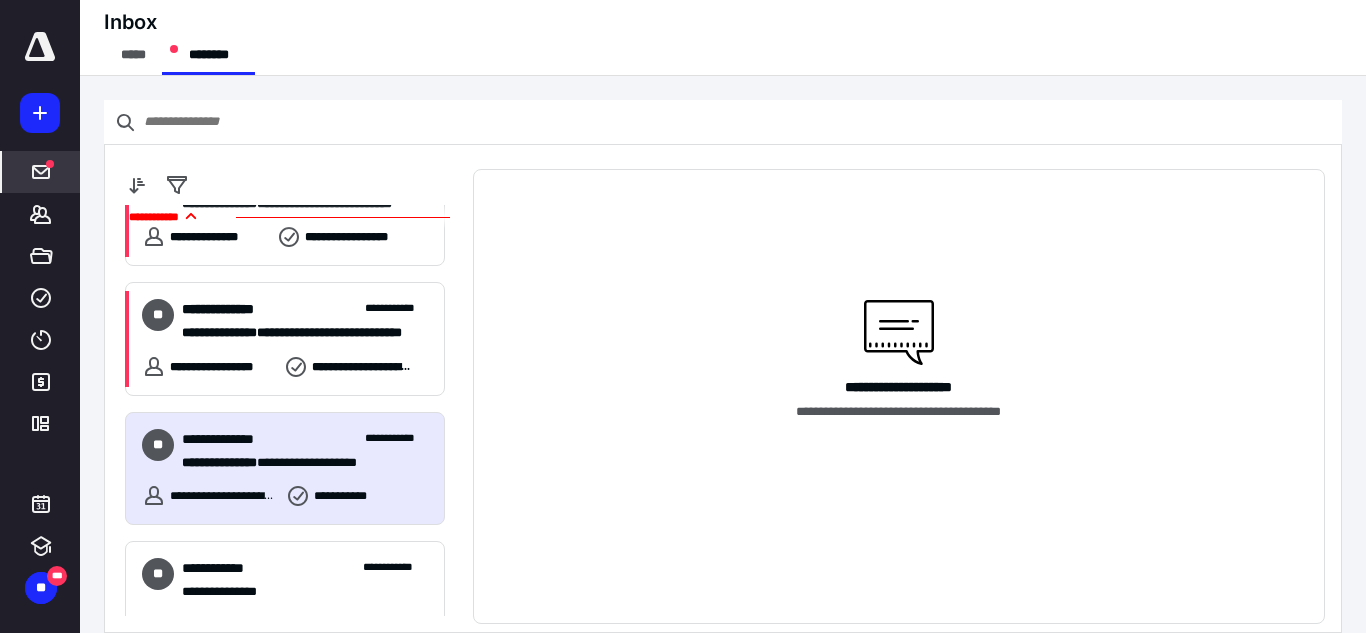 click on "**********" at bounding box center (285, 469) 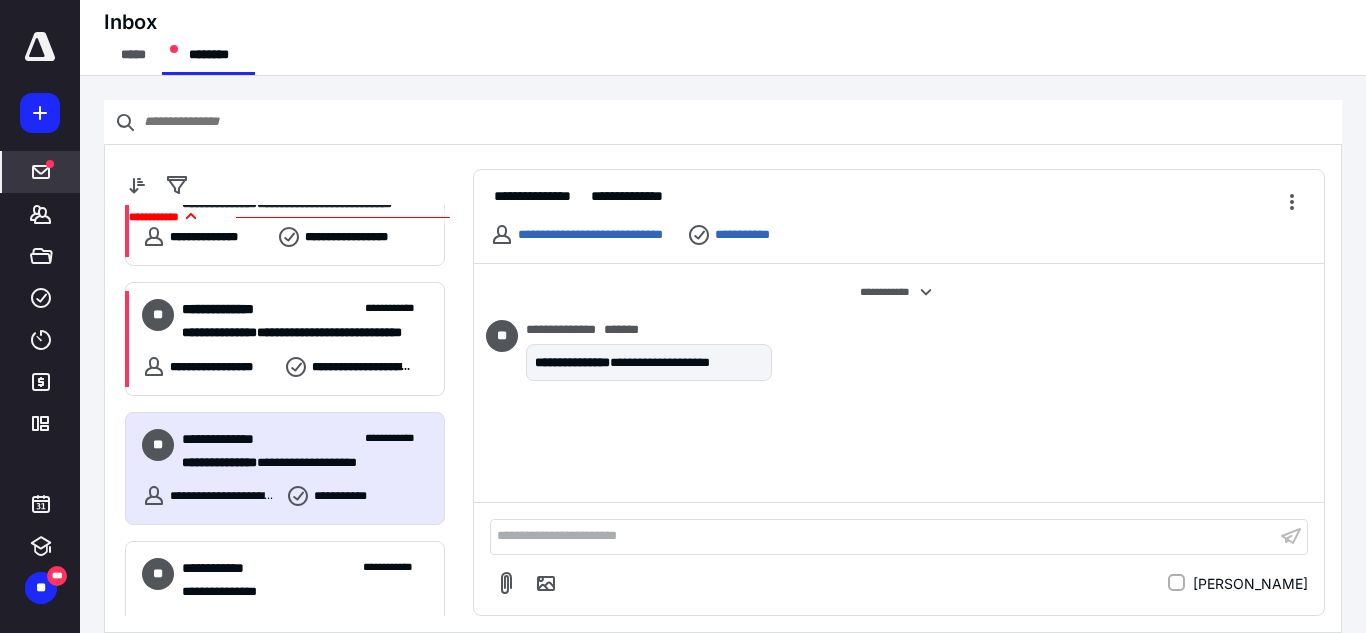 click on "**********" at bounding box center (883, 536) 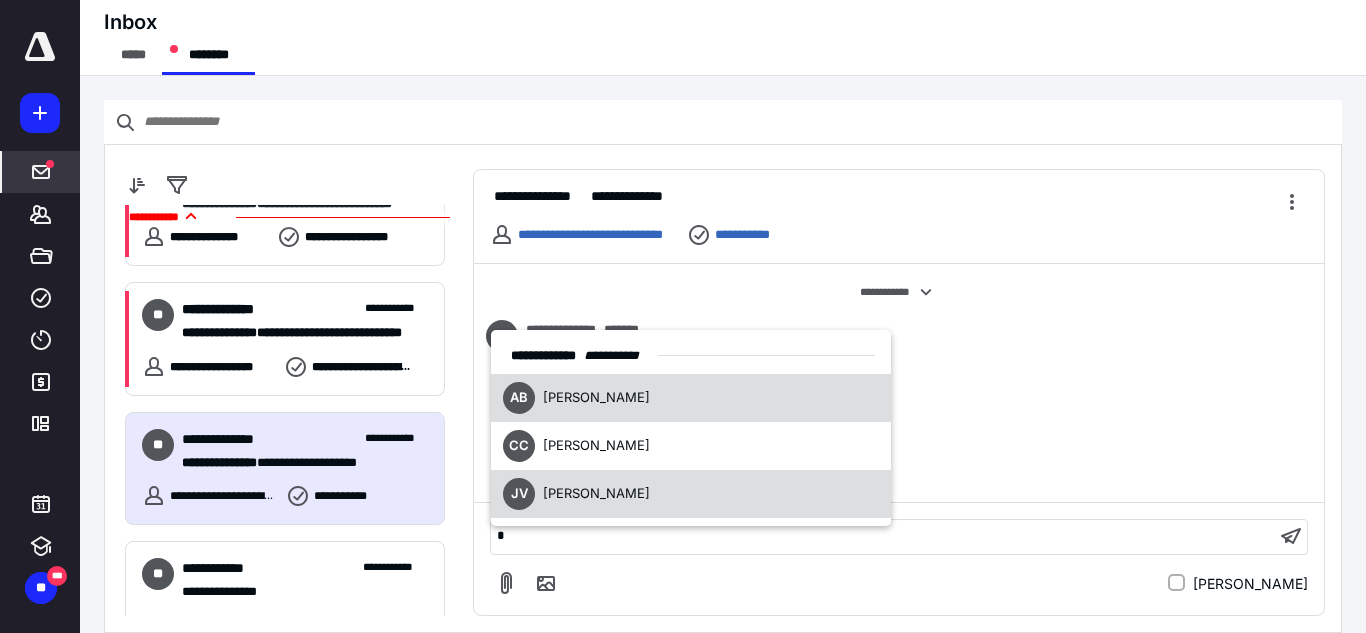 click on "[PERSON_NAME]" at bounding box center (596, 493) 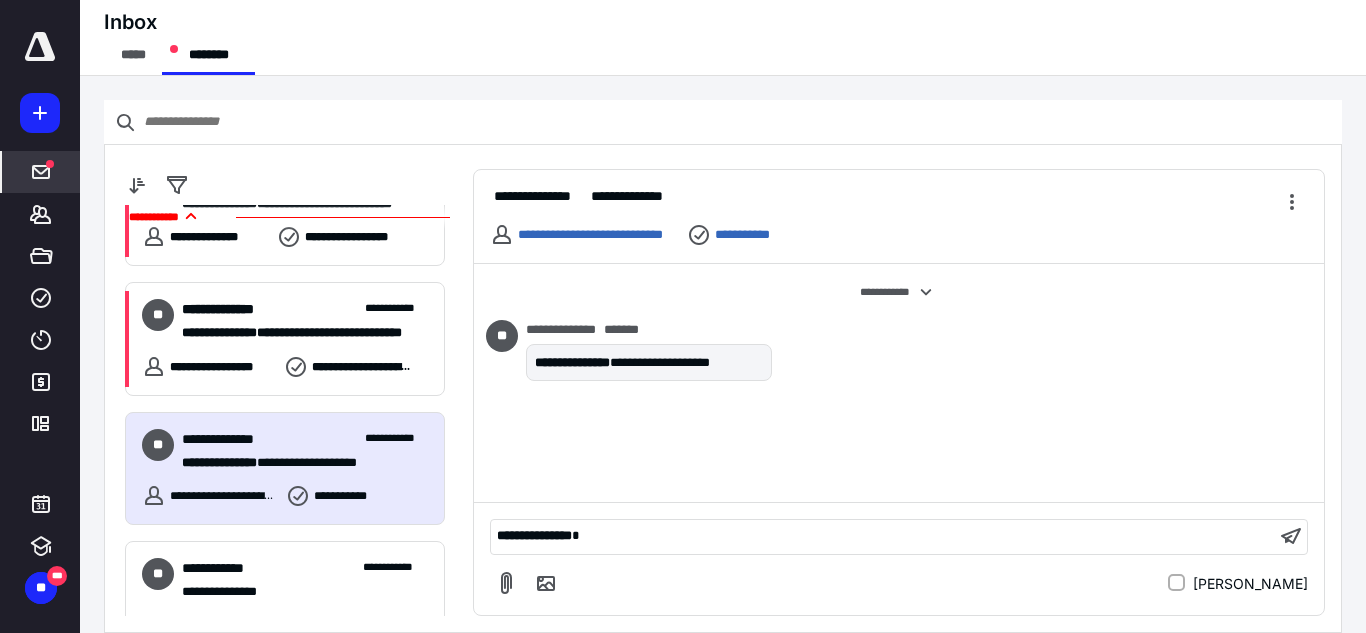 type 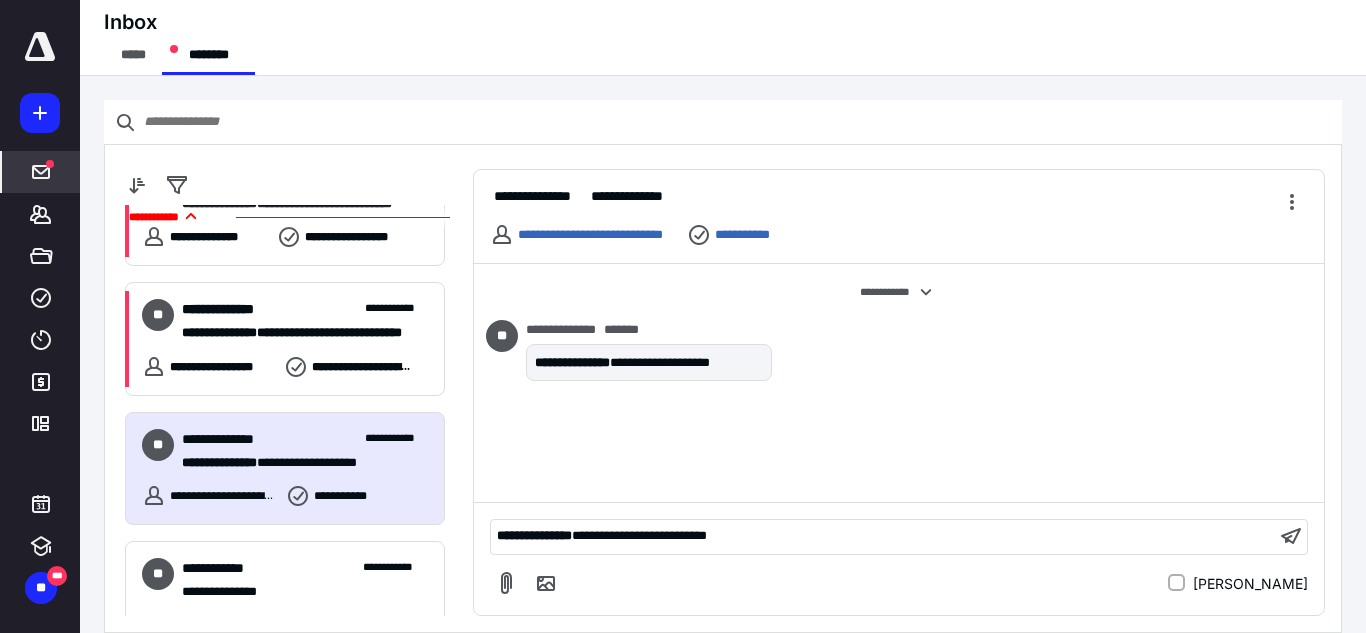 click on "**********" at bounding box center (639, 535) 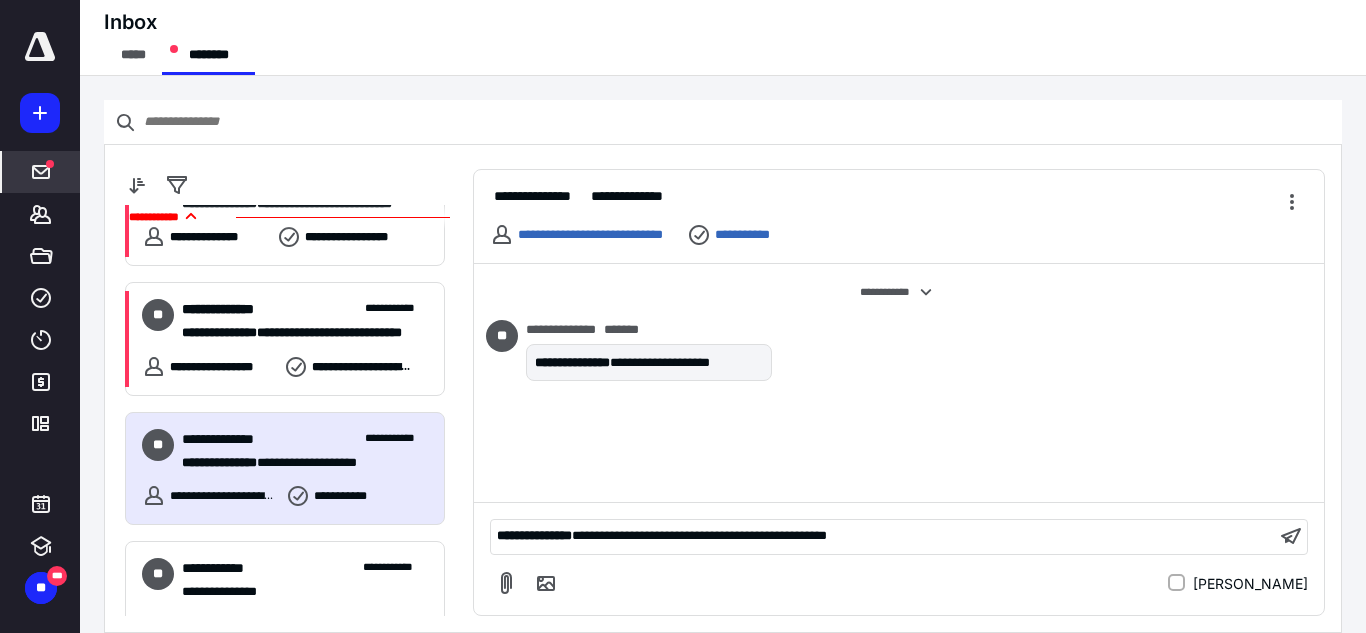 click on "**********" at bounding box center (699, 535) 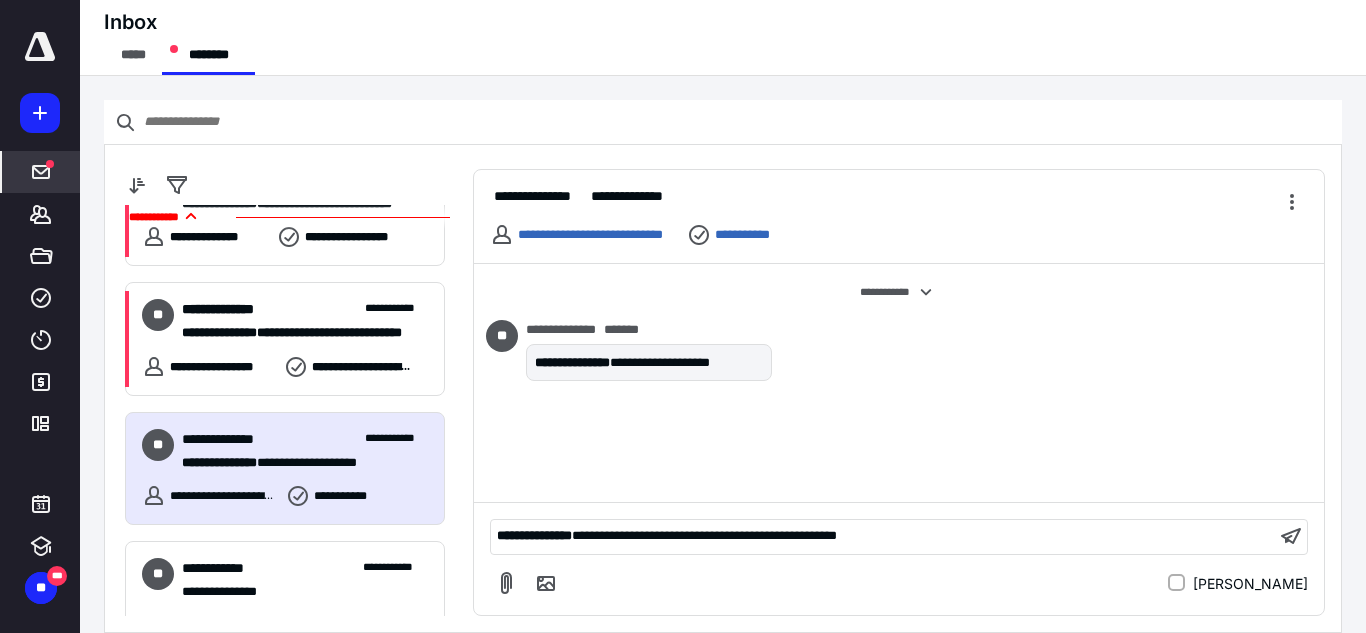 click on "**********" at bounding box center [883, 536] 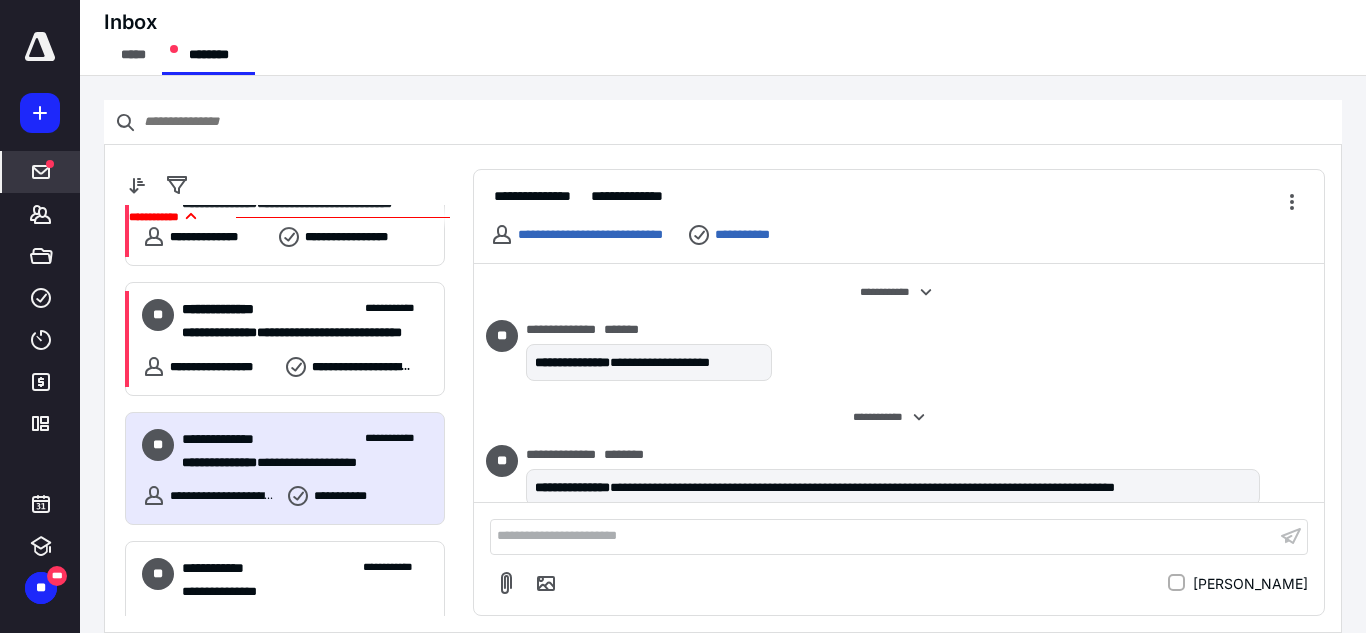 scroll, scrollTop: 24, scrollLeft: 0, axis: vertical 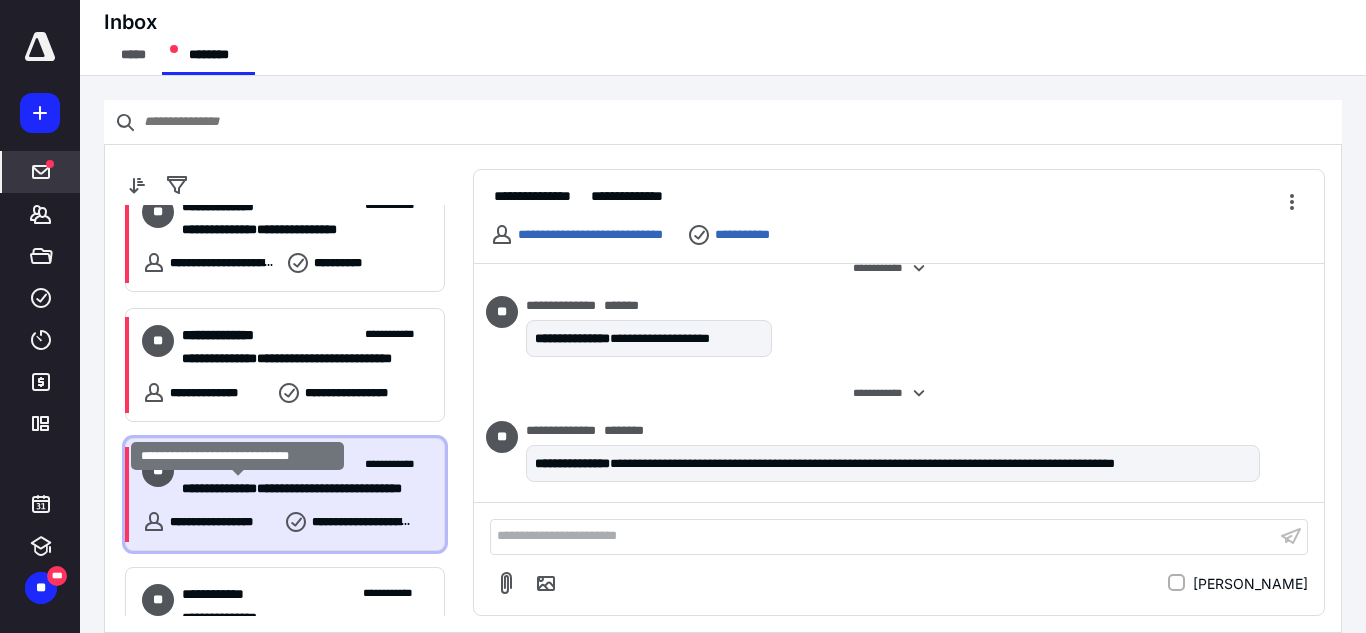 click on "**********" at bounding box center [219, 488] 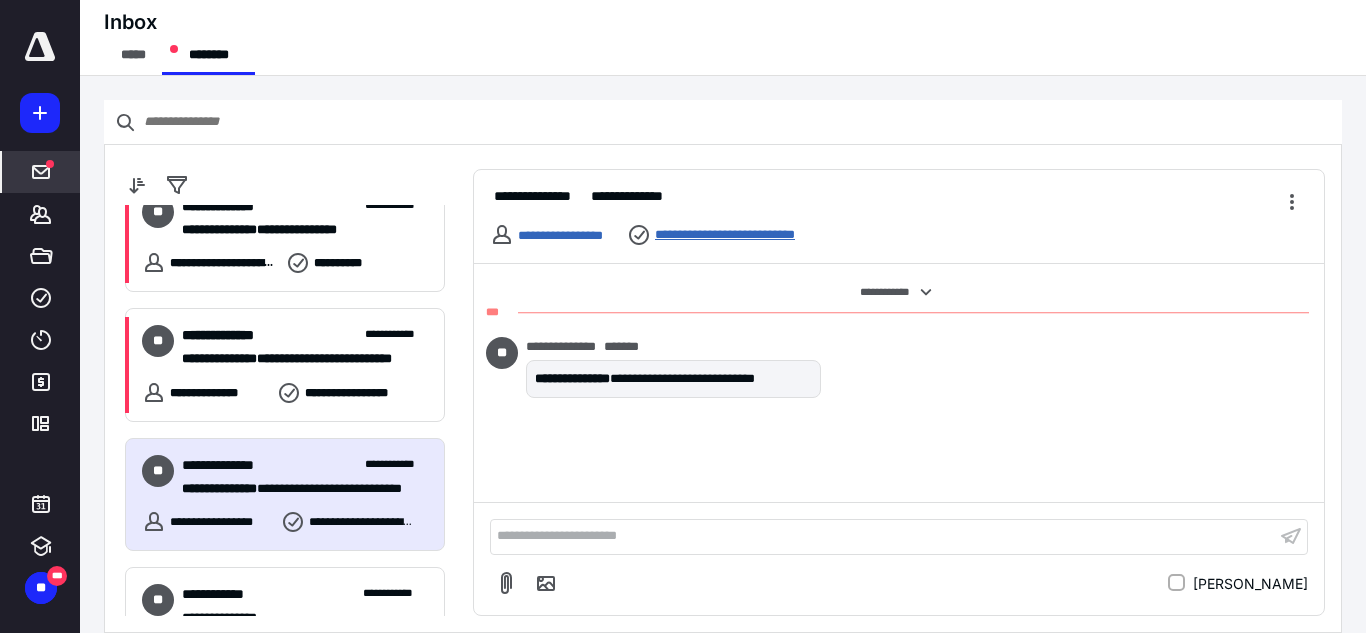 click on "**********" at bounding box center [742, 235] 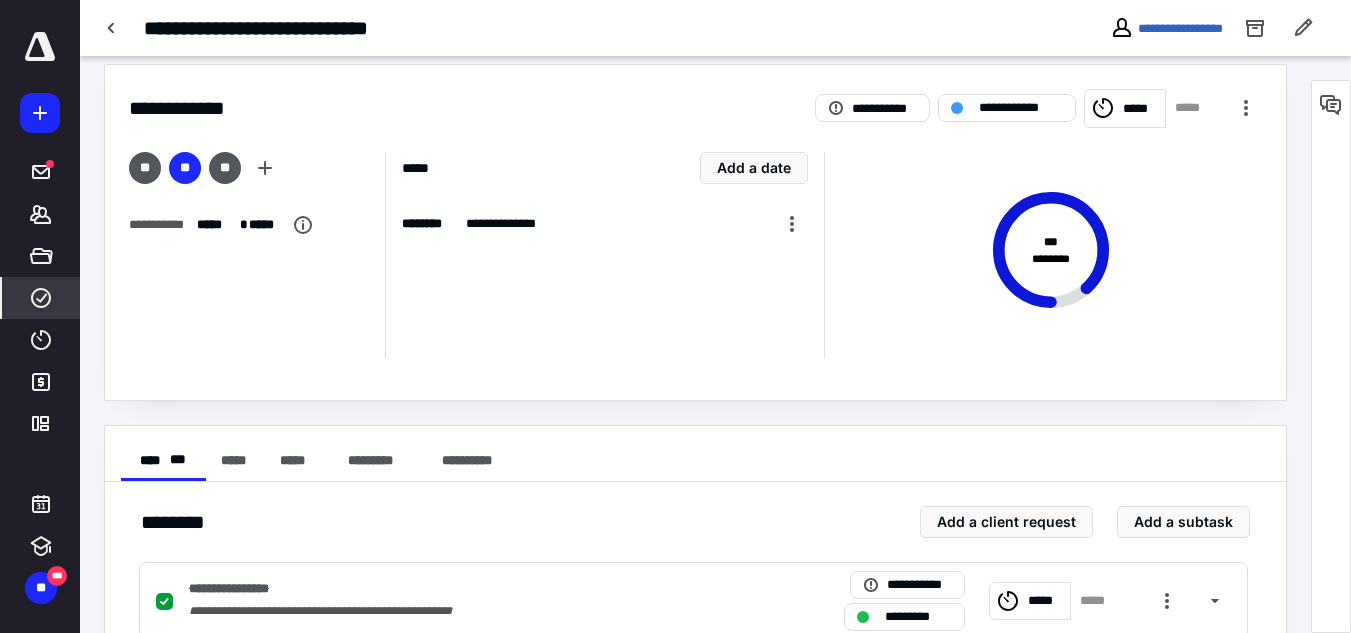 scroll, scrollTop: 0, scrollLeft: 0, axis: both 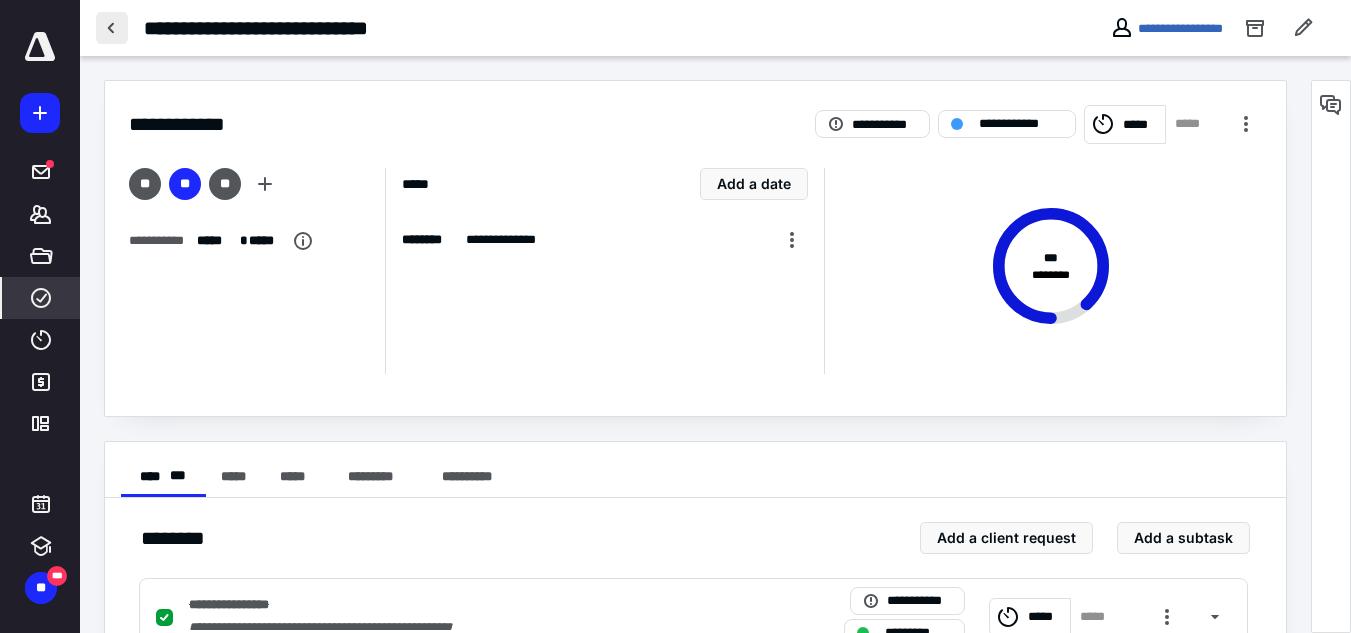 click at bounding box center [112, 28] 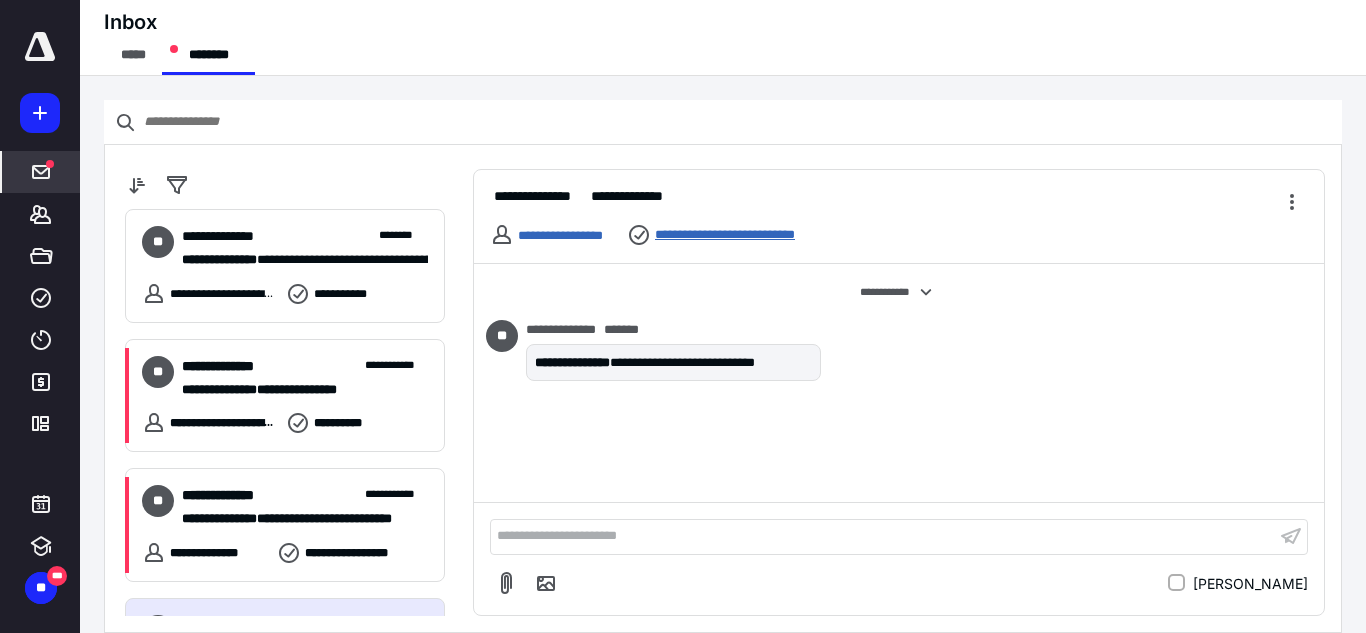 click on "**********" at bounding box center [742, 235] 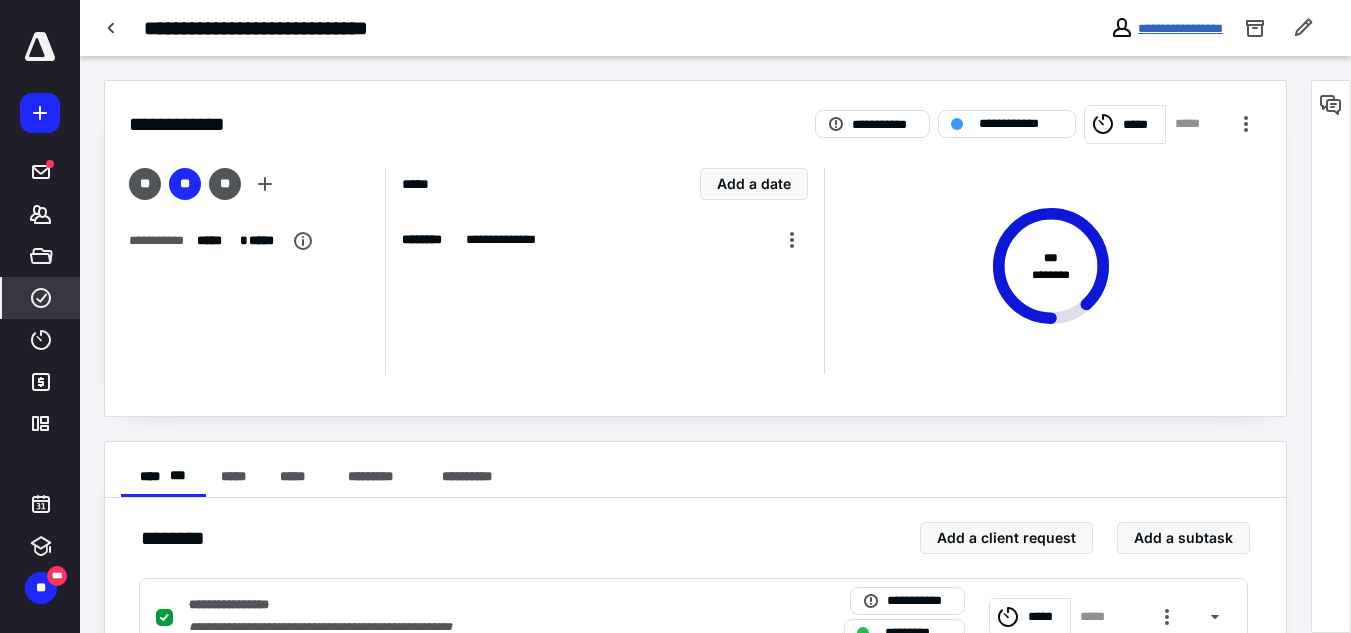click on "**********" at bounding box center (1180, 28) 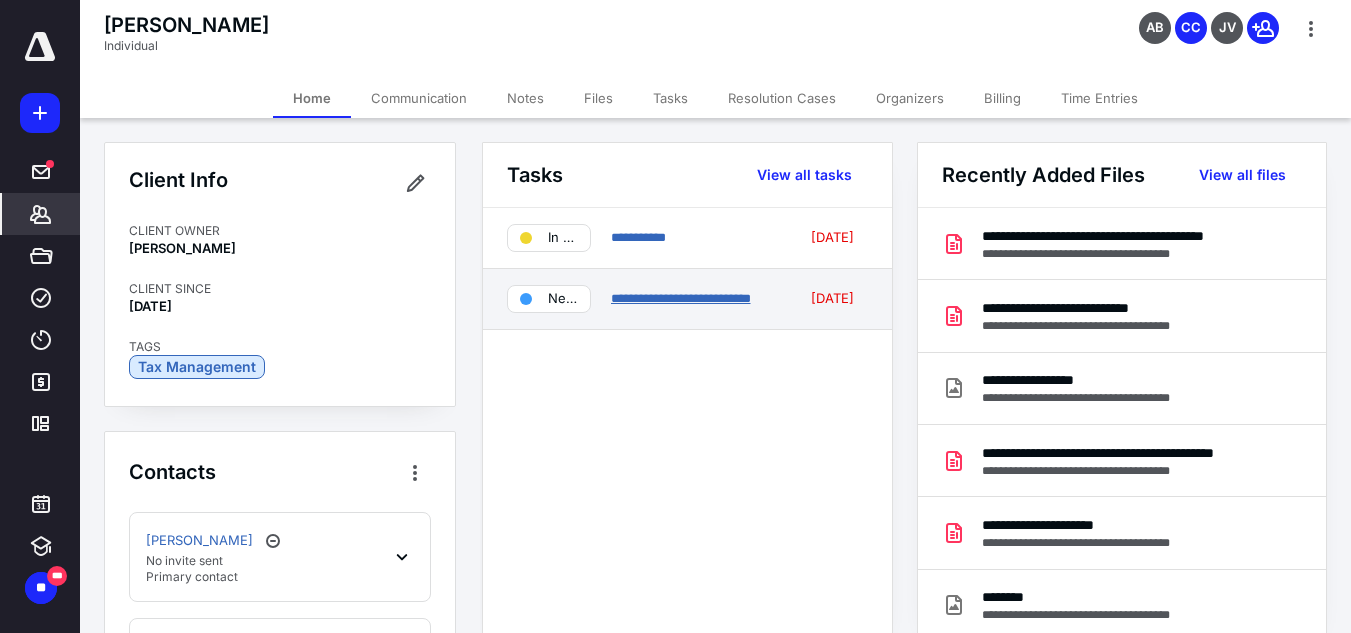 click on "**********" at bounding box center [681, 298] 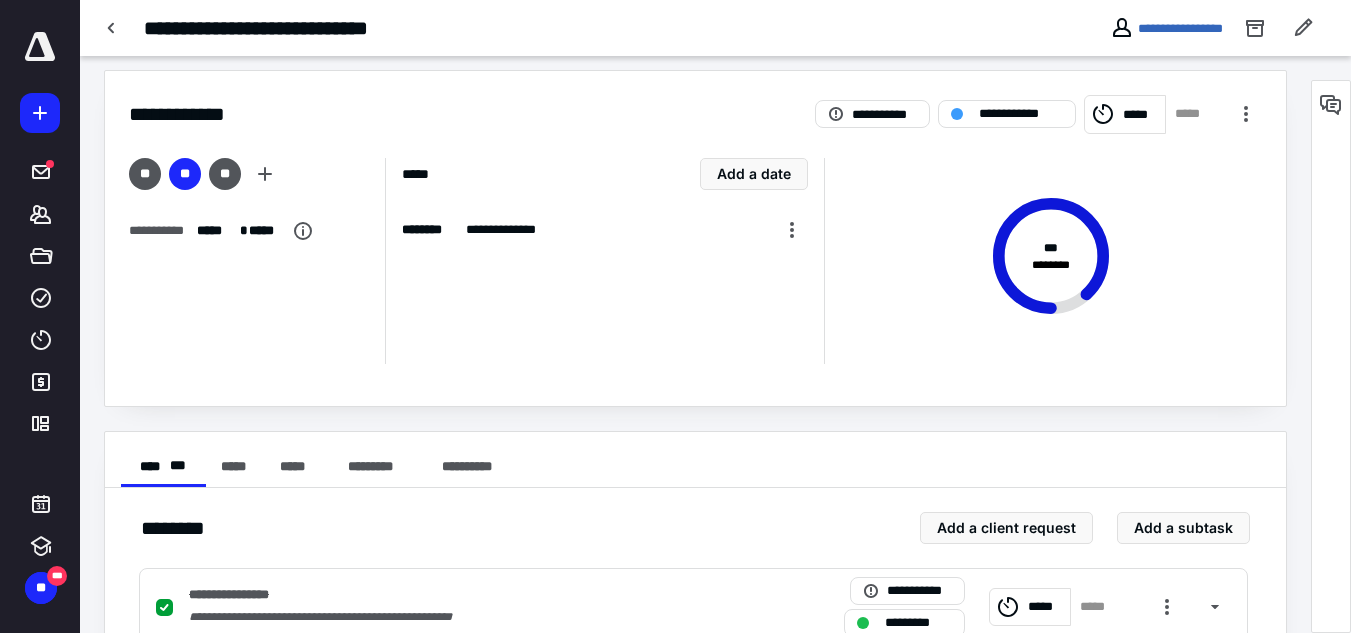 scroll, scrollTop: 0, scrollLeft: 0, axis: both 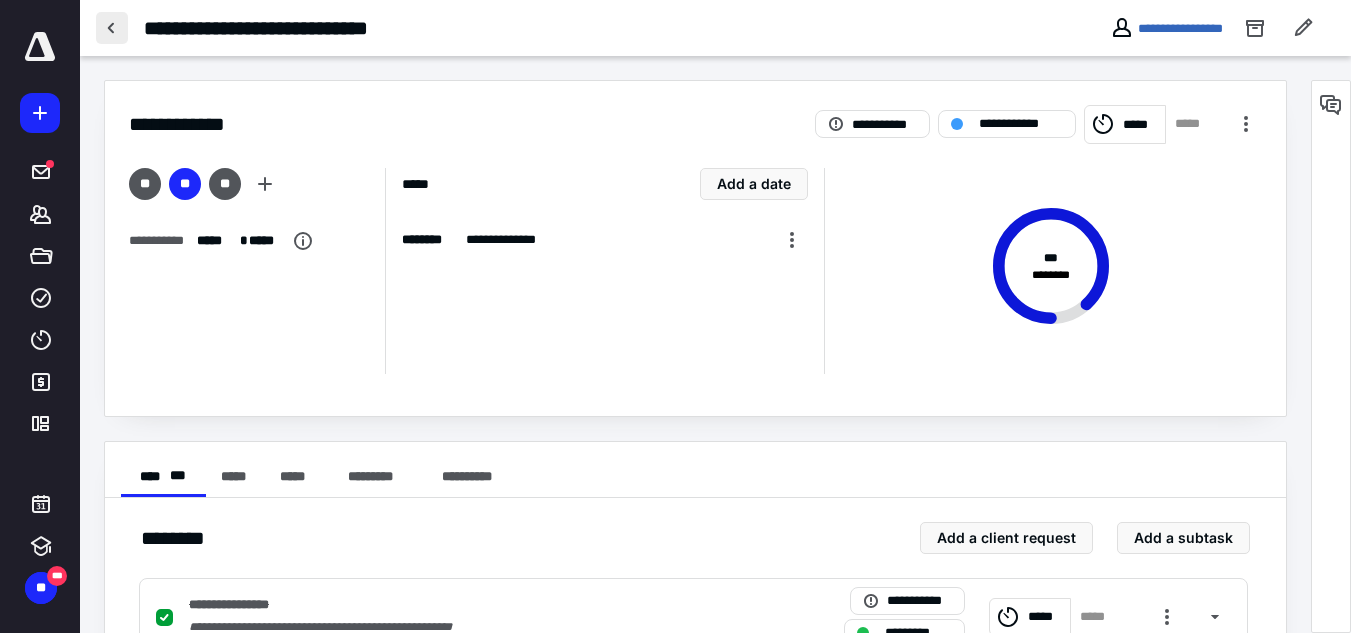 click at bounding box center [112, 28] 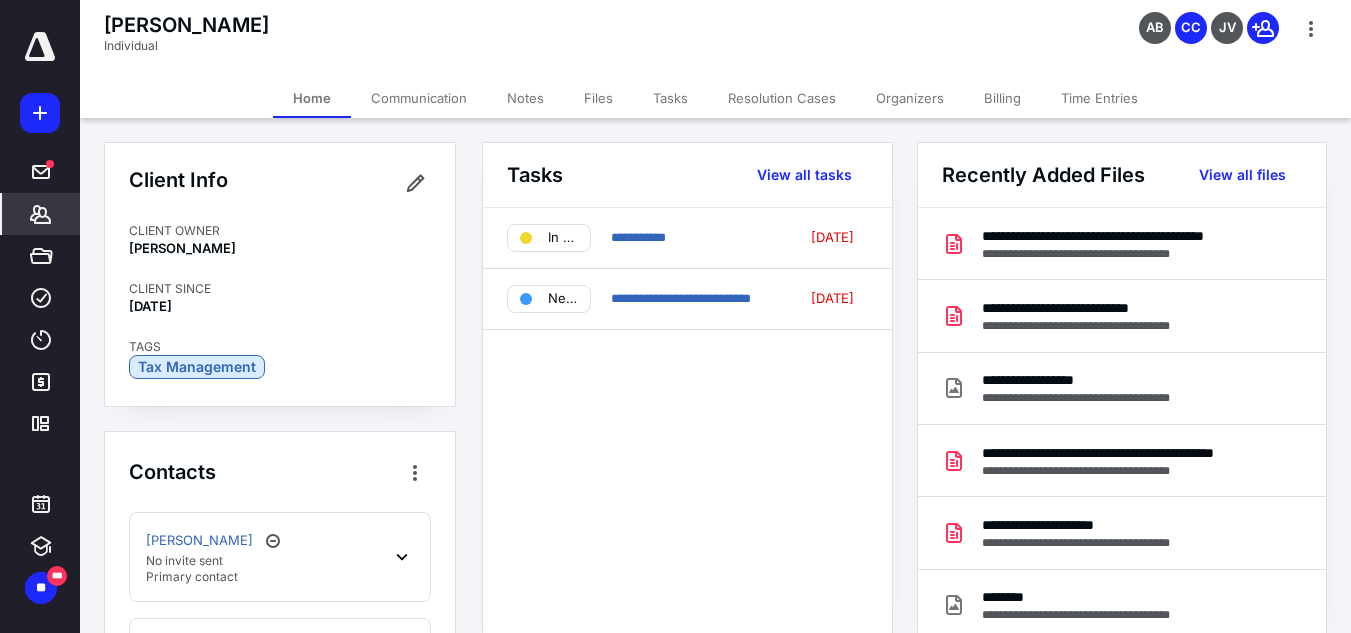 click on "Billing" at bounding box center [1002, 98] 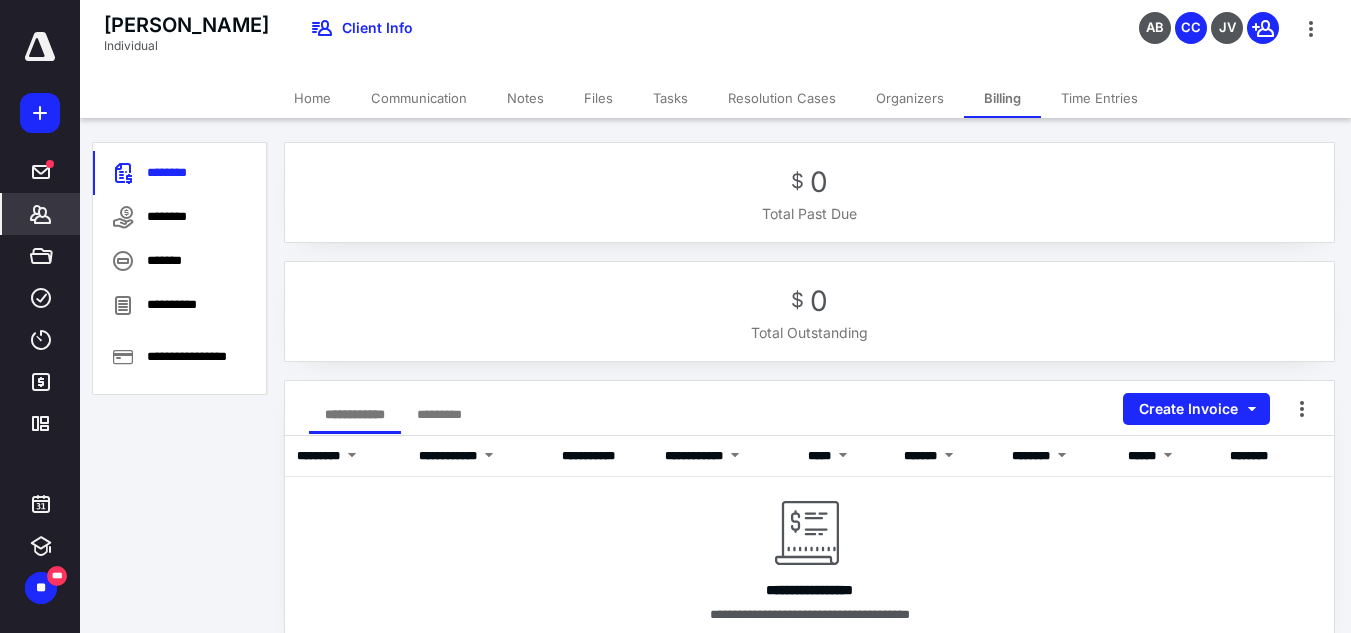 click on "Tasks" at bounding box center [670, 98] 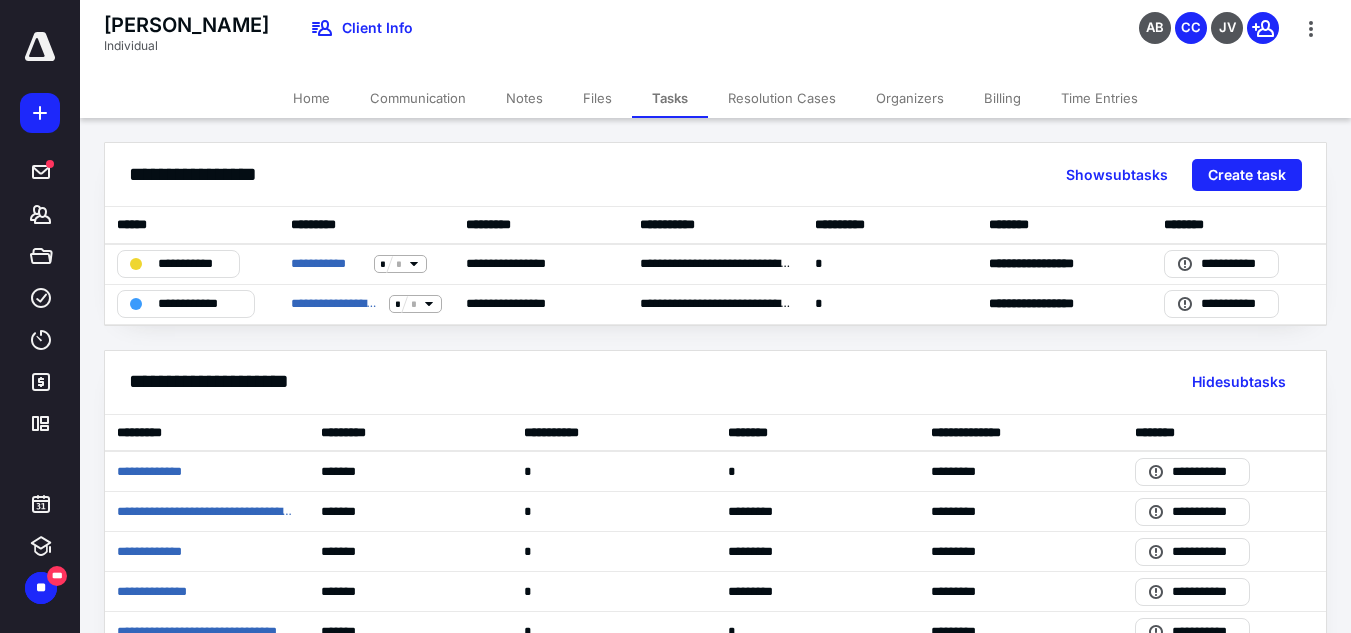 click on "[PERSON_NAME] Individual Client Info AB CC JV" at bounding box center [715, 39] 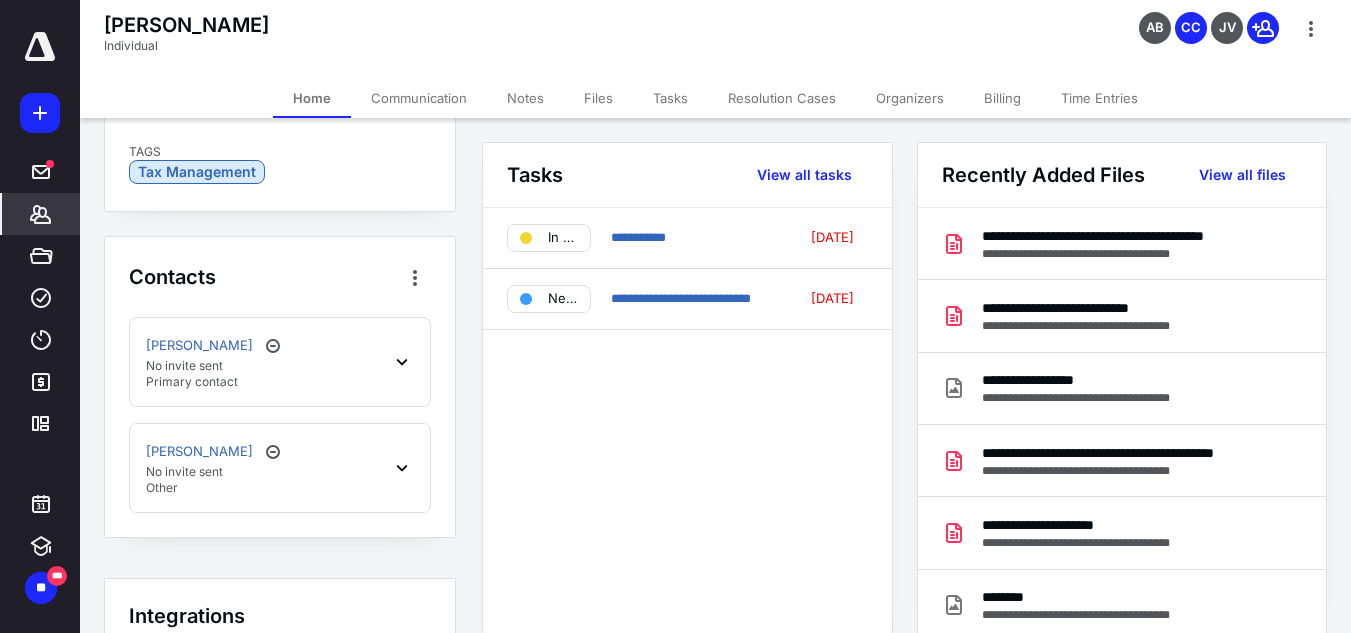 scroll, scrollTop: 200, scrollLeft: 0, axis: vertical 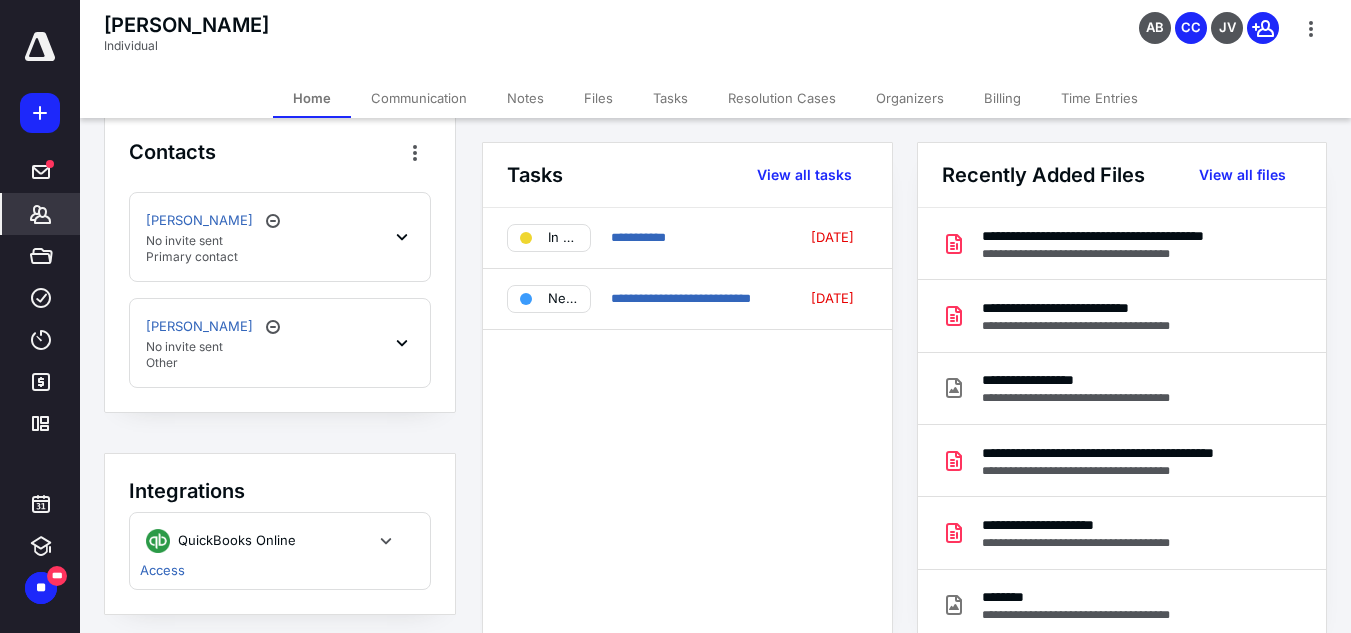 click on "Files" at bounding box center (598, 98) 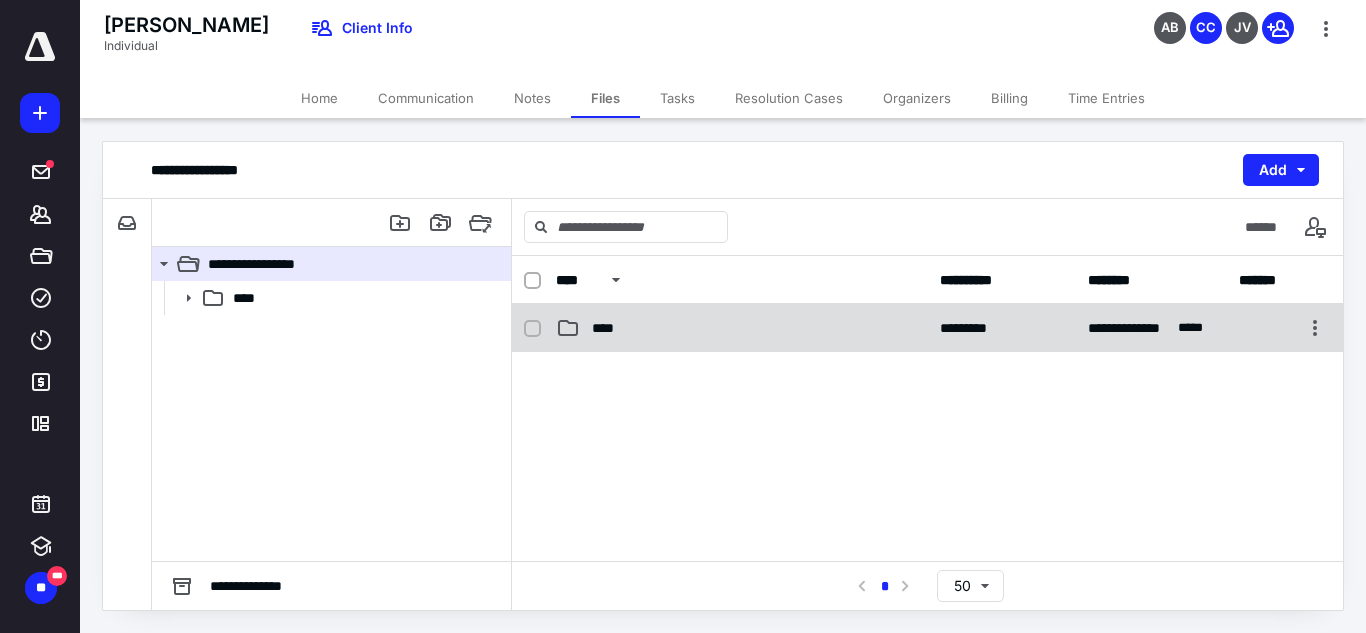 click on "**********" at bounding box center [927, 328] 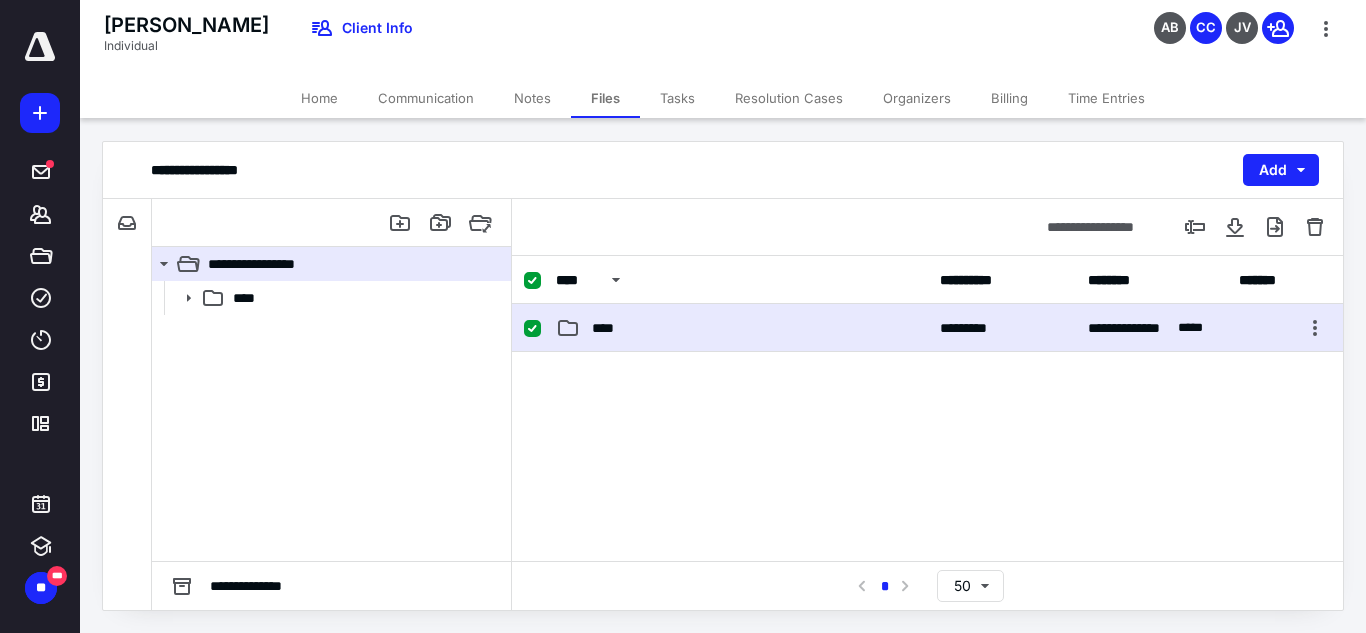 click on "**********" at bounding box center [927, 328] 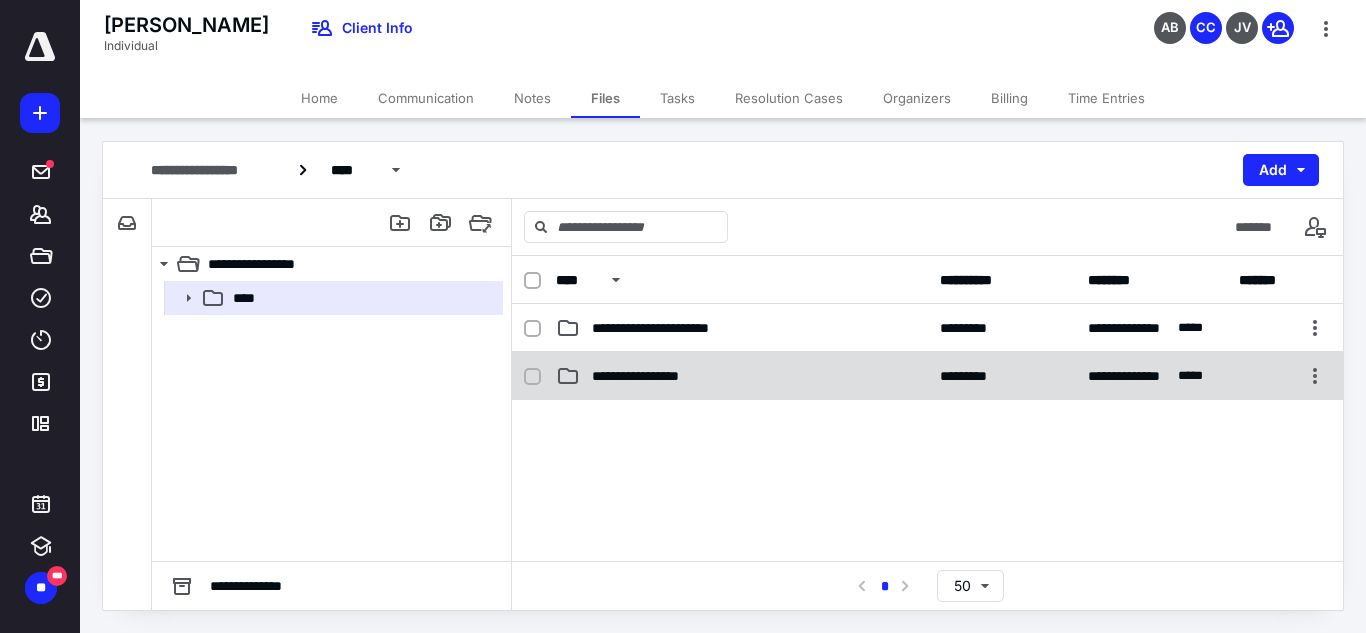 click on "**********" at bounding box center [927, 376] 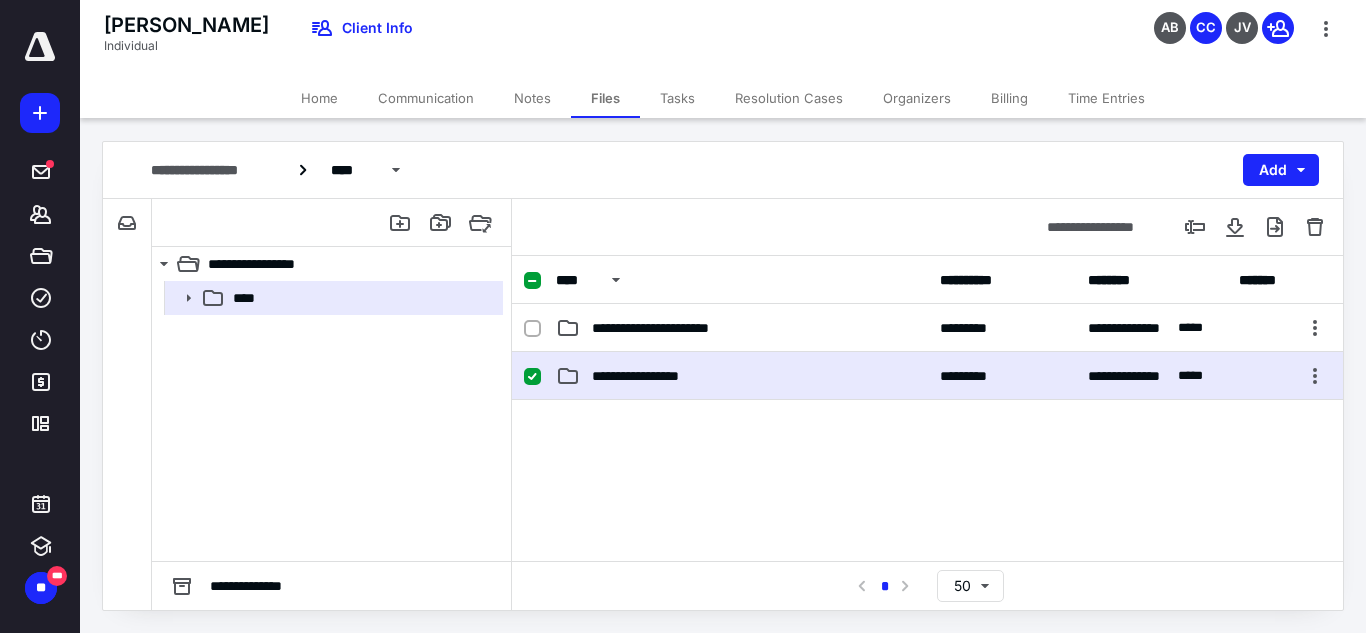 click on "**********" at bounding box center (927, 376) 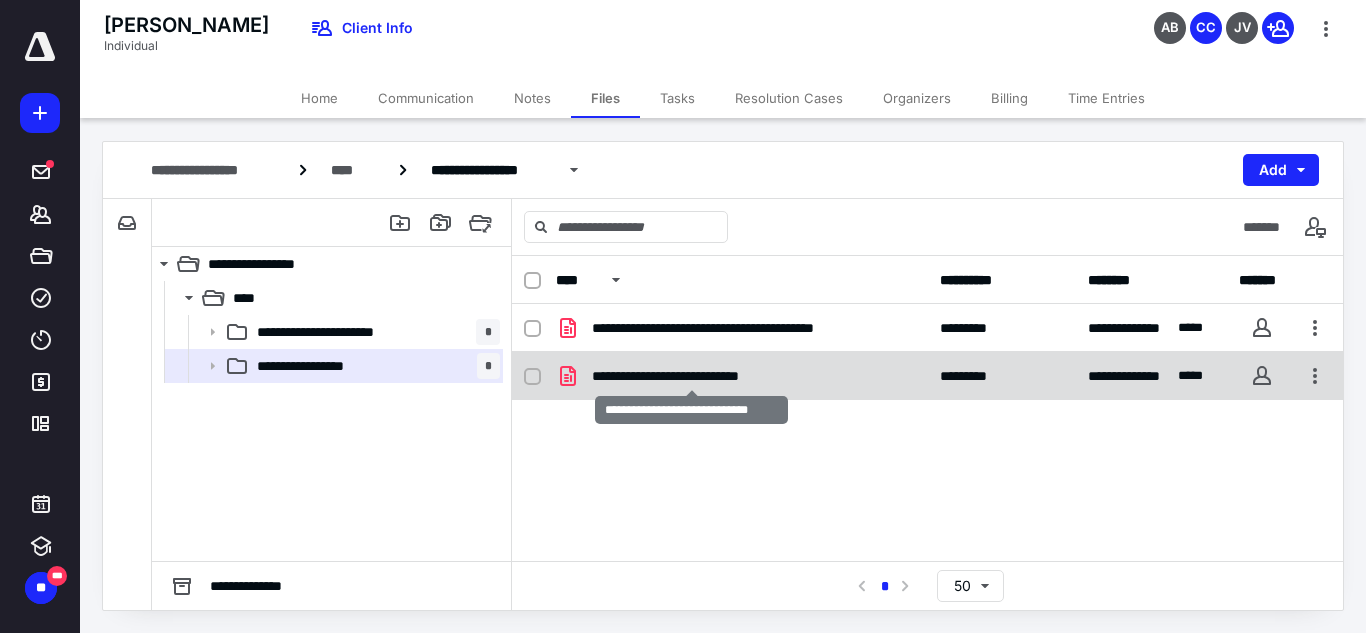 click on "**********" at bounding box center [692, 376] 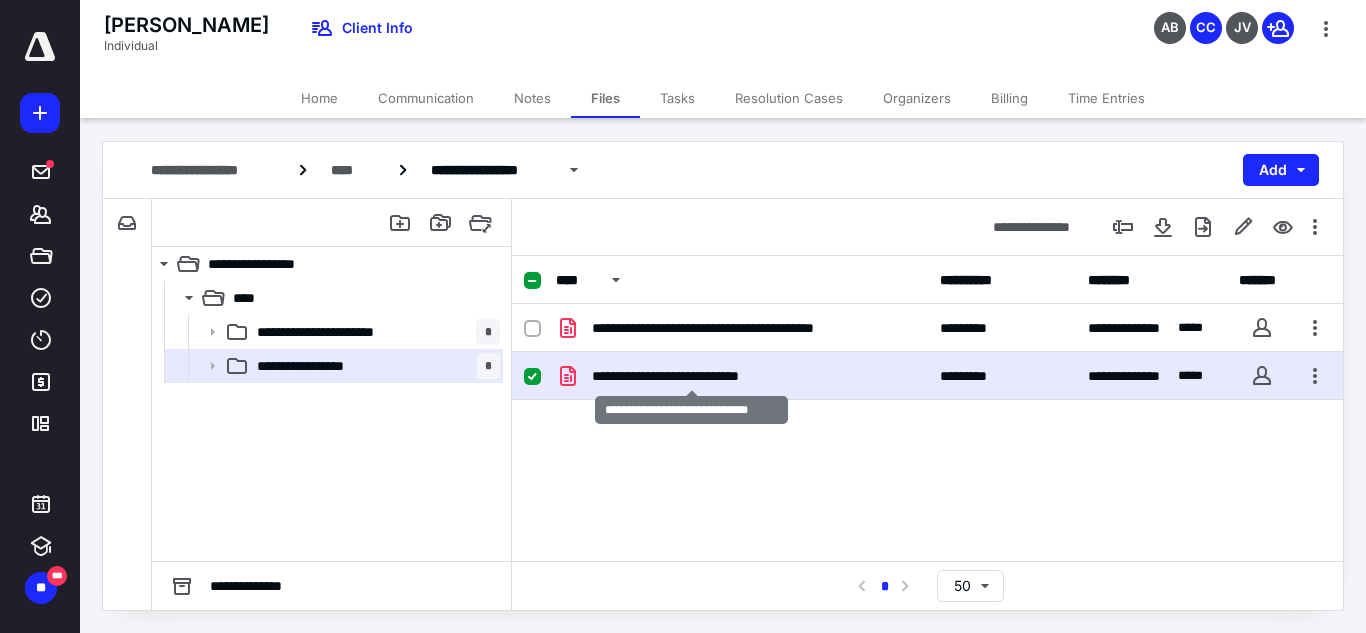 click on "**********" at bounding box center (692, 376) 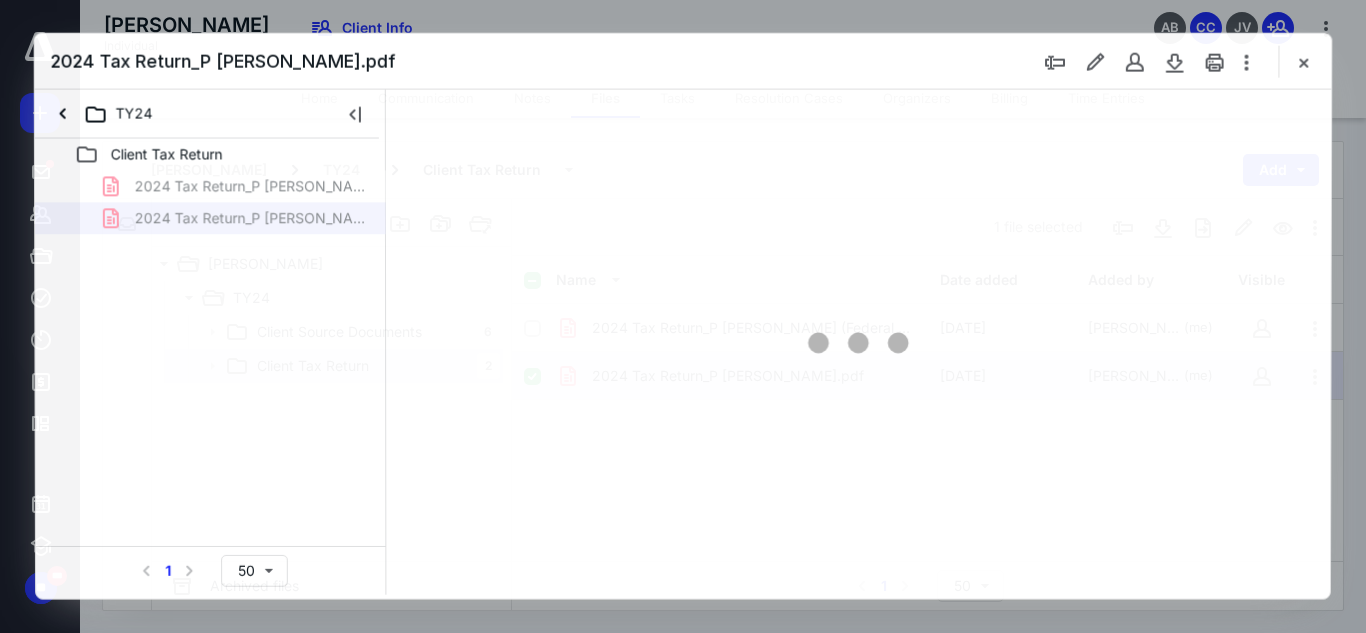 scroll, scrollTop: 0, scrollLeft: 0, axis: both 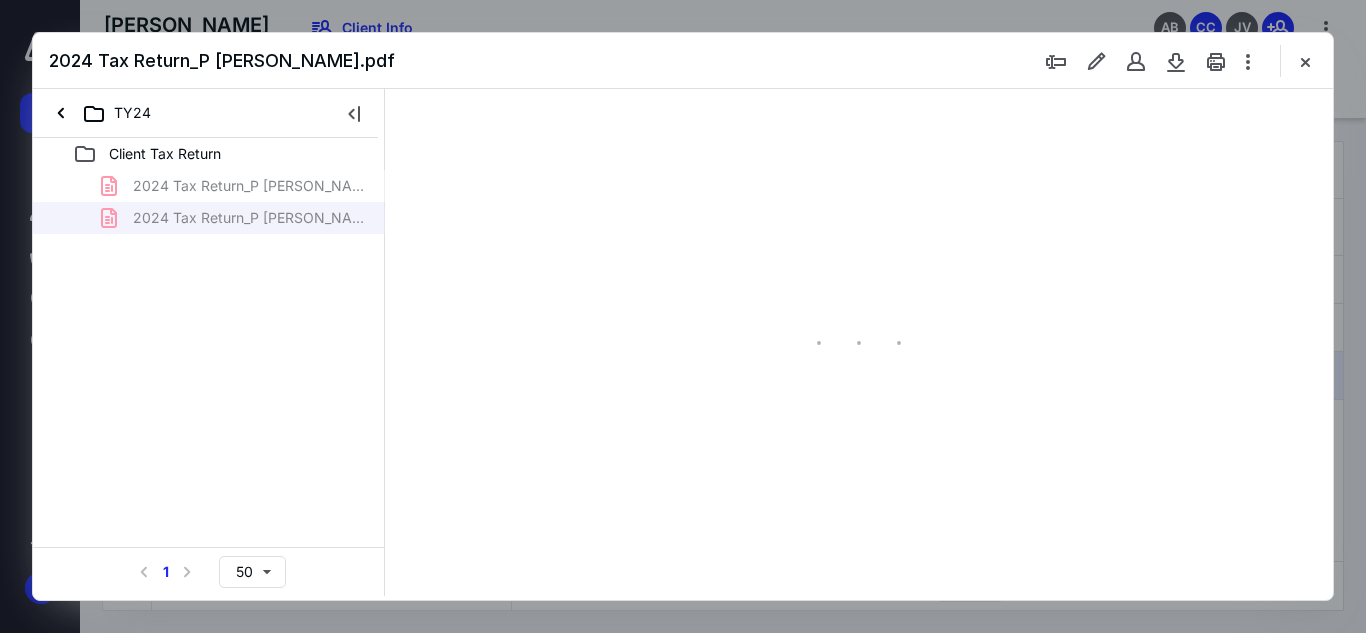 type on "54" 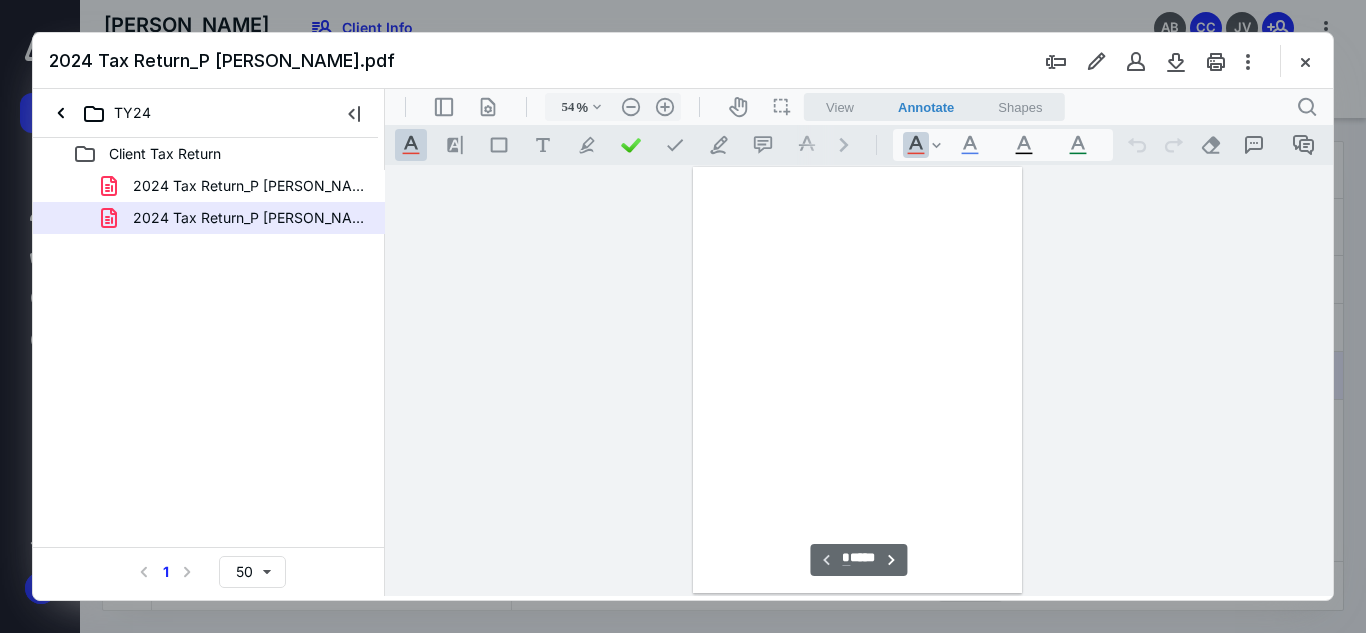 scroll, scrollTop: 78, scrollLeft: 0, axis: vertical 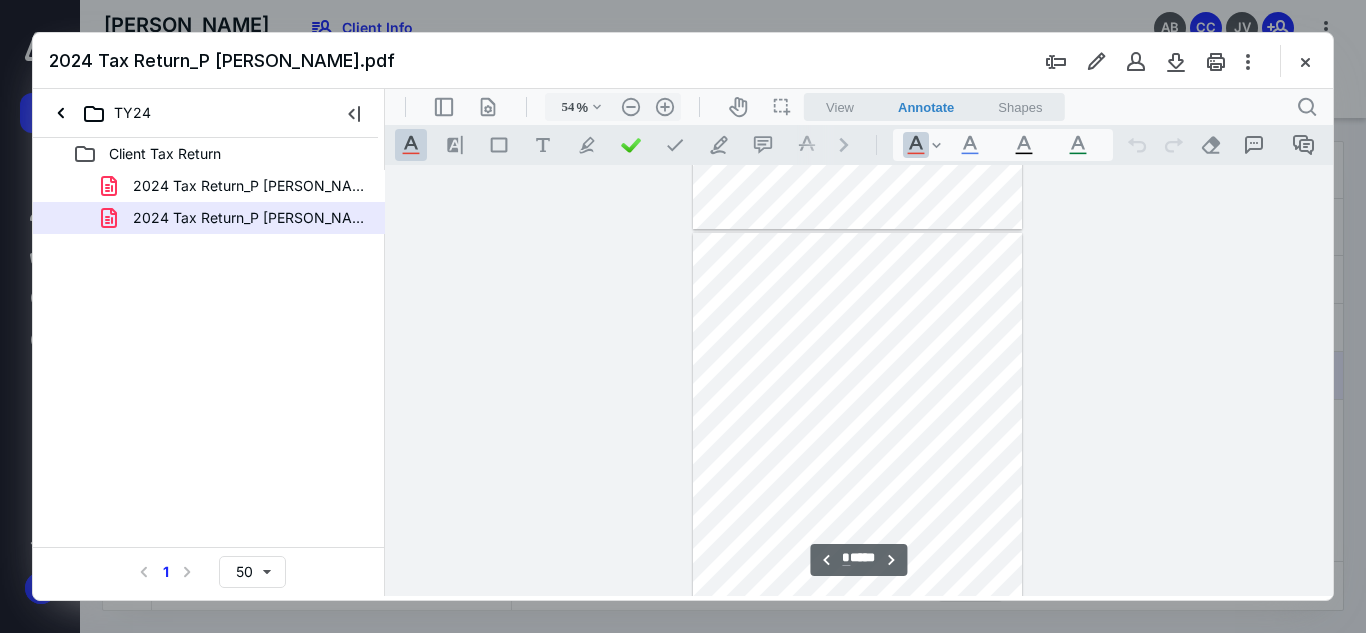 type on "*" 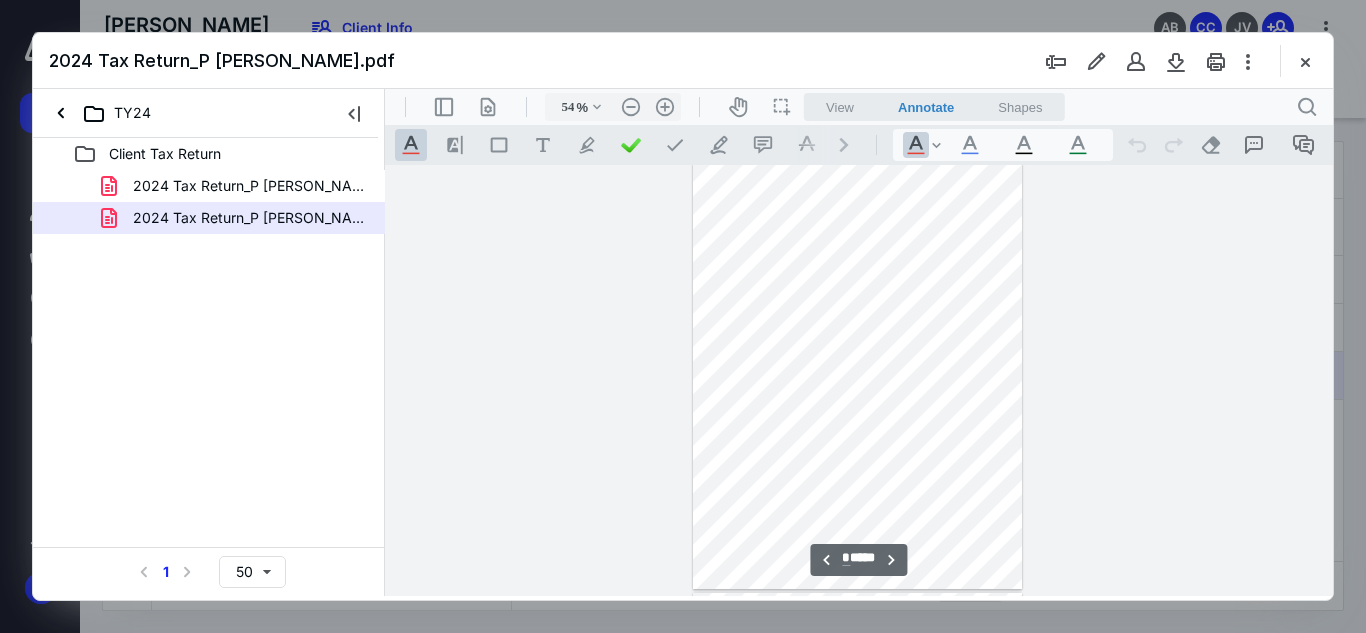 scroll, scrollTop: 2585, scrollLeft: 0, axis: vertical 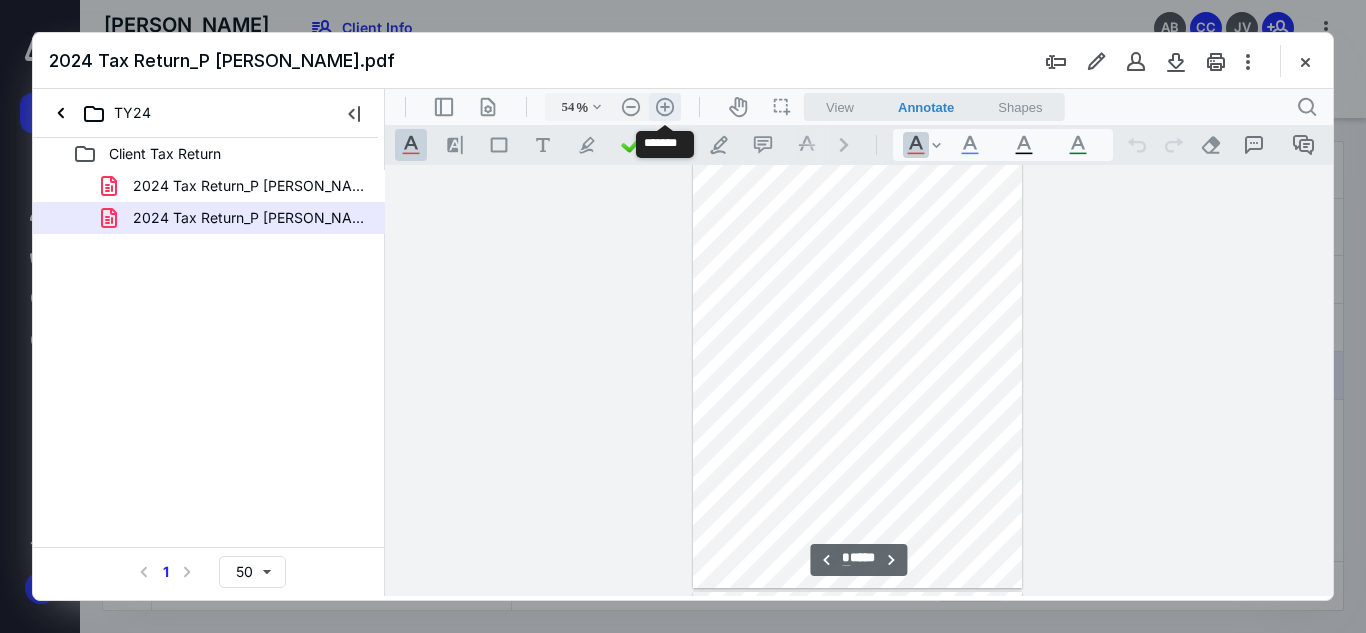 click on ".cls-1{fill:#abb0c4;} icon - header - zoom - in - line" at bounding box center [665, 107] 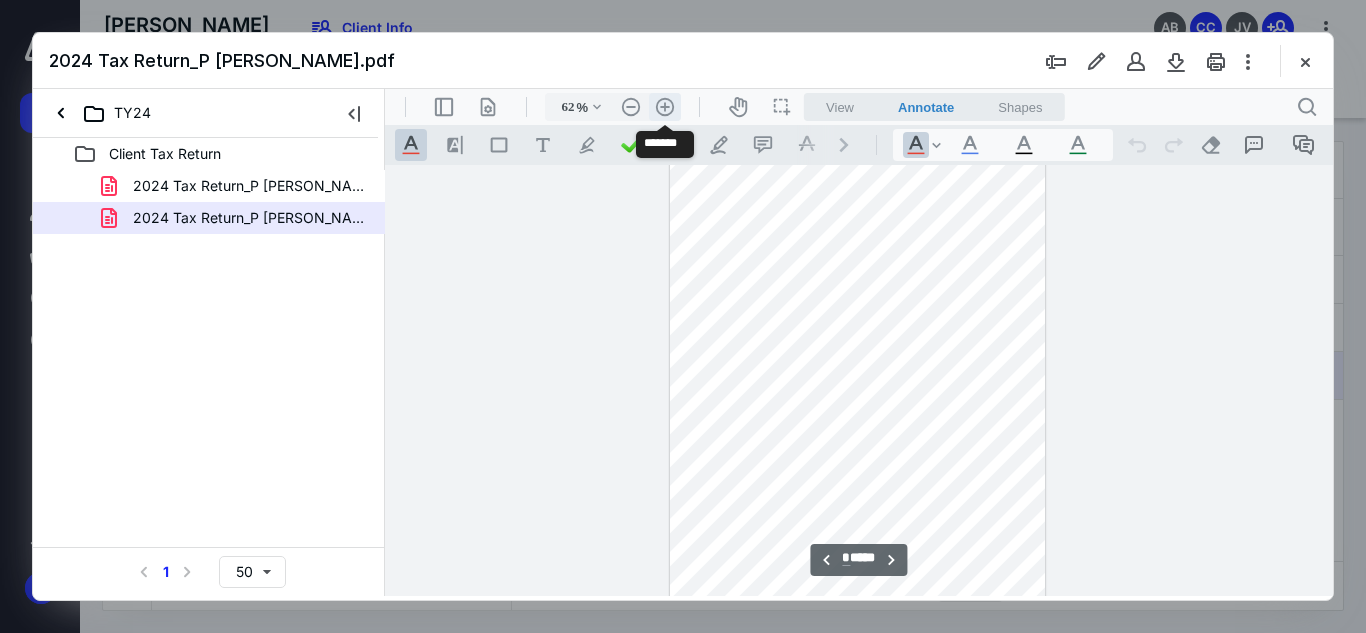 click on ".cls-1{fill:#abb0c4;} icon - header - zoom - in - line" at bounding box center [665, 107] 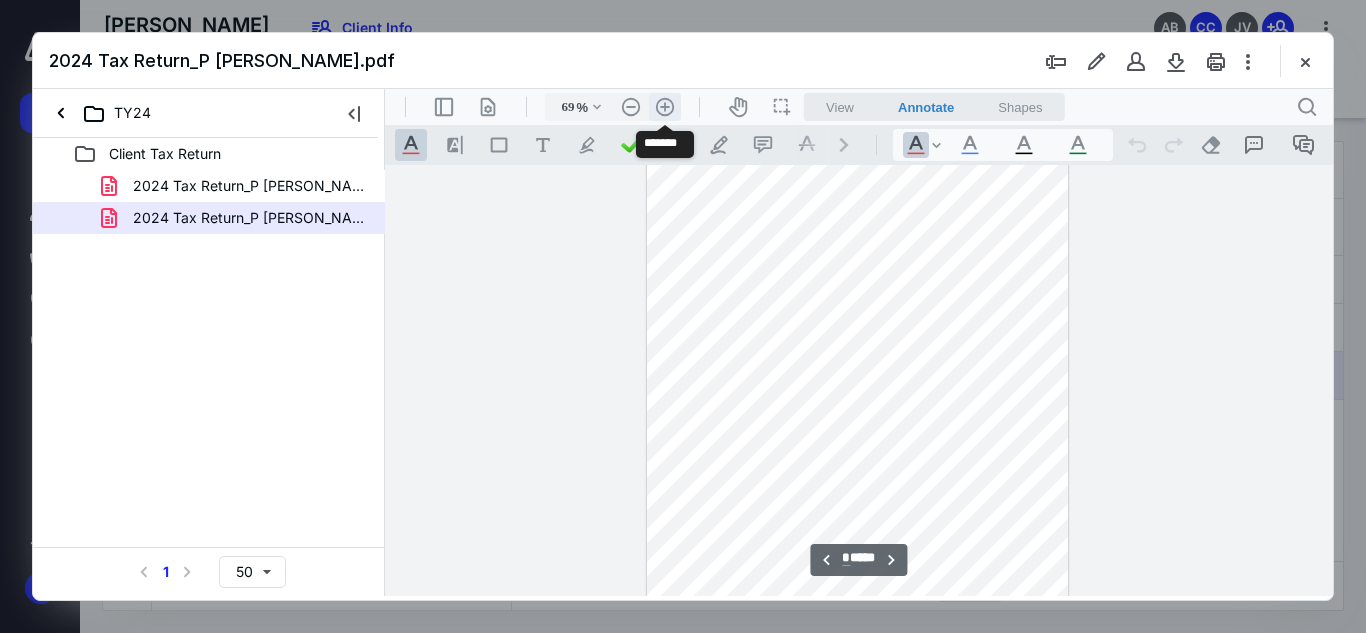 click on ".cls-1{fill:#abb0c4;} icon - header - zoom - in - line" at bounding box center [665, 107] 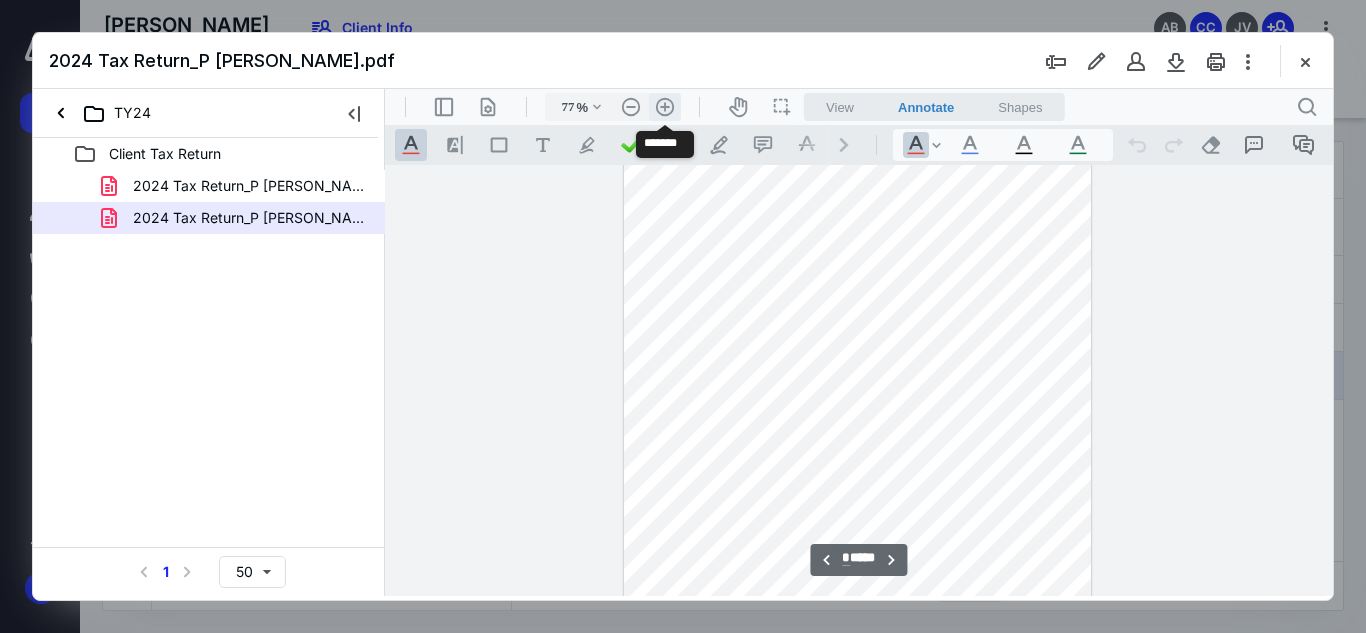 click on ".cls-1{fill:#abb0c4;} icon - header - zoom - in - line" at bounding box center (665, 107) 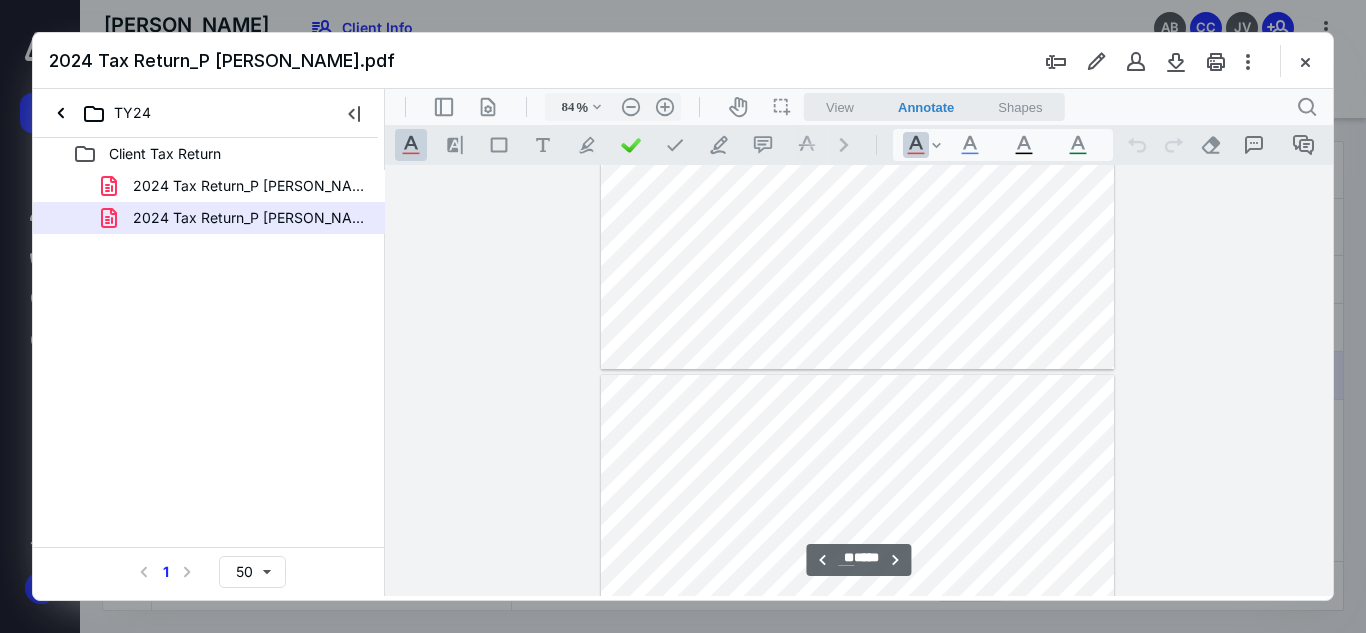 scroll, scrollTop: 5824, scrollLeft: 0, axis: vertical 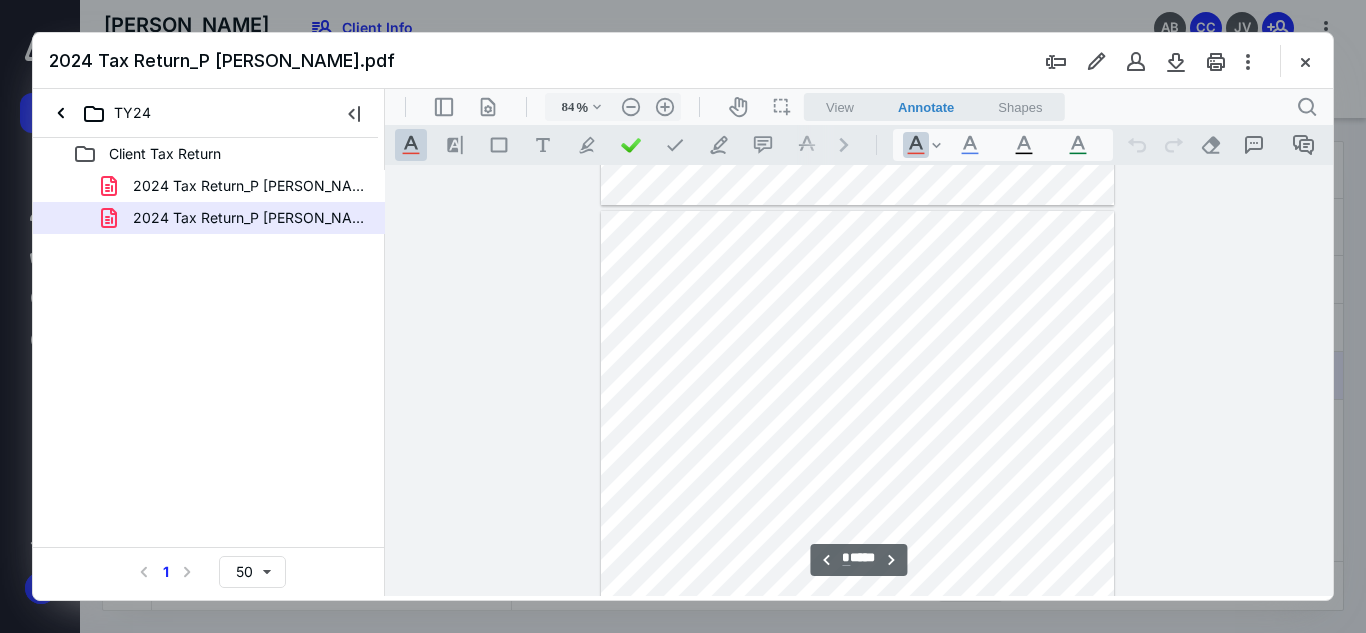 type on "*" 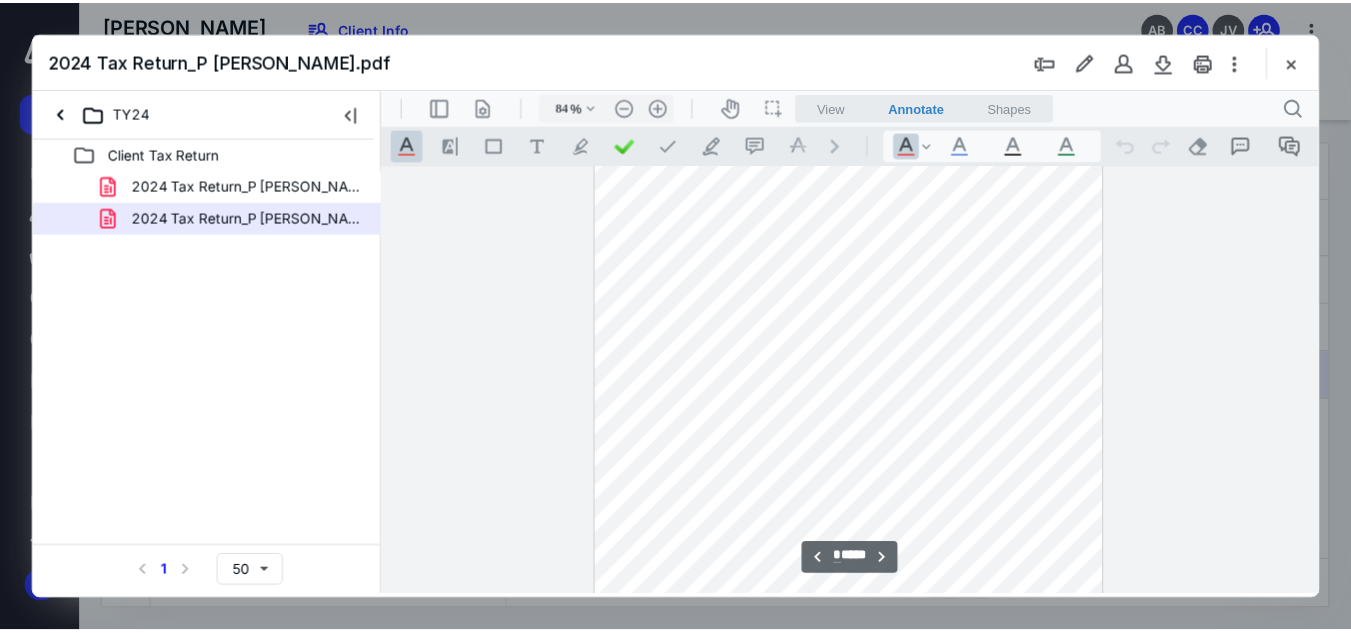 scroll, scrollTop: 4182, scrollLeft: 0, axis: vertical 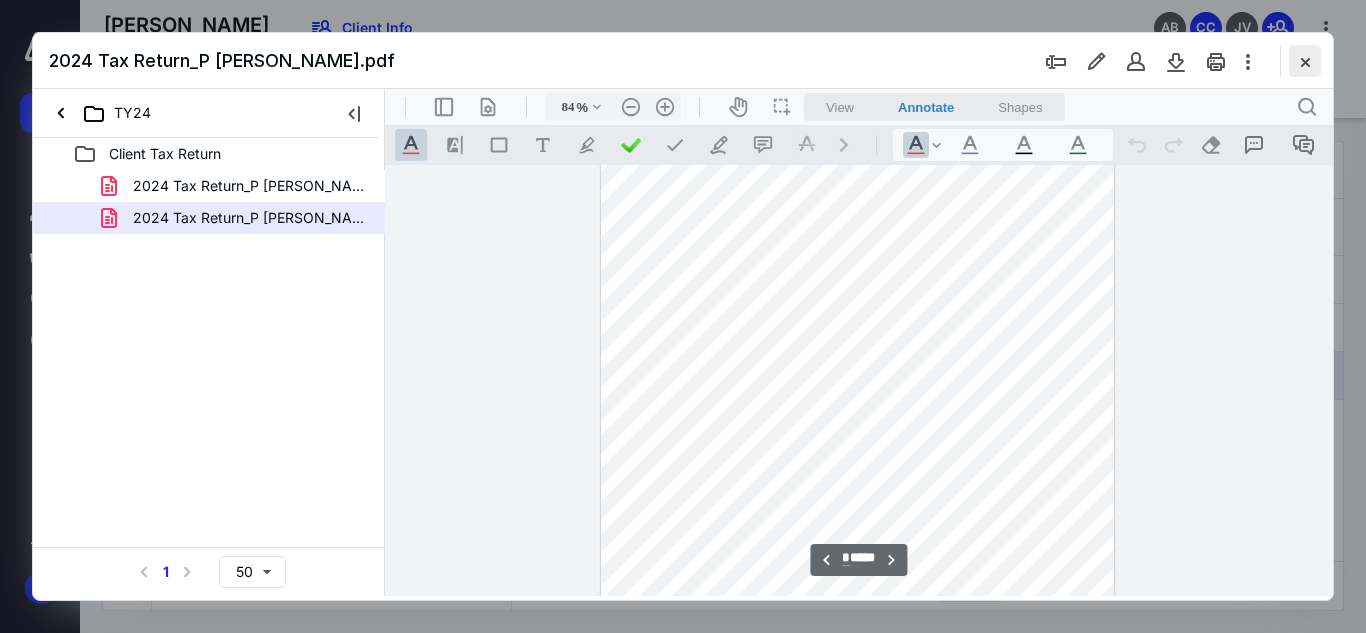 click at bounding box center (1305, 61) 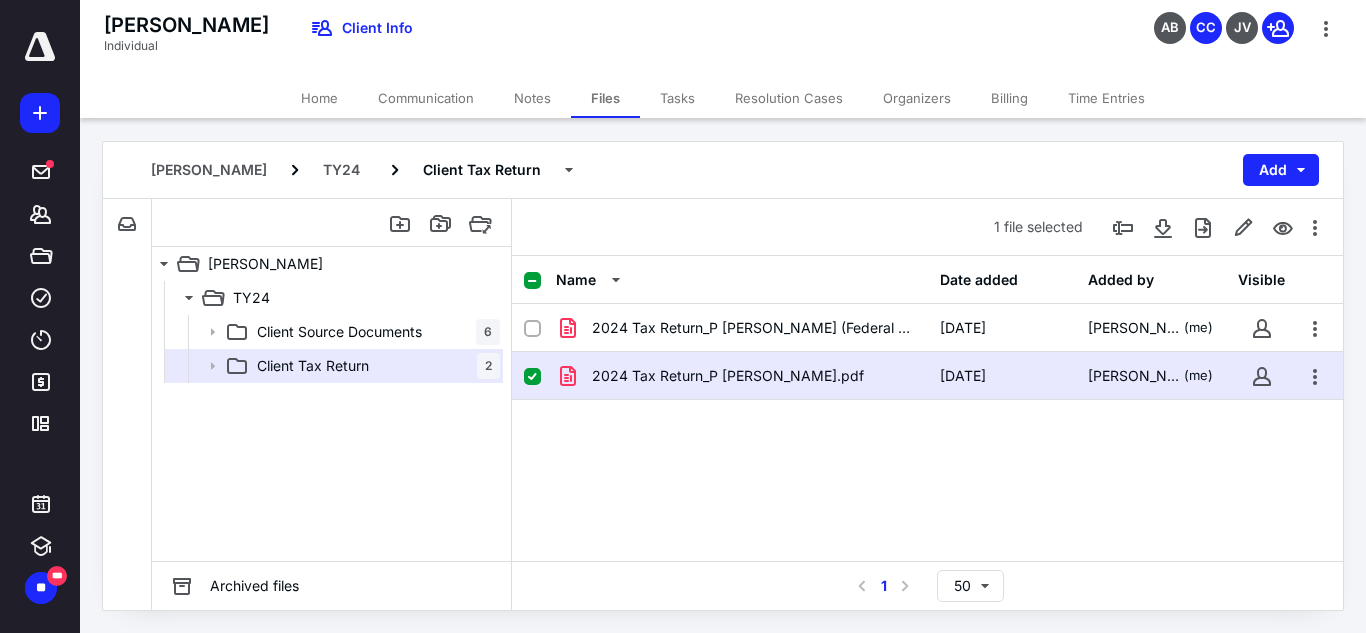 click on "Billing" at bounding box center (1009, 98) 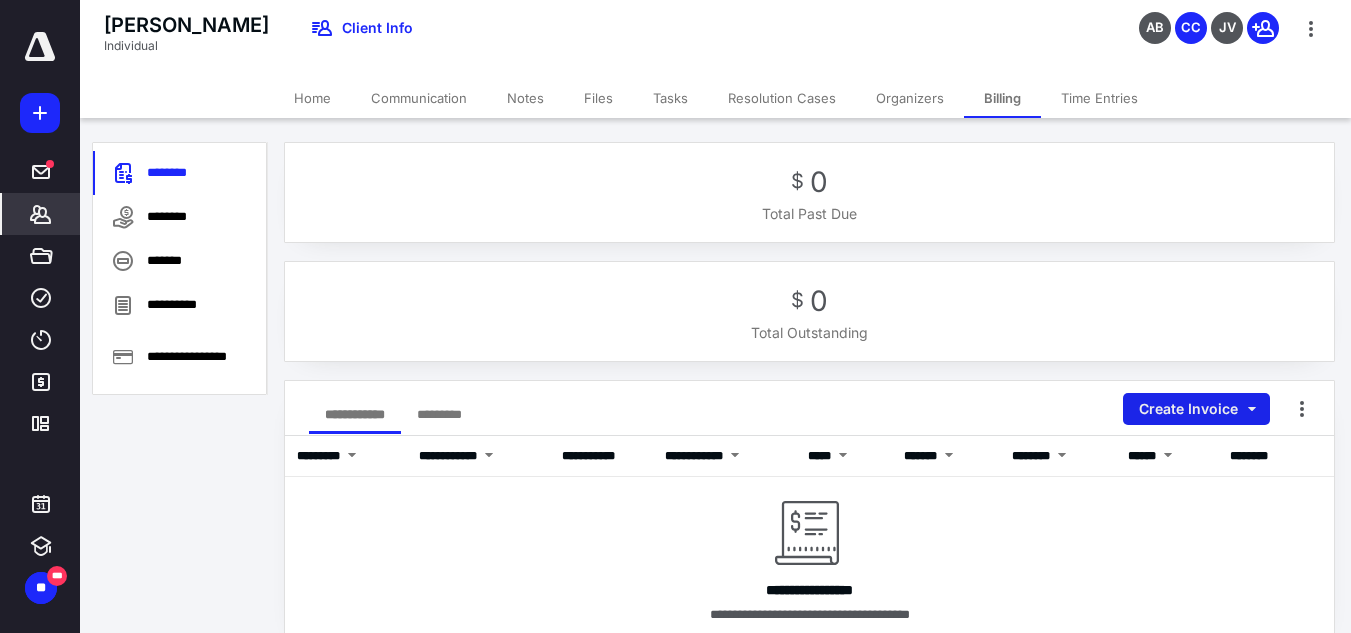 click on "Create Invoice" at bounding box center [1196, 409] 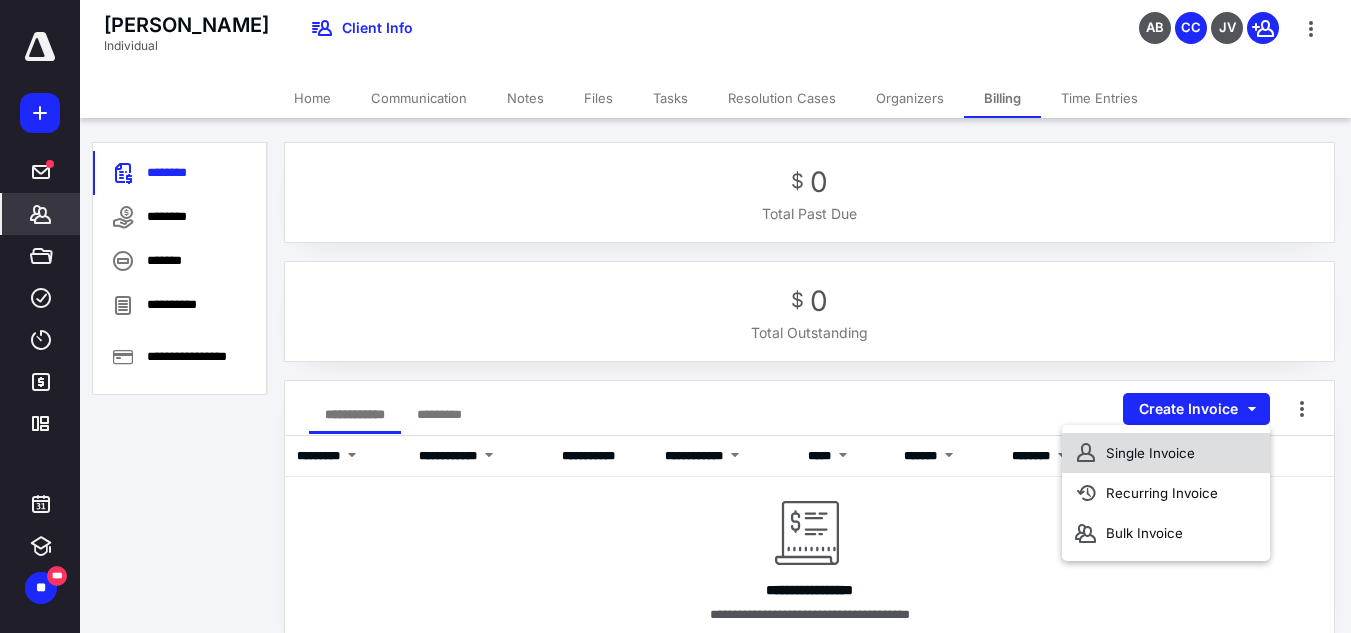 click on "Single Invoice" at bounding box center (1166, 453) 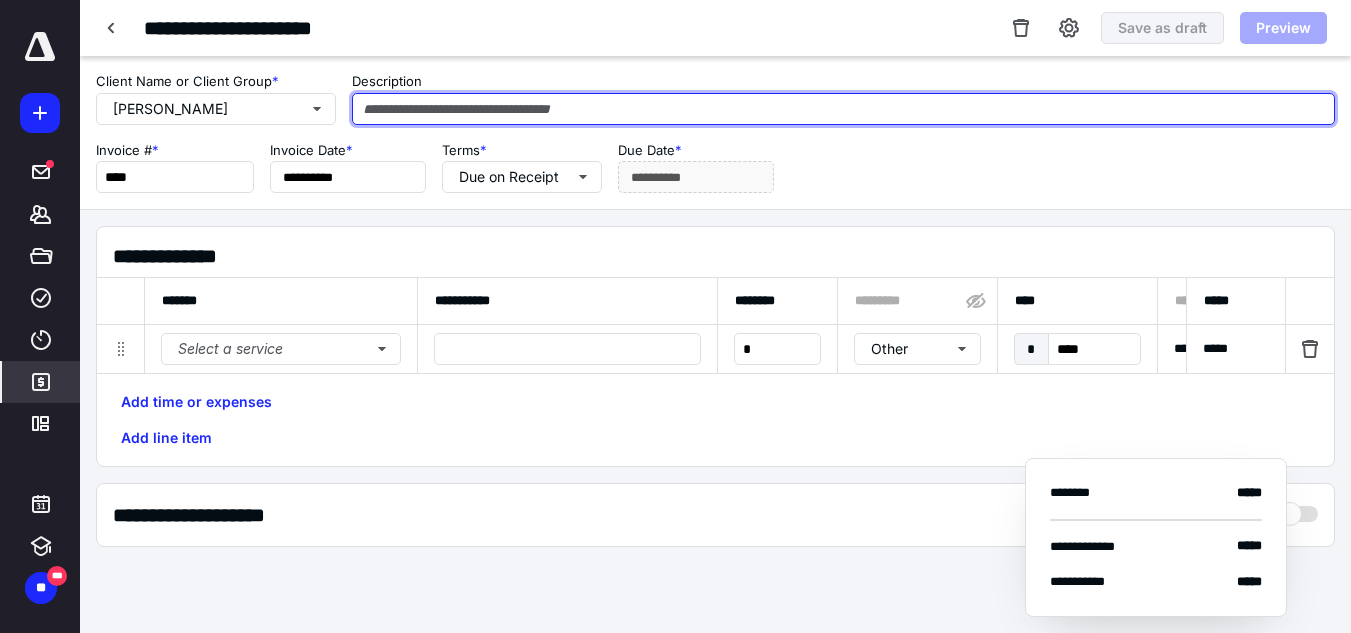 click at bounding box center [843, 109] 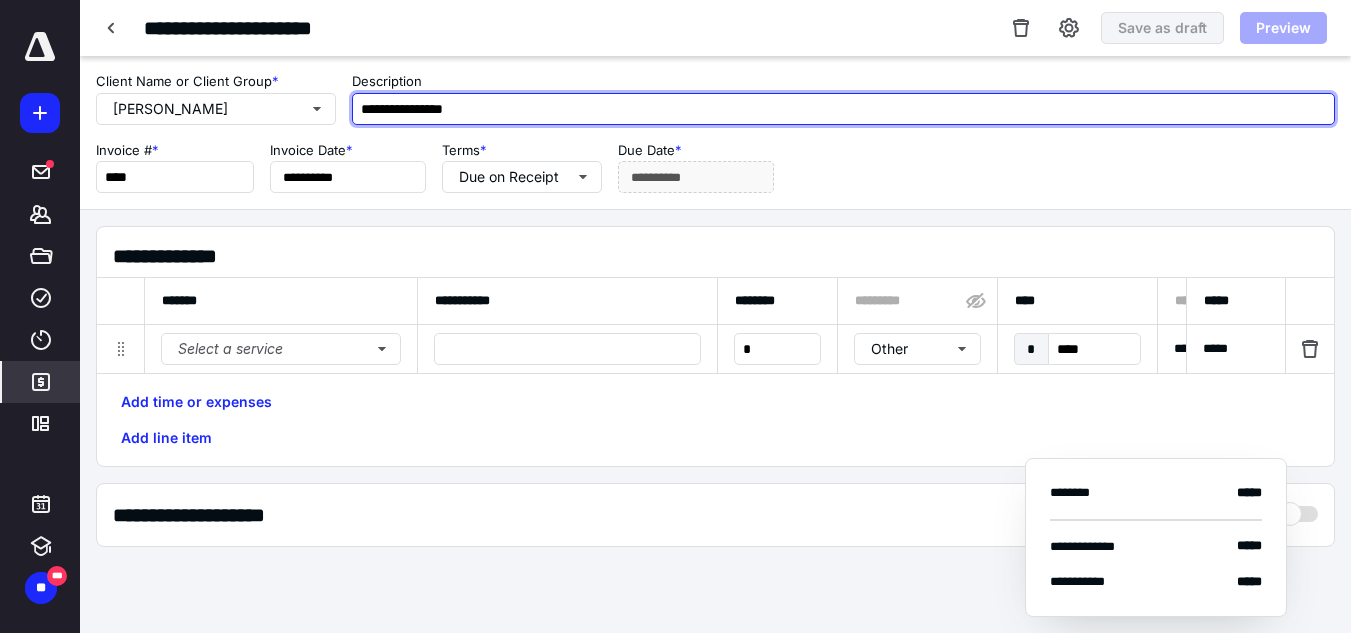 type on "**********" 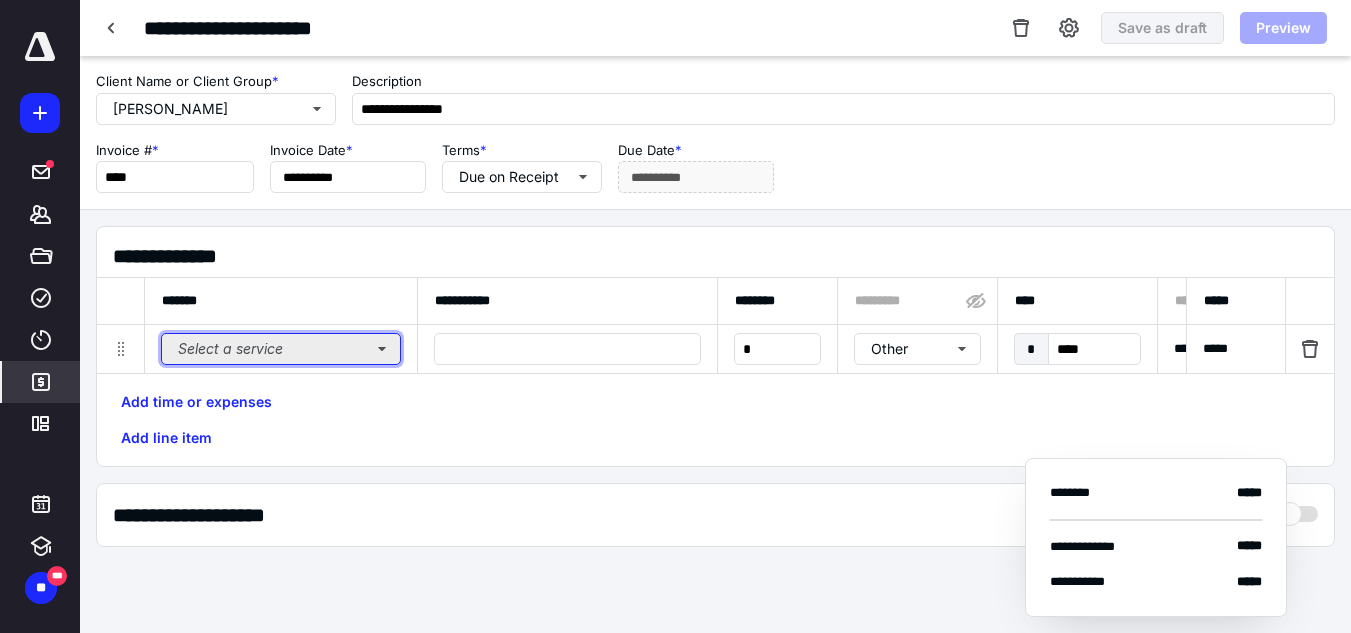 click on "Select a service" at bounding box center [281, 349] 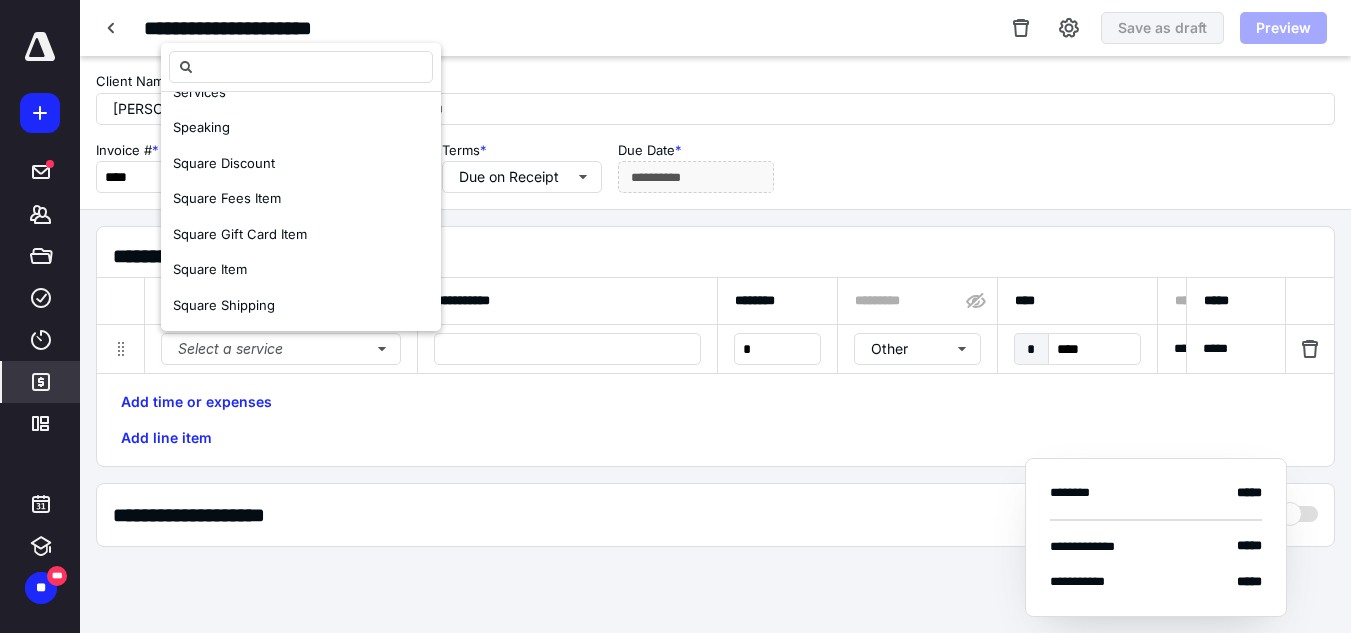 scroll, scrollTop: 627, scrollLeft: 0, axis: vertical 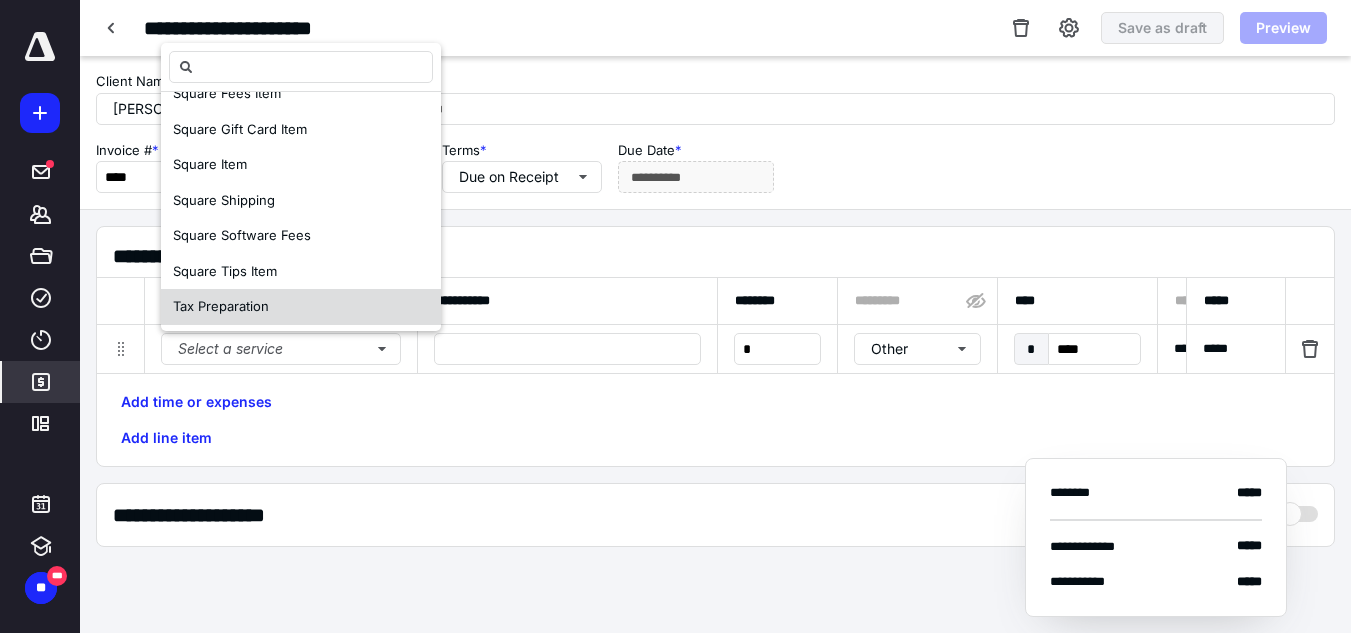 click on "Tax Preparation" at bounding box center [301, 307] 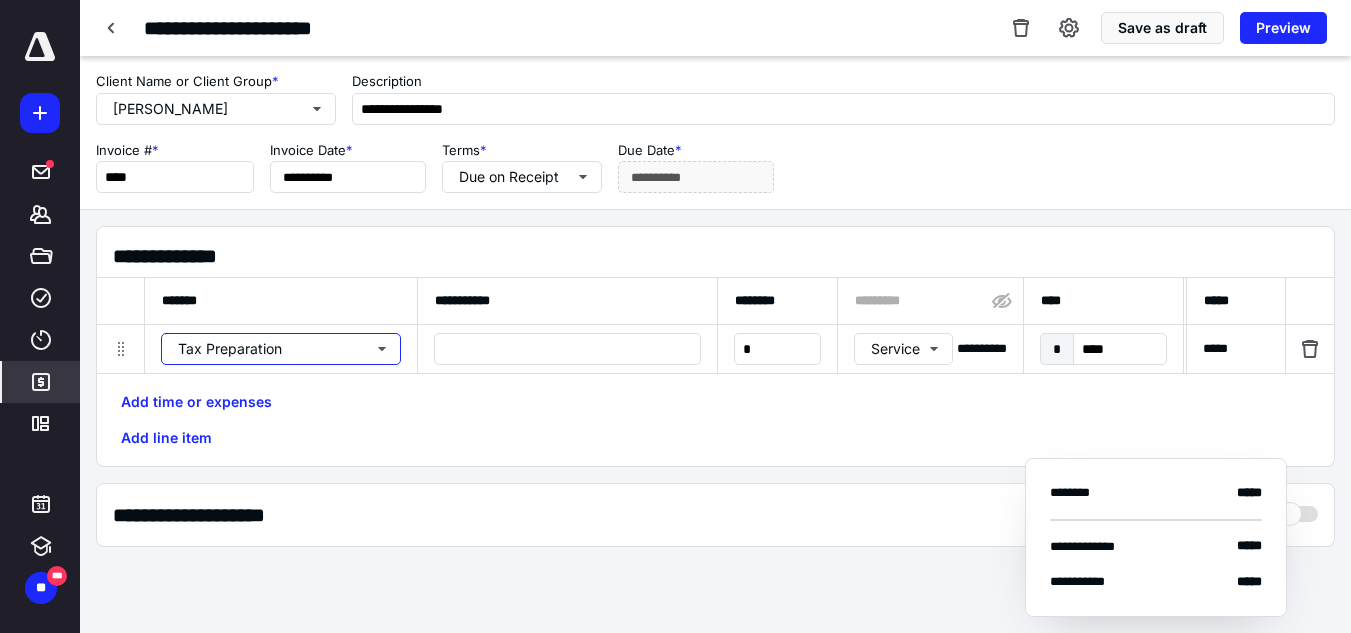 scroll, scrollTop: 0, scrollLeft: 0, axis: both 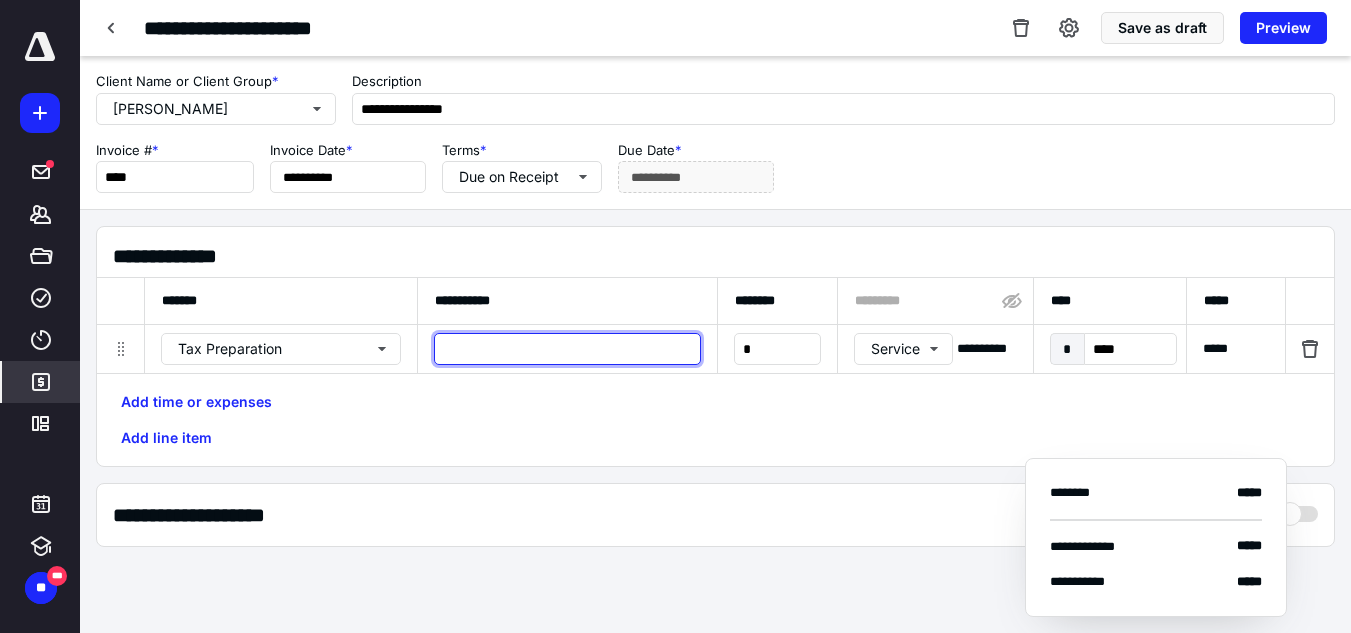 click at bounding box center [567, 349] 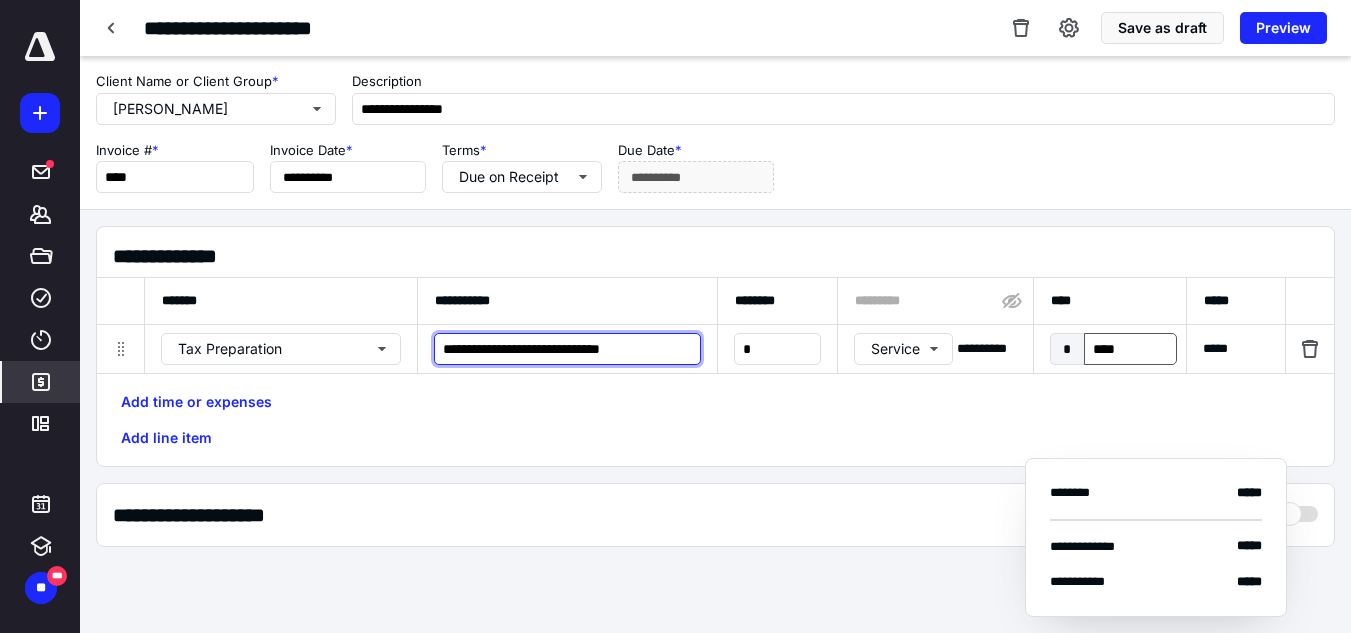 type on "**********" 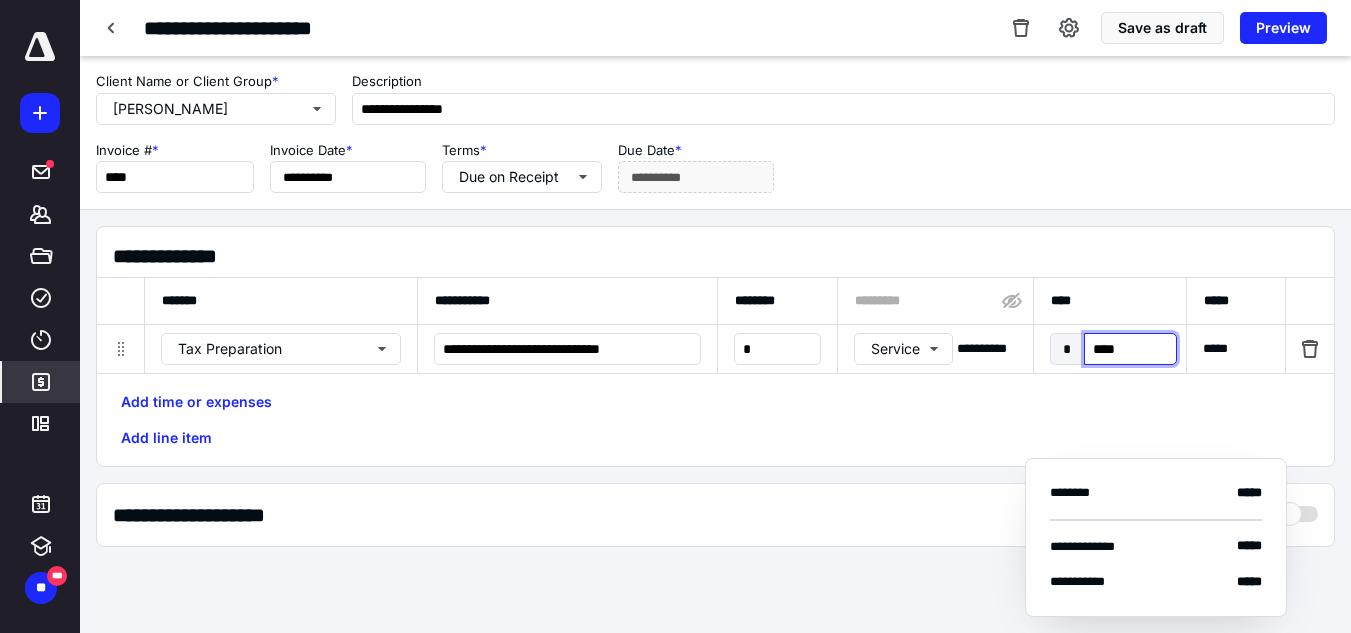 click on "****" at bounding box center [1130, 349] 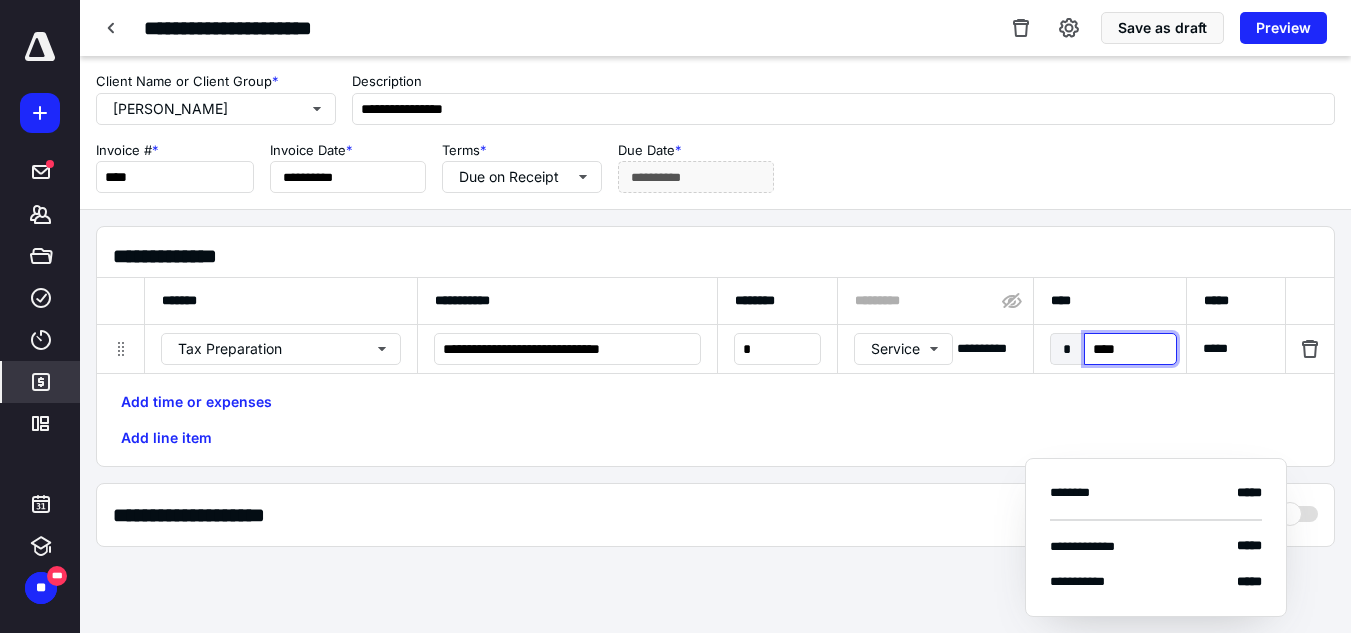 scroll, scrollTop: 162, scrollLeft: 0, axis: vertical 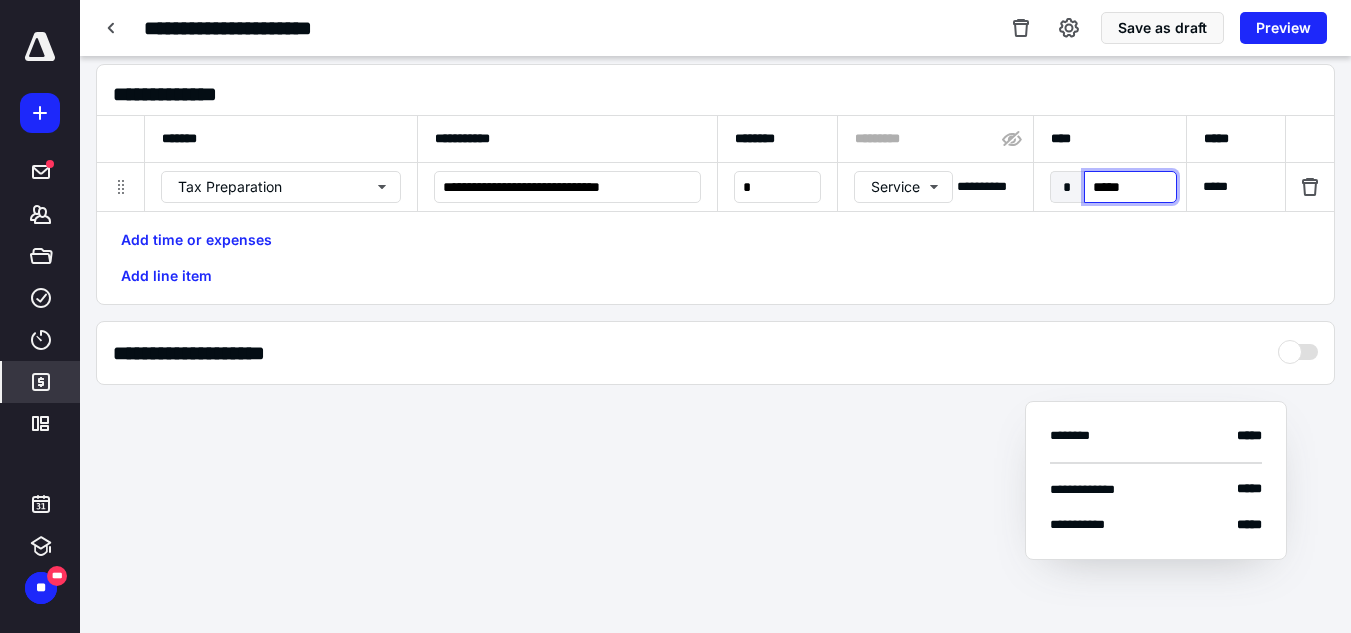 type on "******" 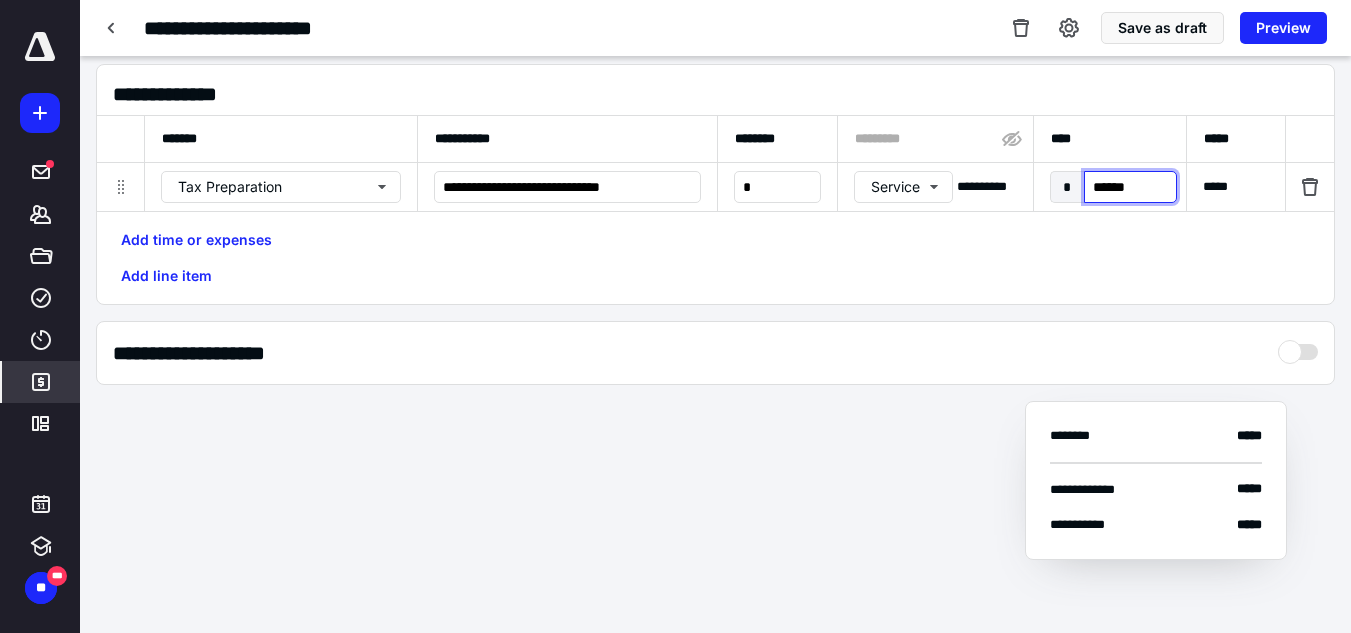 scroll, scrollTop: 0, scrollLeft: 1082, axis: horizontal 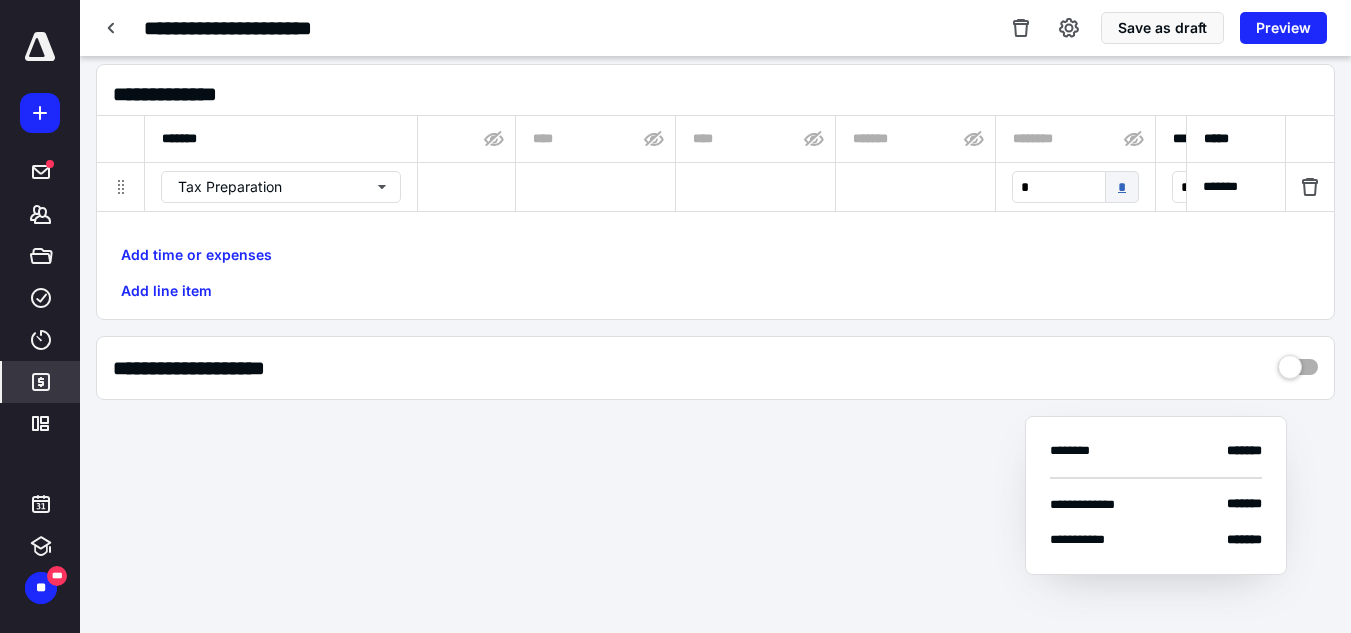 click on "*" at bounding box center (1122, 187) 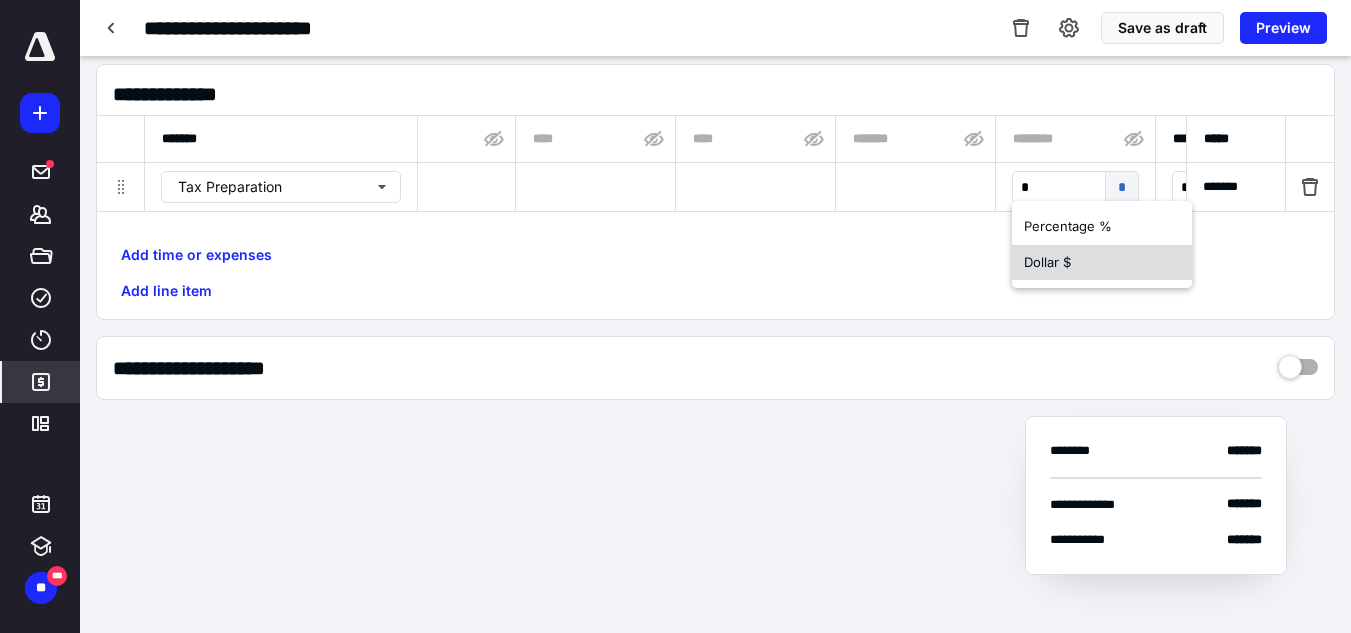 click on "Dollar $" at bounding box center (1102, 263) 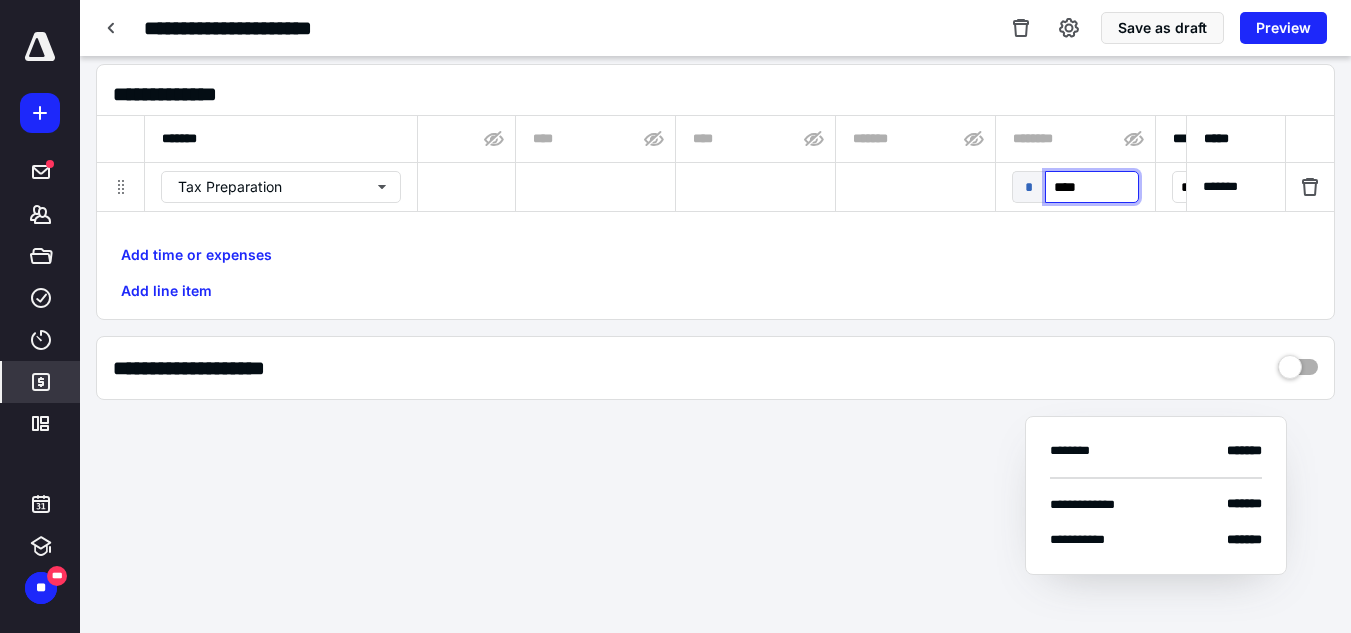 click on "****" at bounding box center (1092, 187) 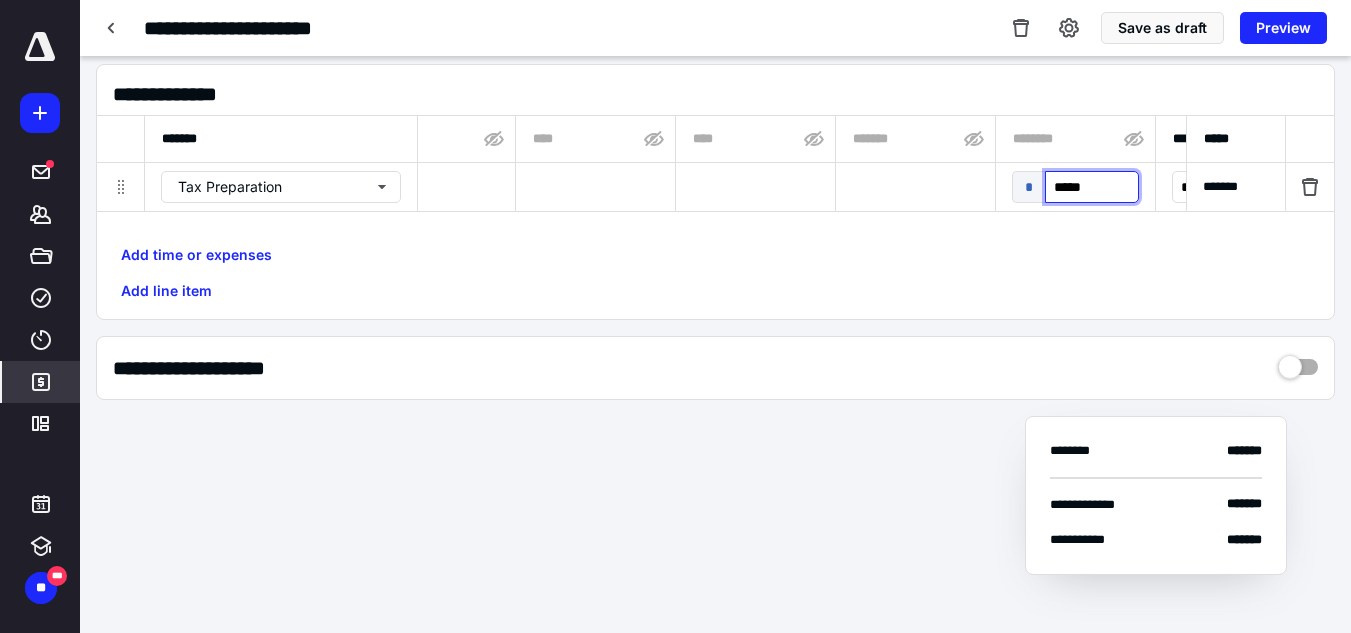 type on "******" 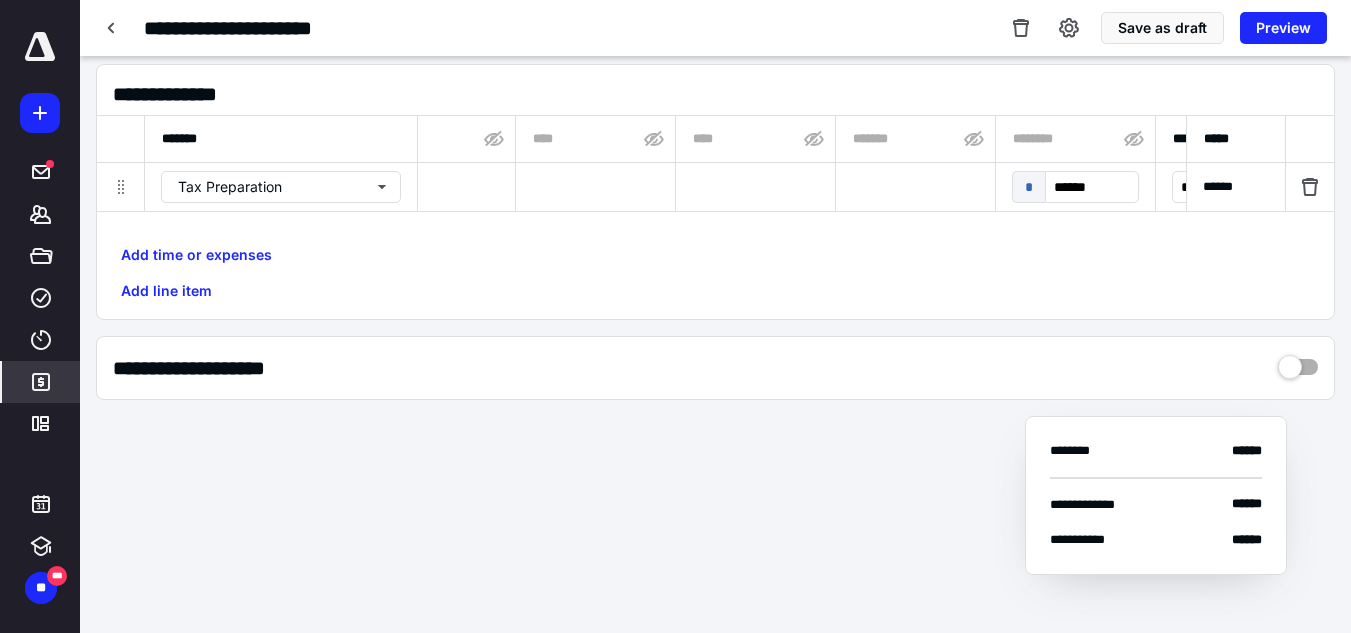 click on "Add time or expenses Add line item" at bounding box center (715, 273) 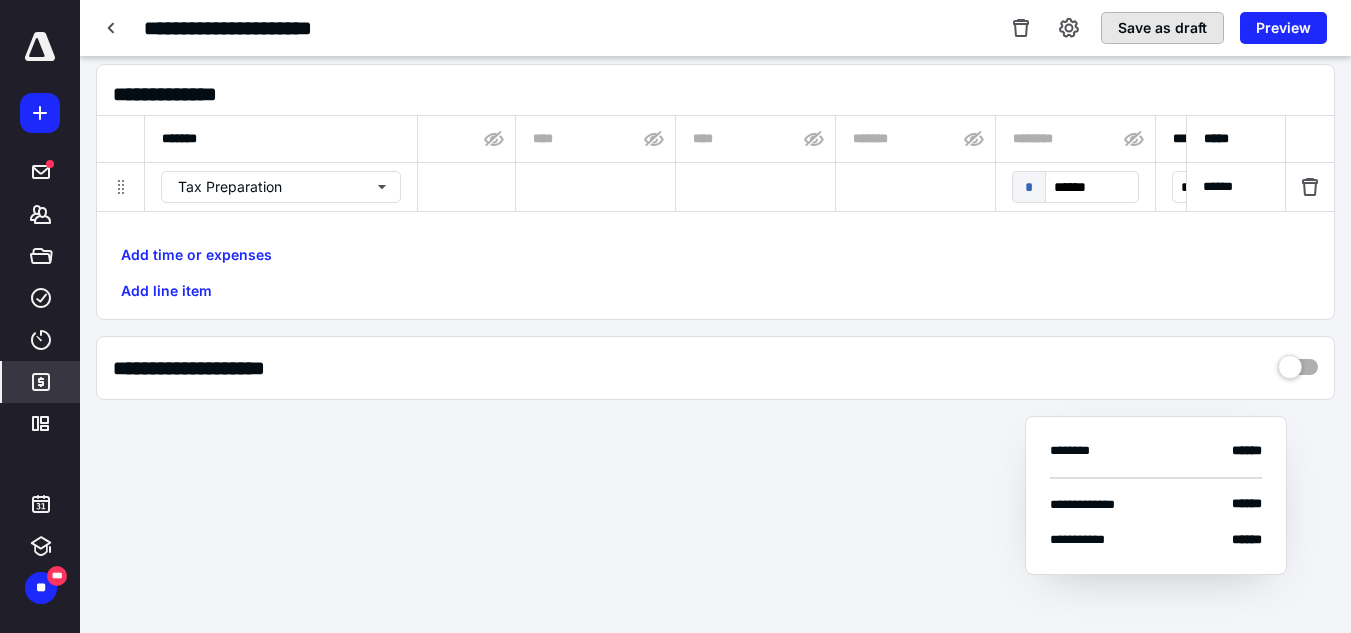 click on "Save as draft" at bounding box center [1162, 28] 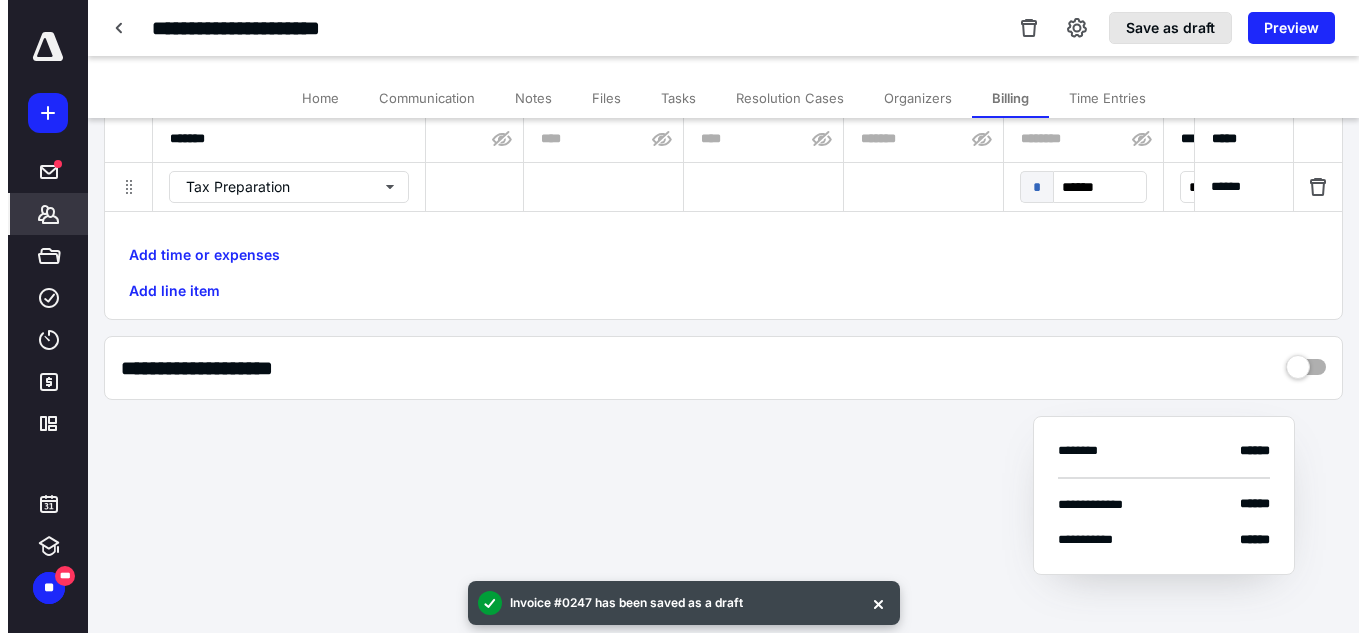 scroll, scrollTop: 0, scrollLeft: 0, axis: both 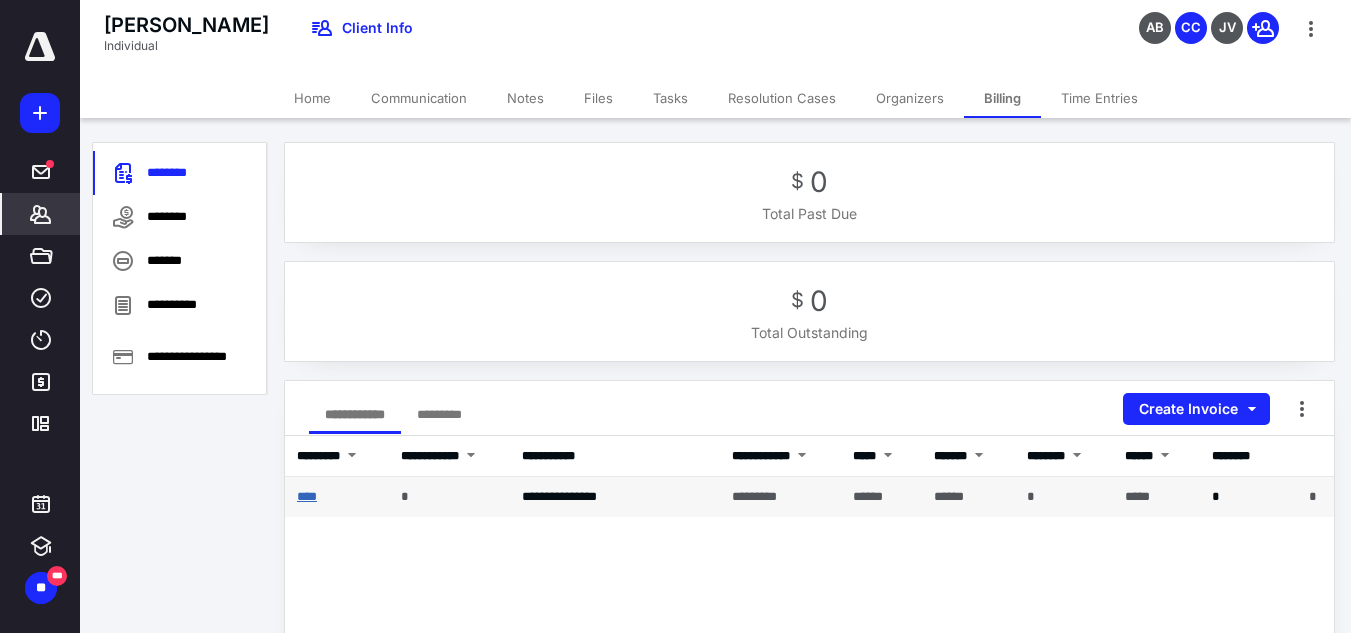 click on "****" at bounding box center [307, 496] 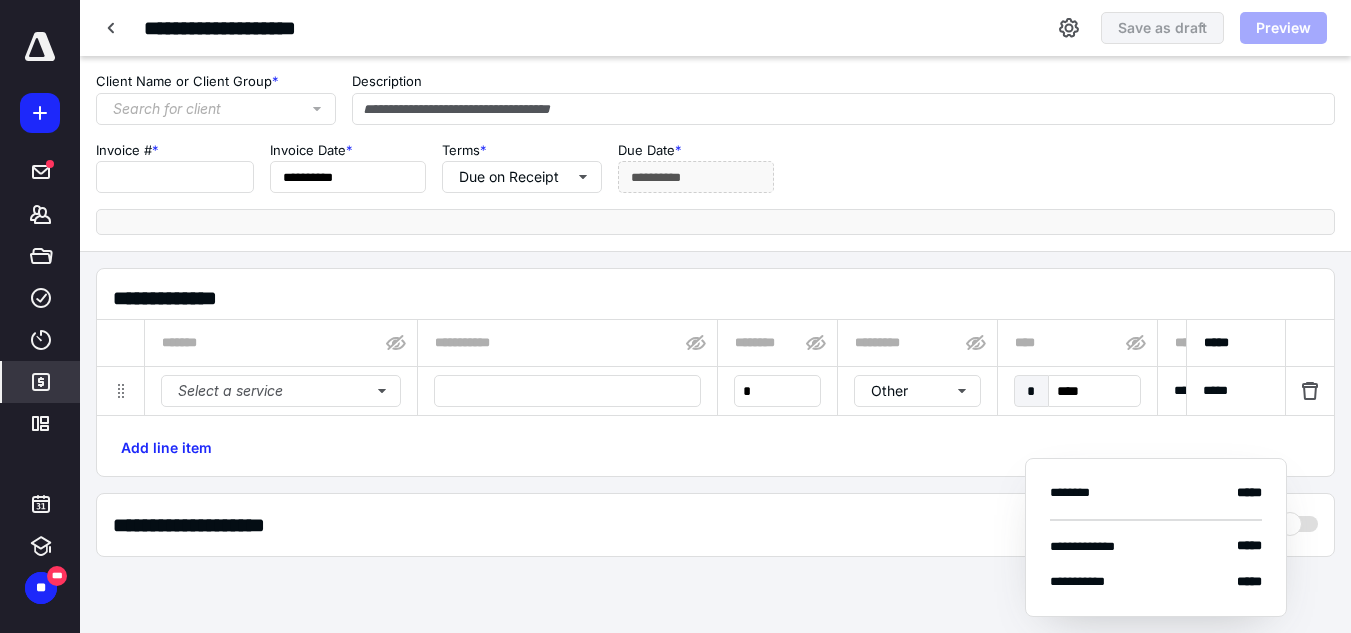 type on "**********" 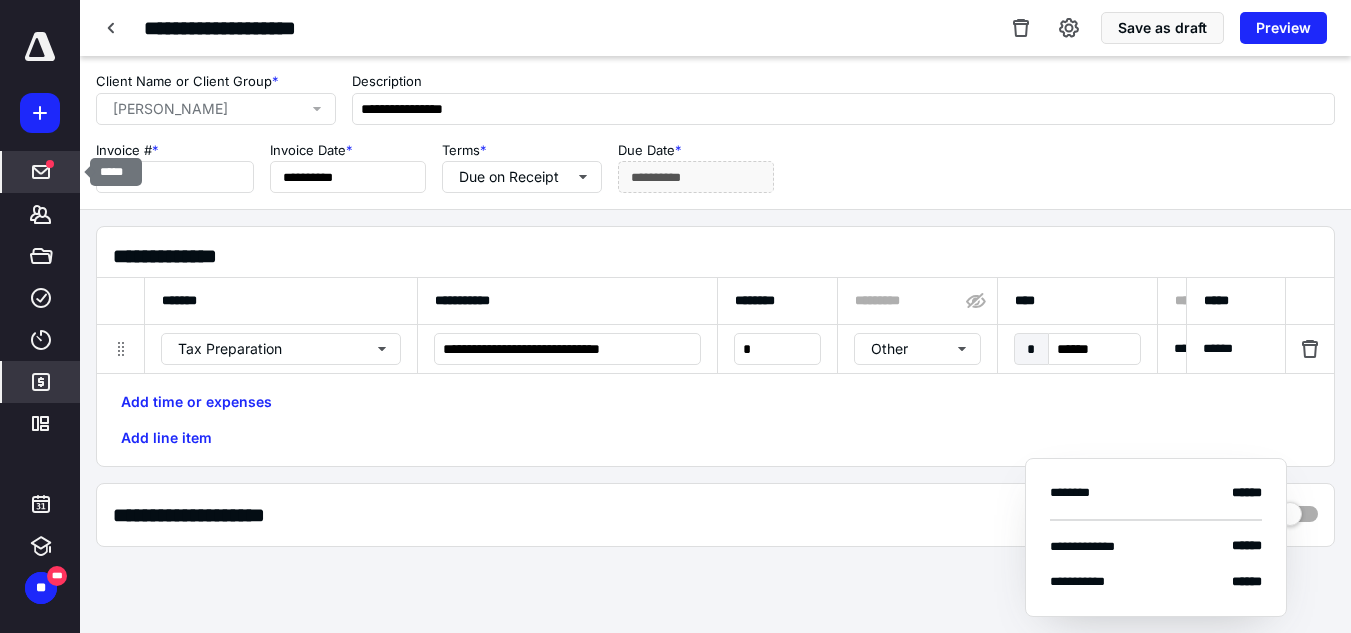 click 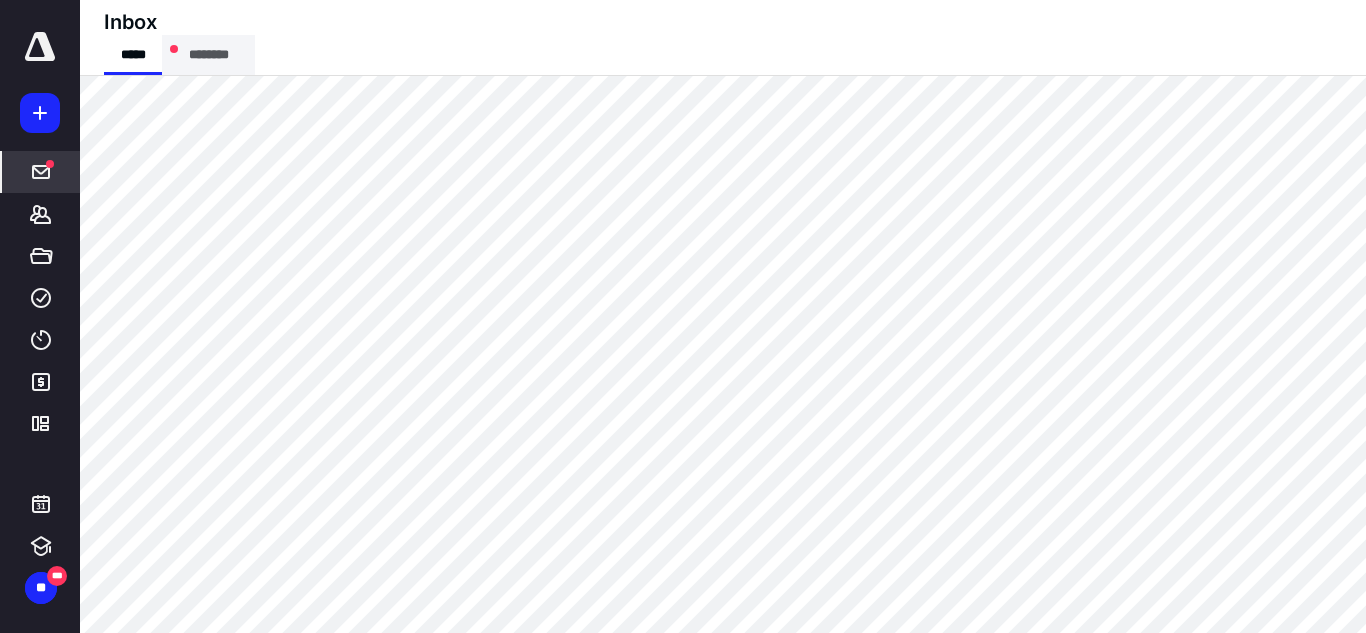 click on "********" at bounding box center [208, 55] 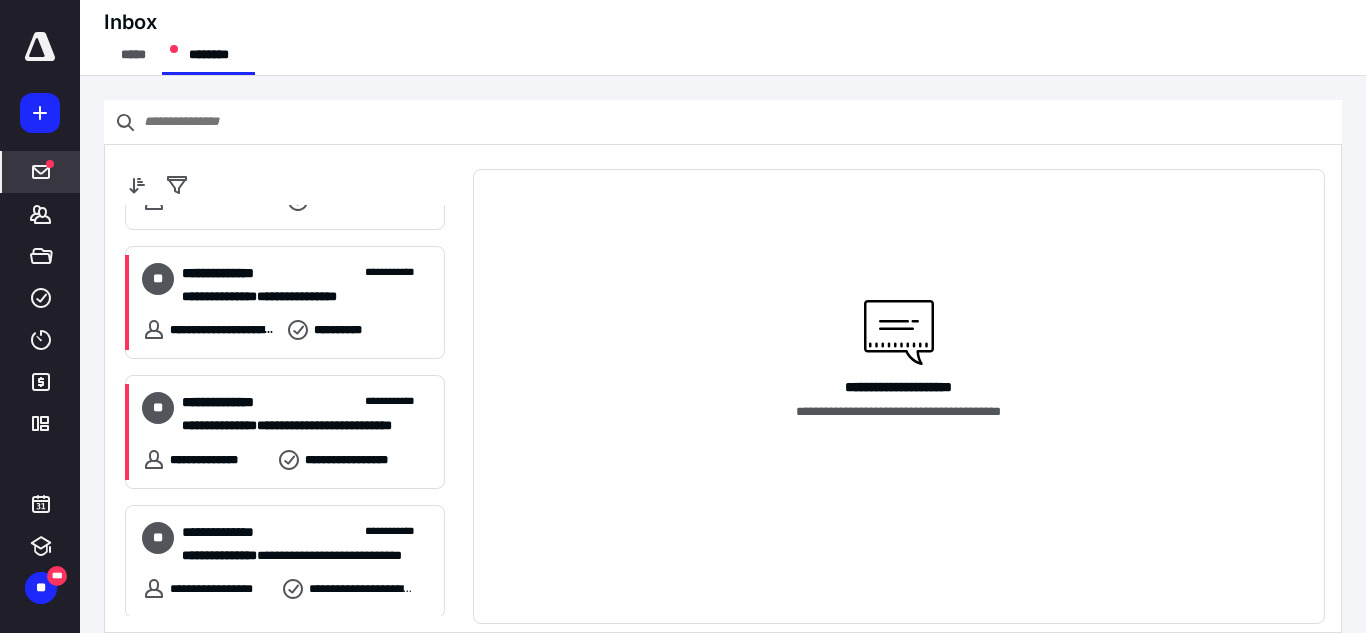 scroll, scrollTop: 94, scrollLeft: 0, axis: vertical 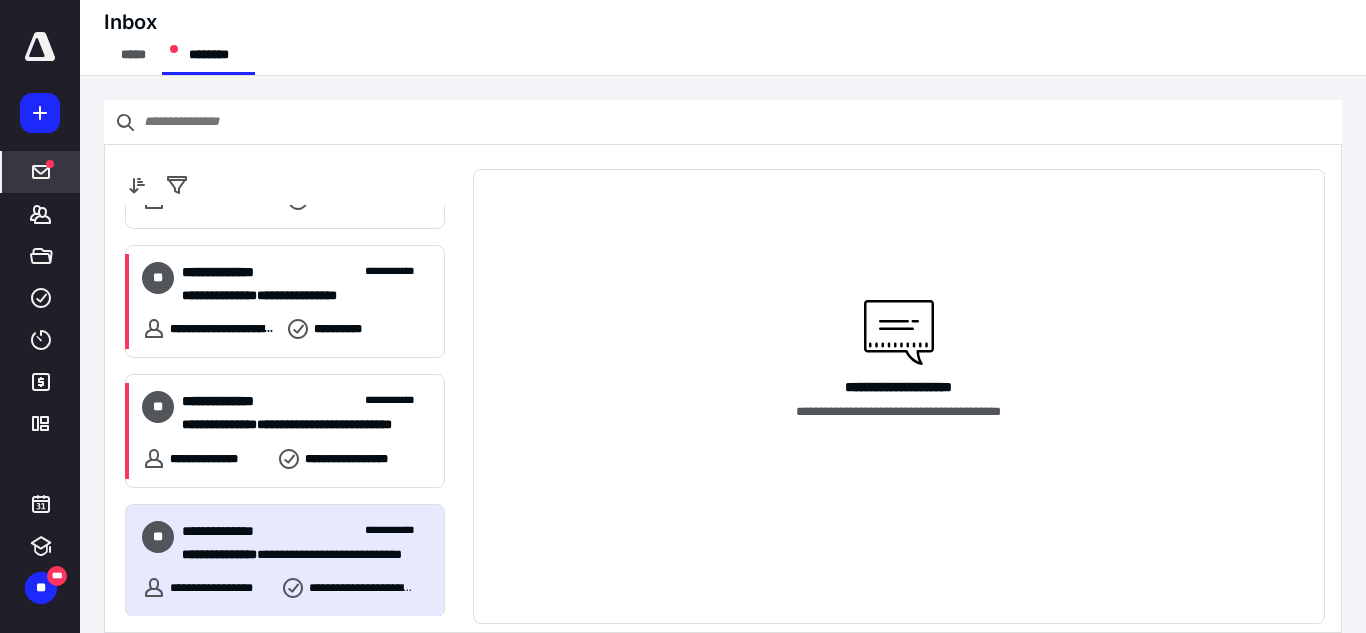 click on "**********" at bounding box center (305, 543) 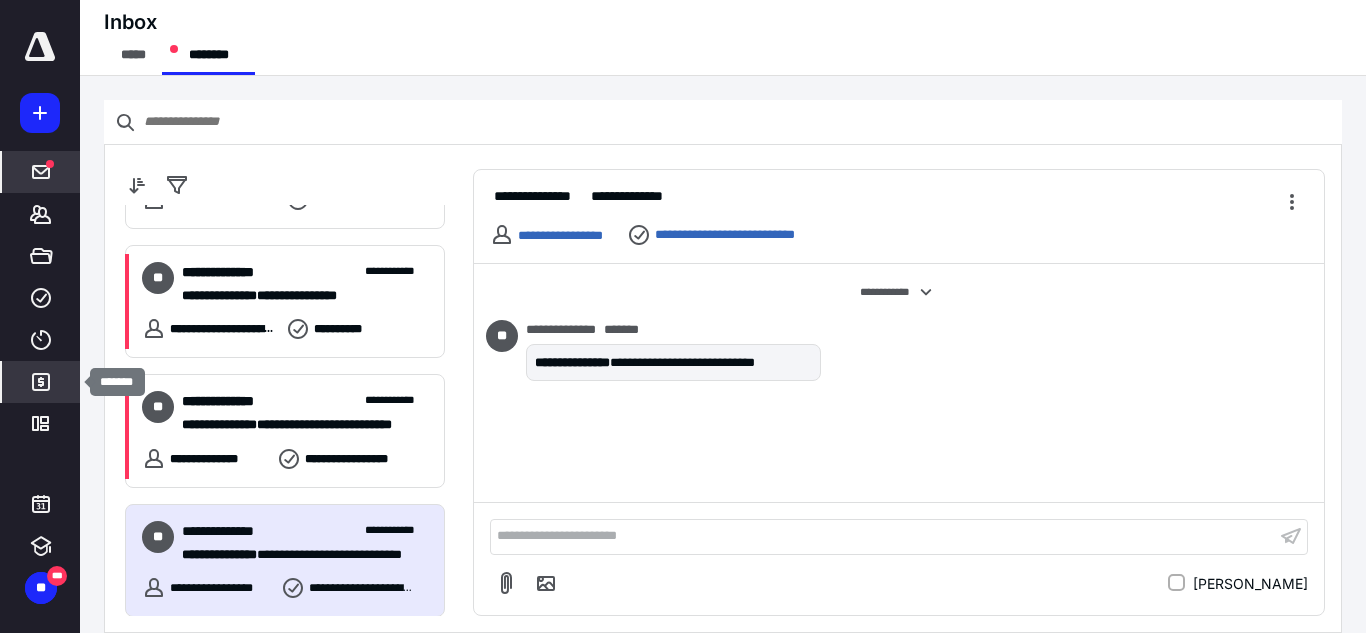 click 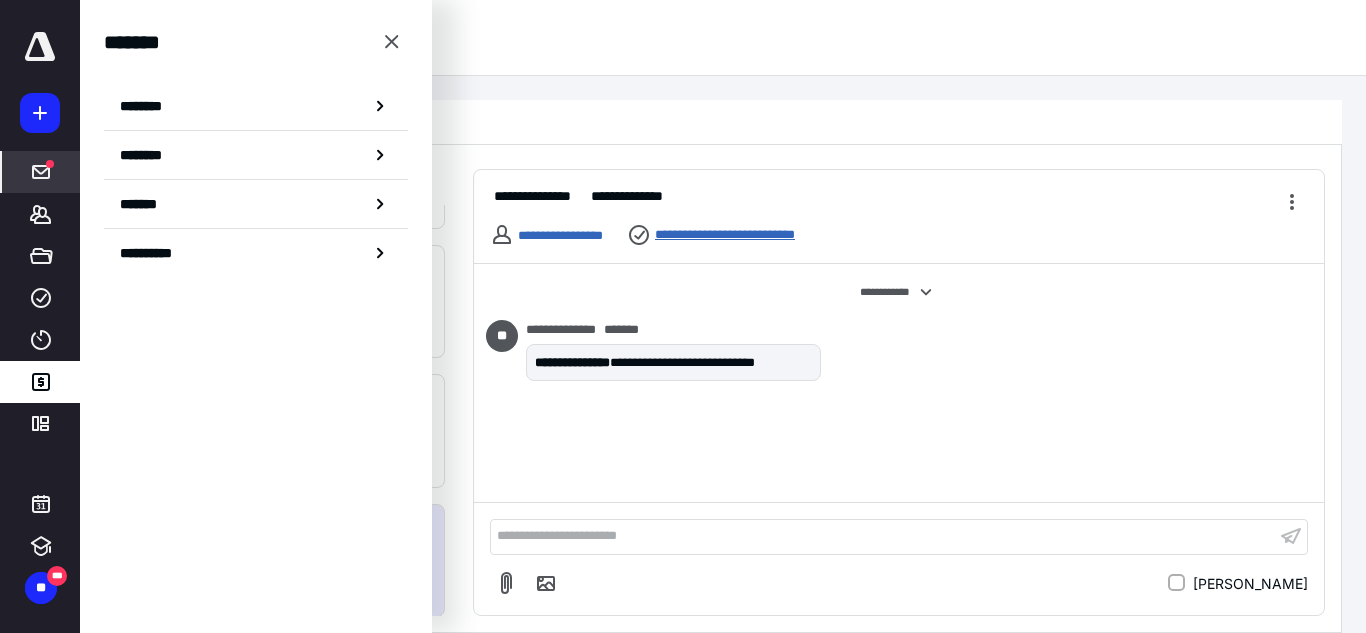 click on "**********" at bounding box center [742, 235] 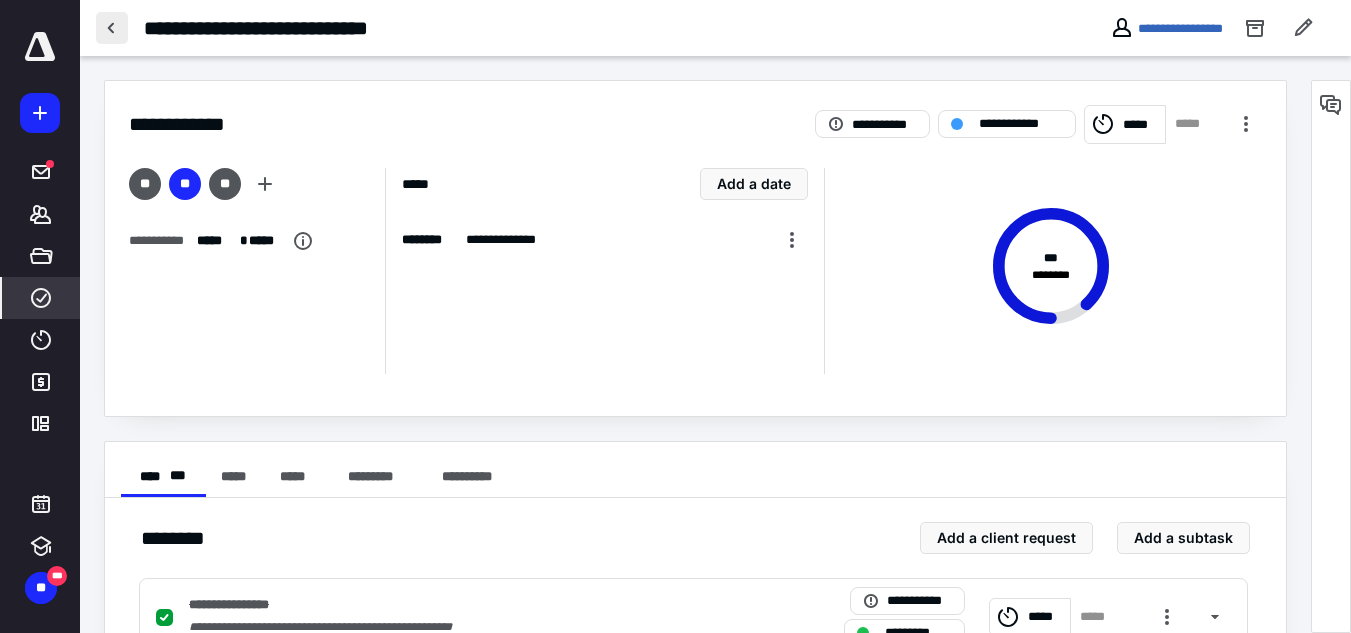 click at bounding box center (112, 28) 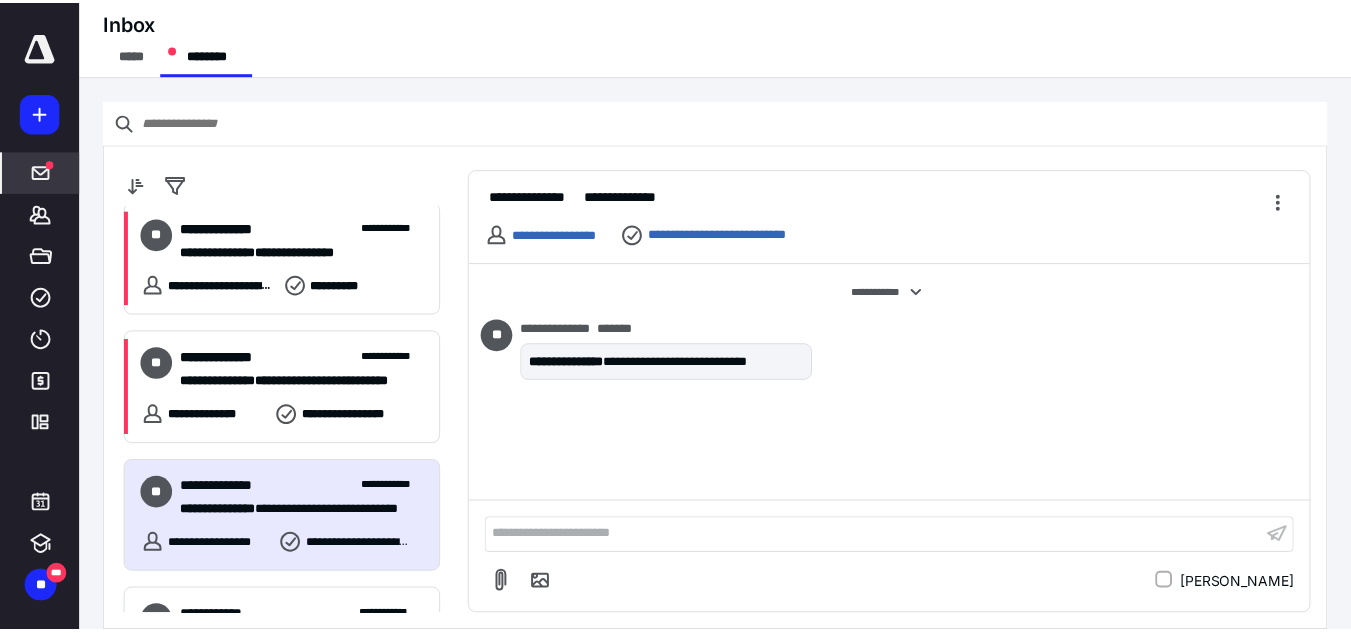 scroll, scrollTop: 138, scrollLeft: 0, axis: vertical 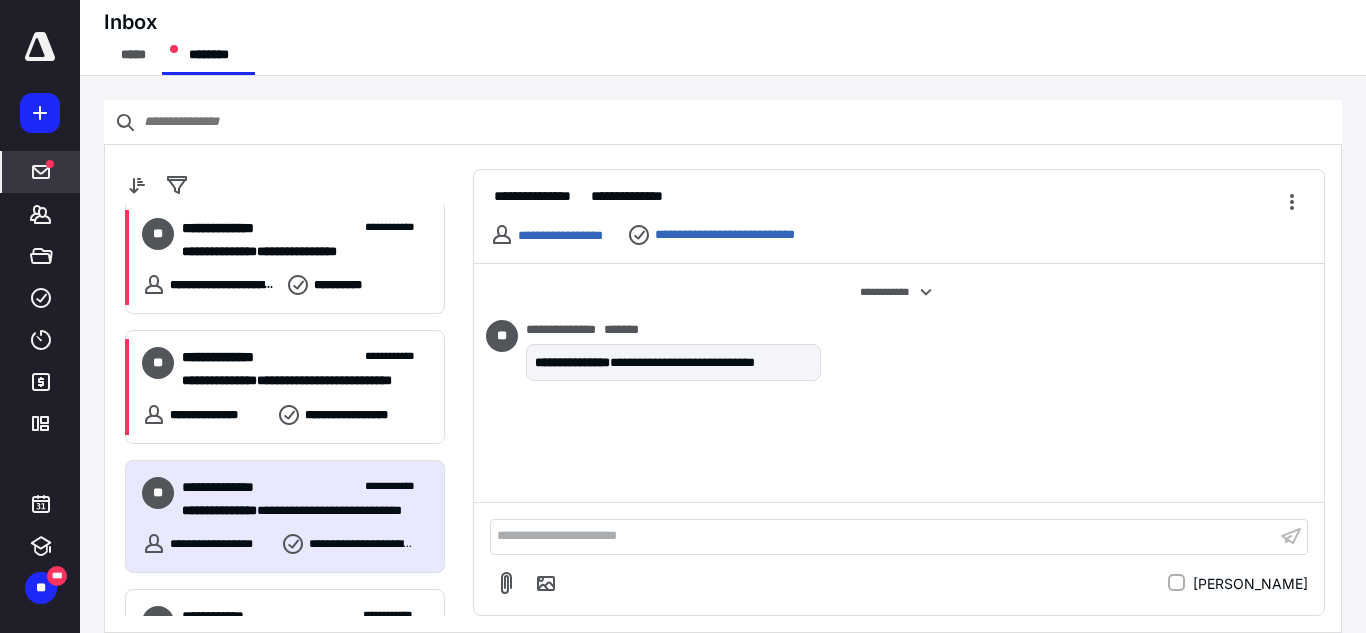 click on "**********" at bounding box center [305, 499] 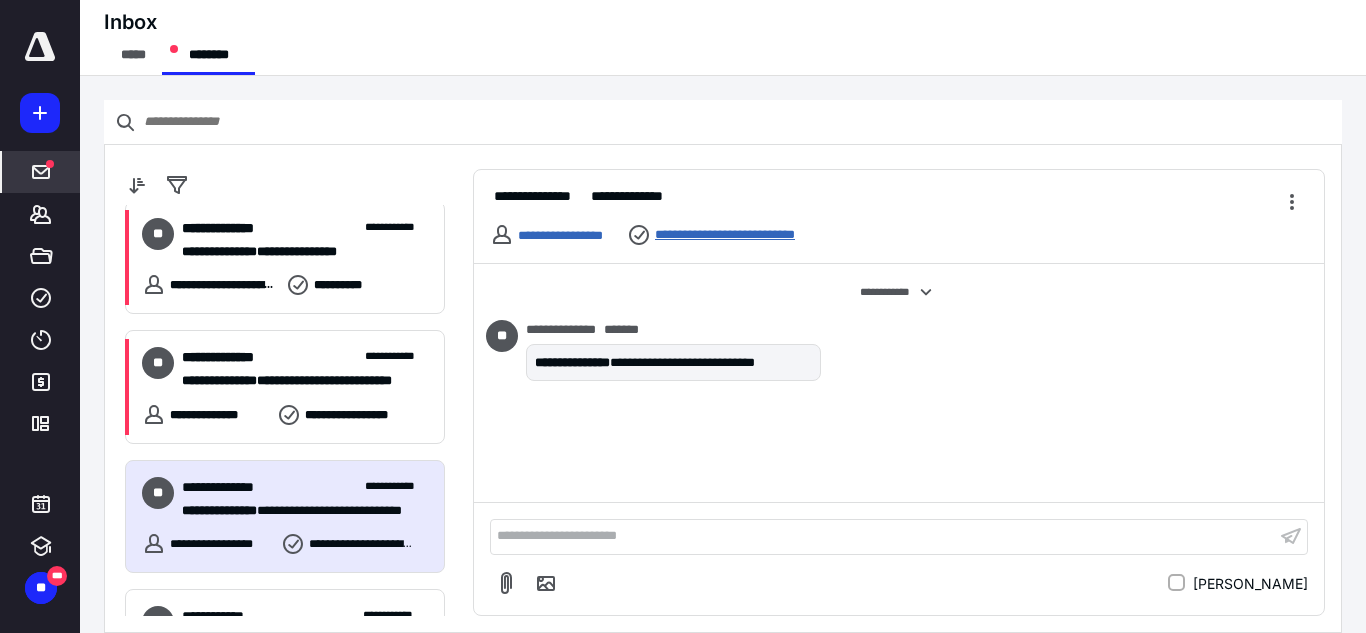 click on "**********" at bounding box center [742, 235] 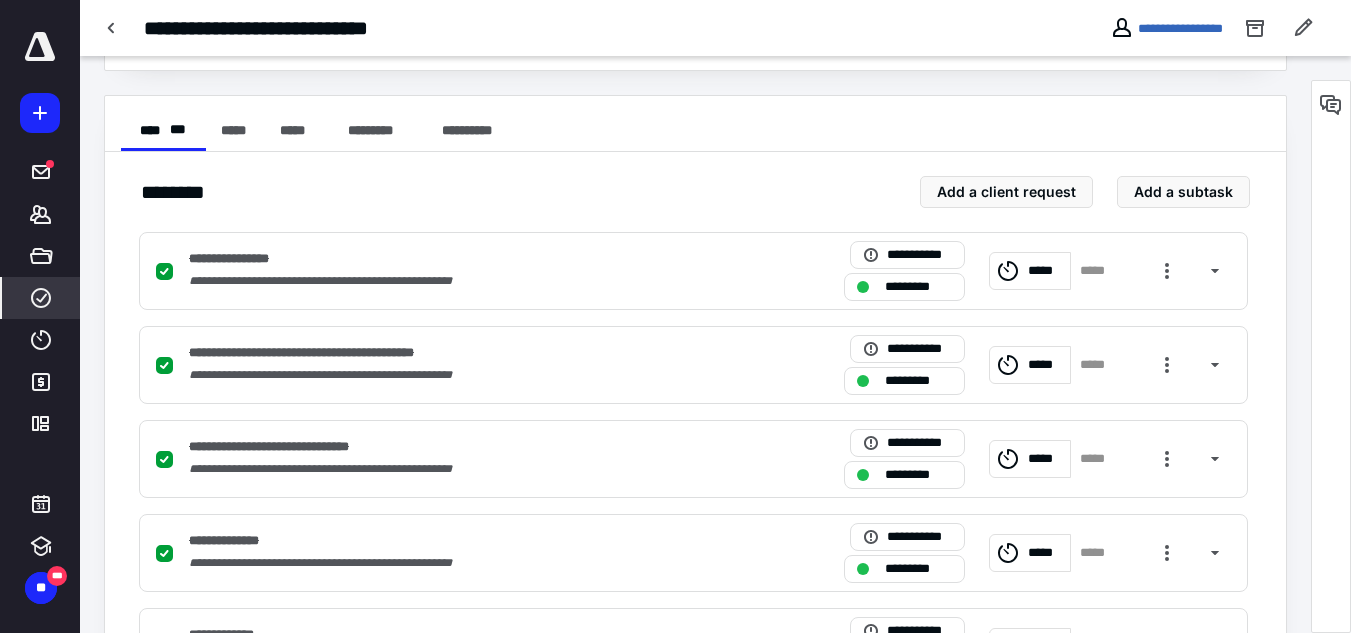 scroll, scrollTop: 730, scrollLeft: 0, axis: vertical 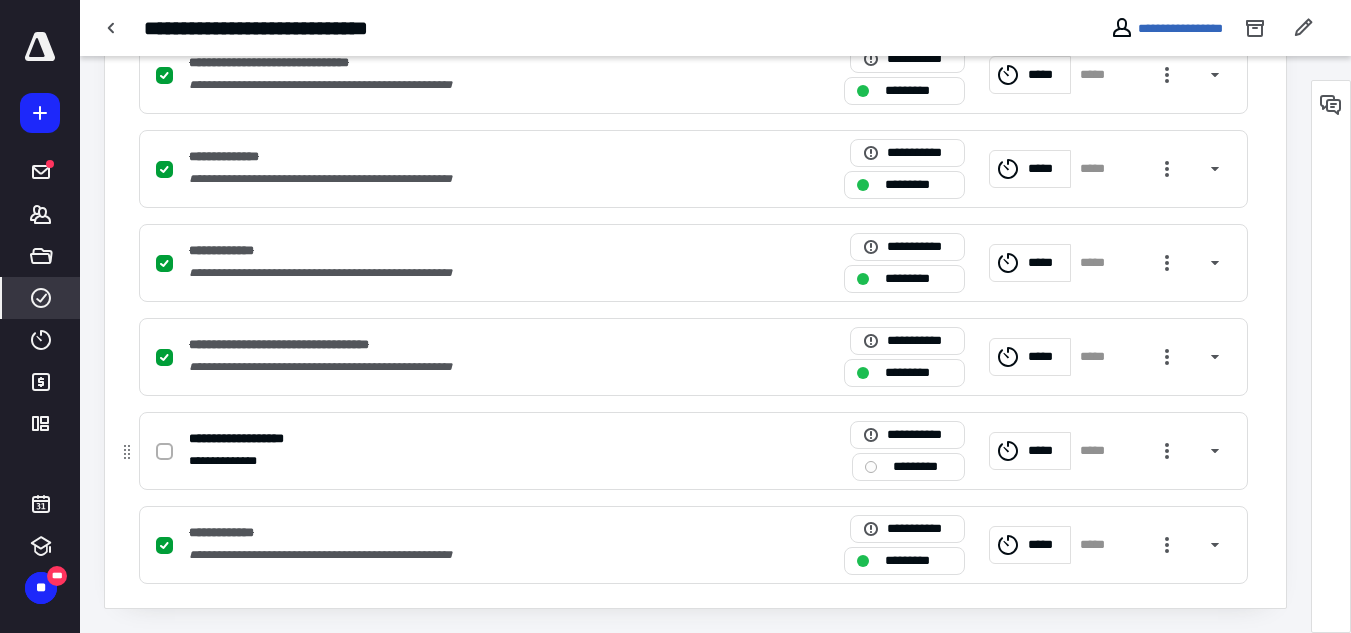 click 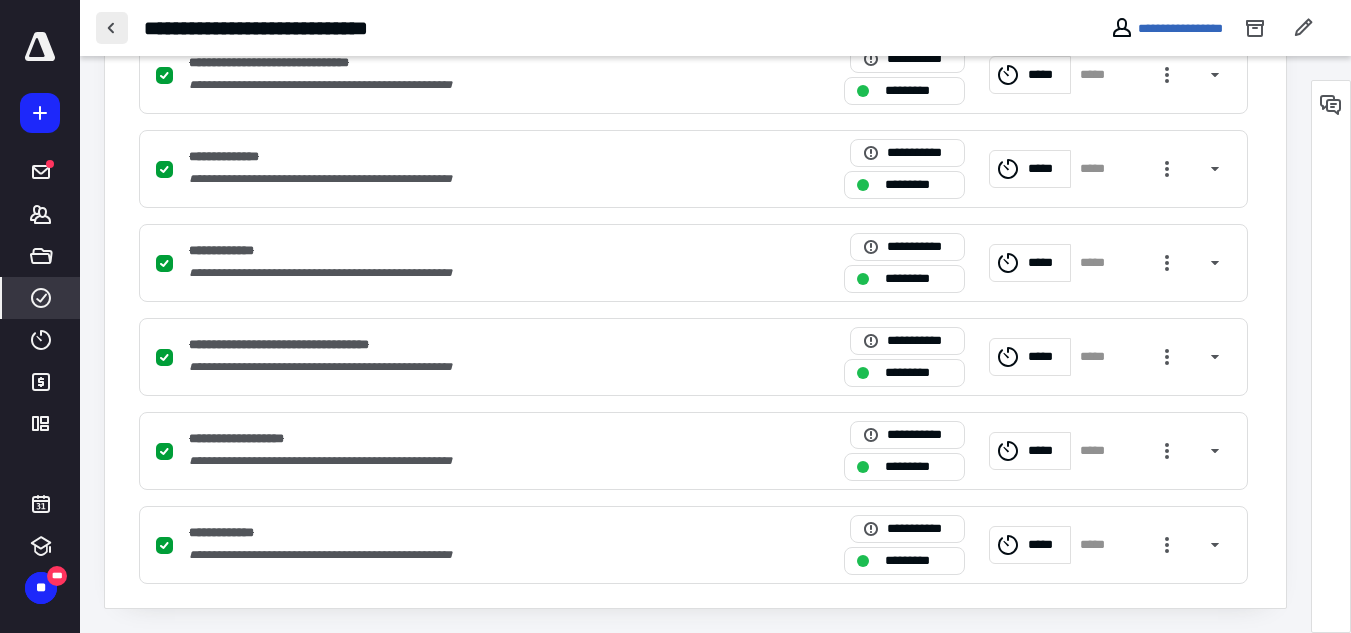 click at bounding box center (112, 28) 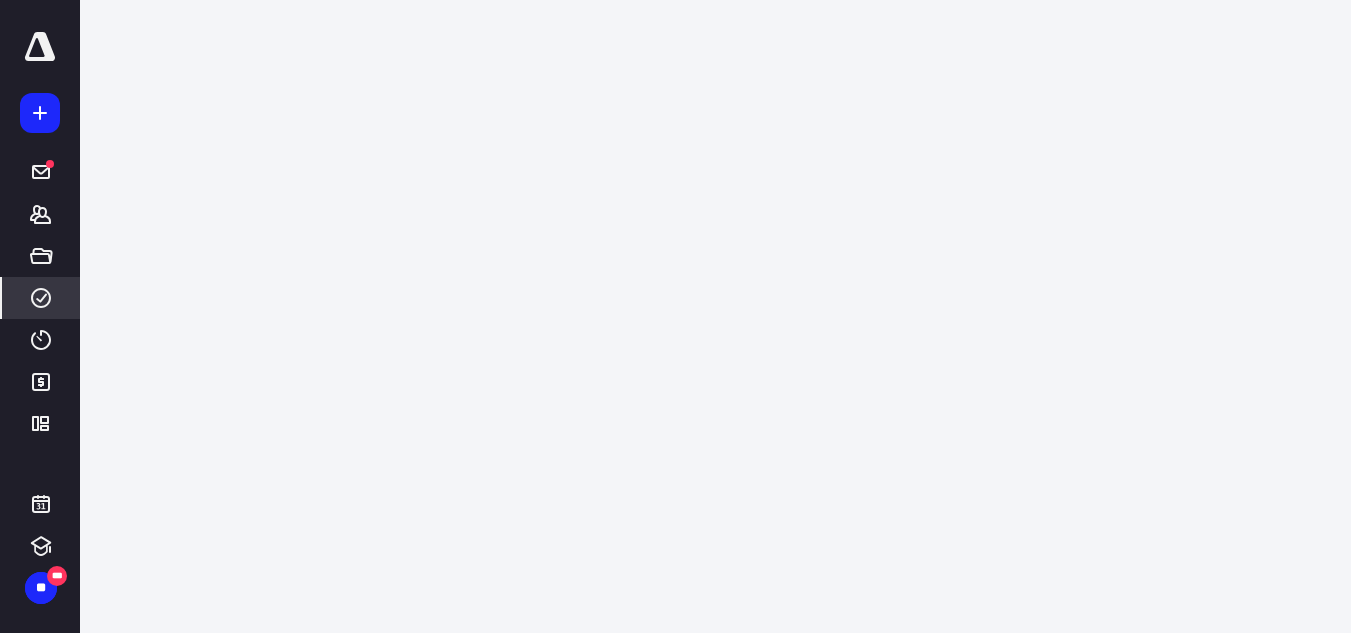 scroll, scrollTop: 0, scrollLeft: 0, axis: both 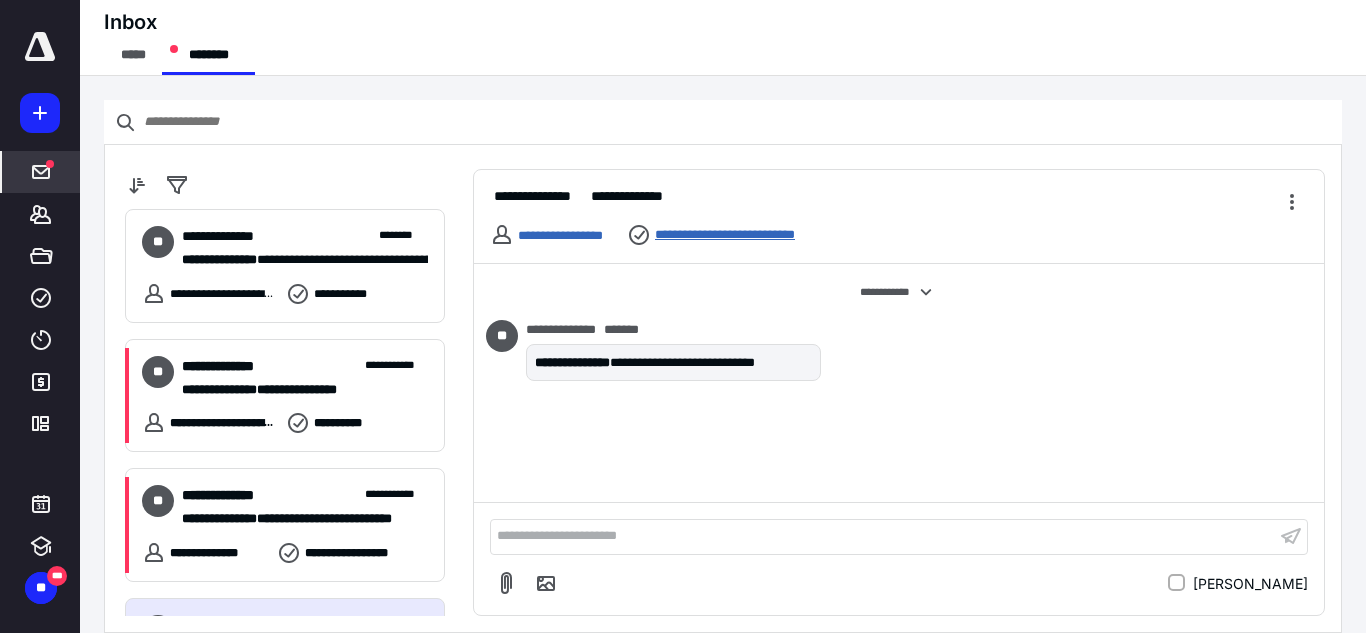 click on "**********" at bounding box center [742, 235] 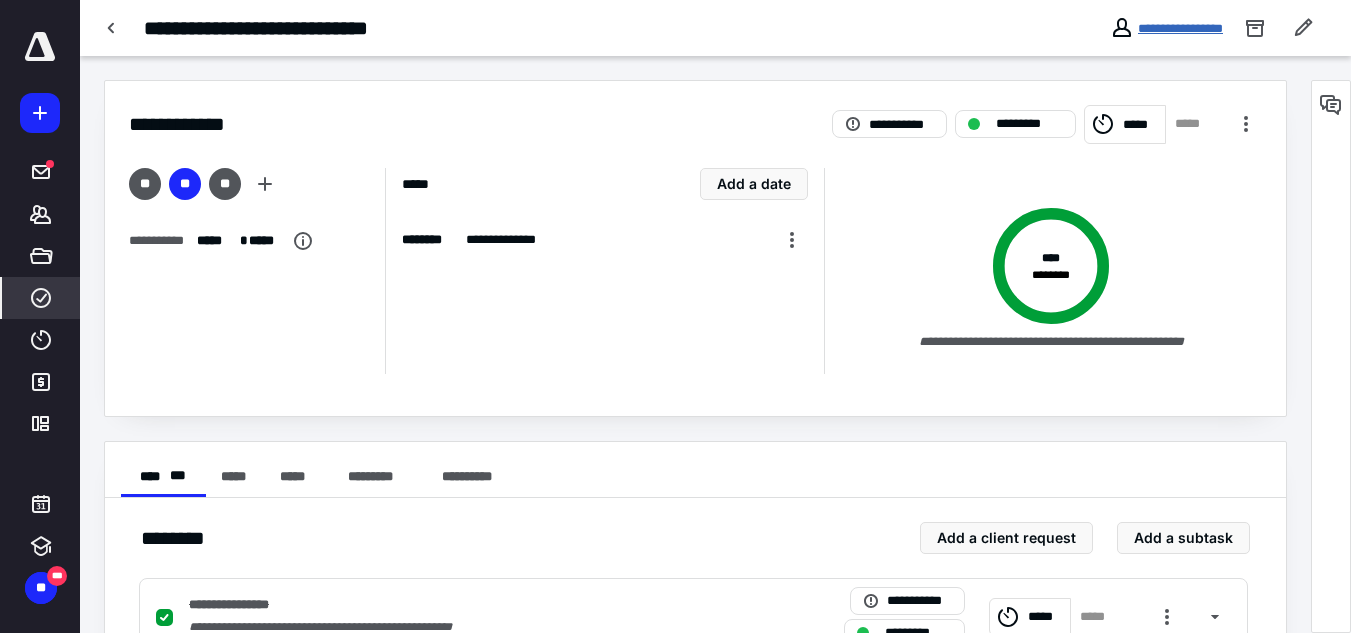 click on "**********" at bounding box center (1180, 28) 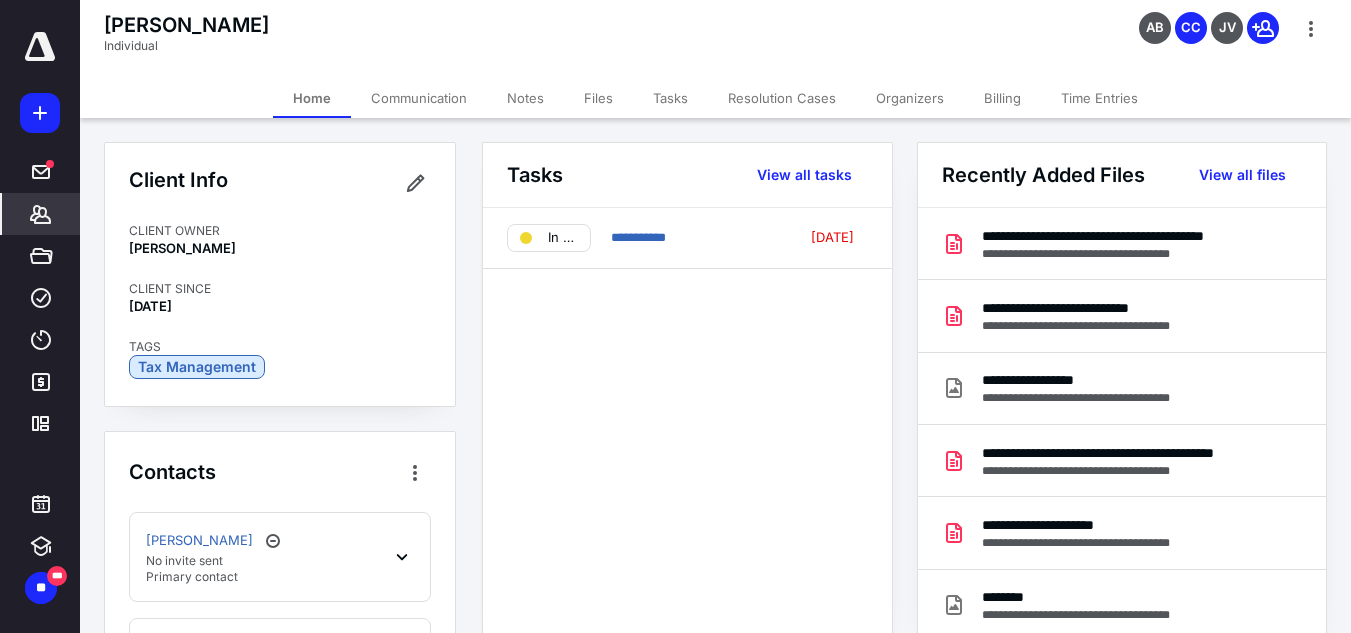 click on "Billing" at bounding box center (1002, 98) 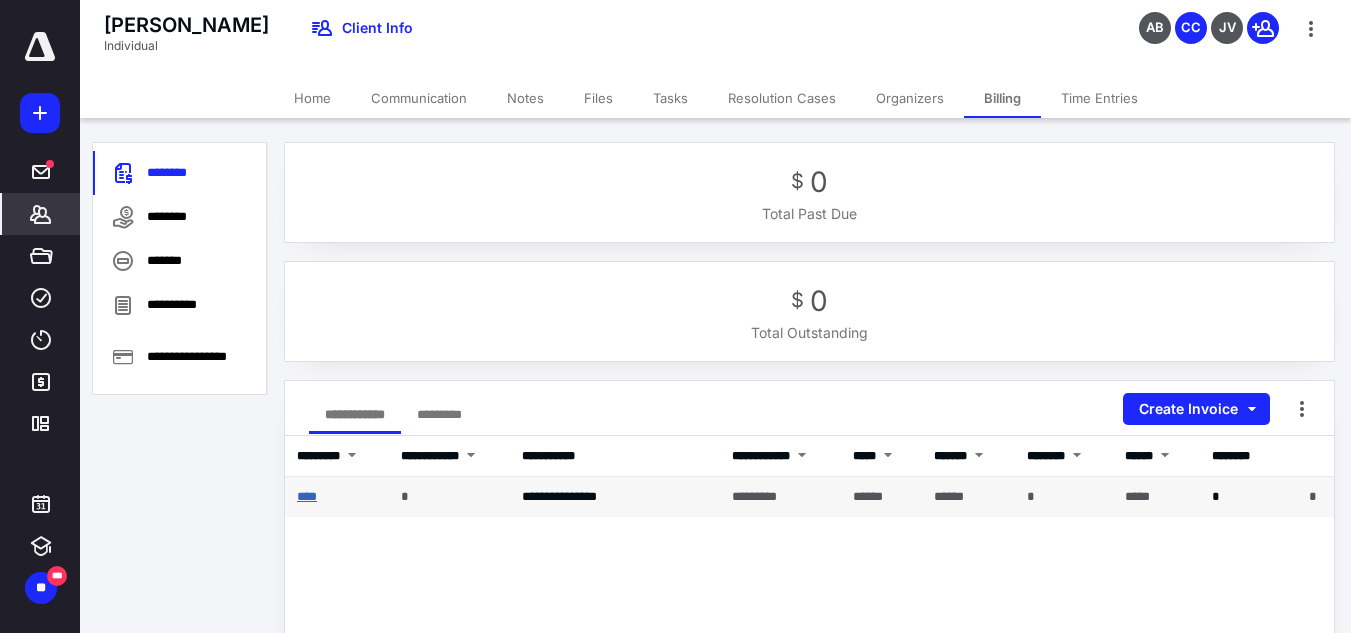 click on "****" at bounding box center [307, 496] 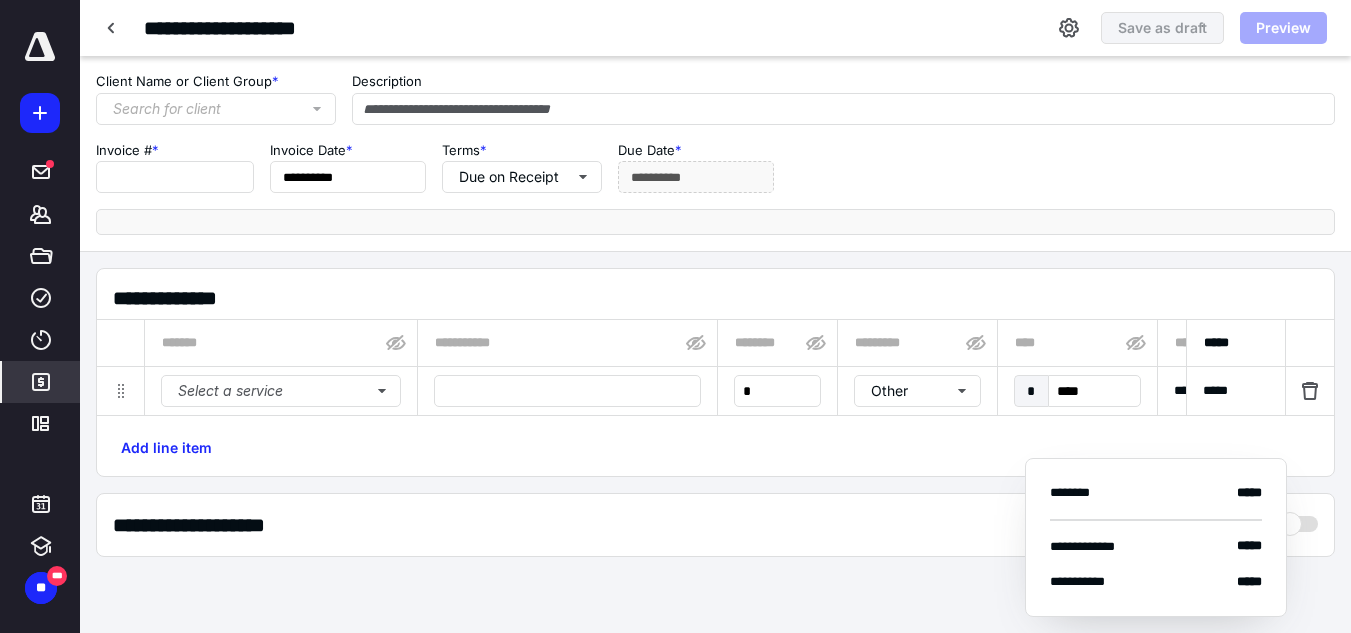 type on "**********" 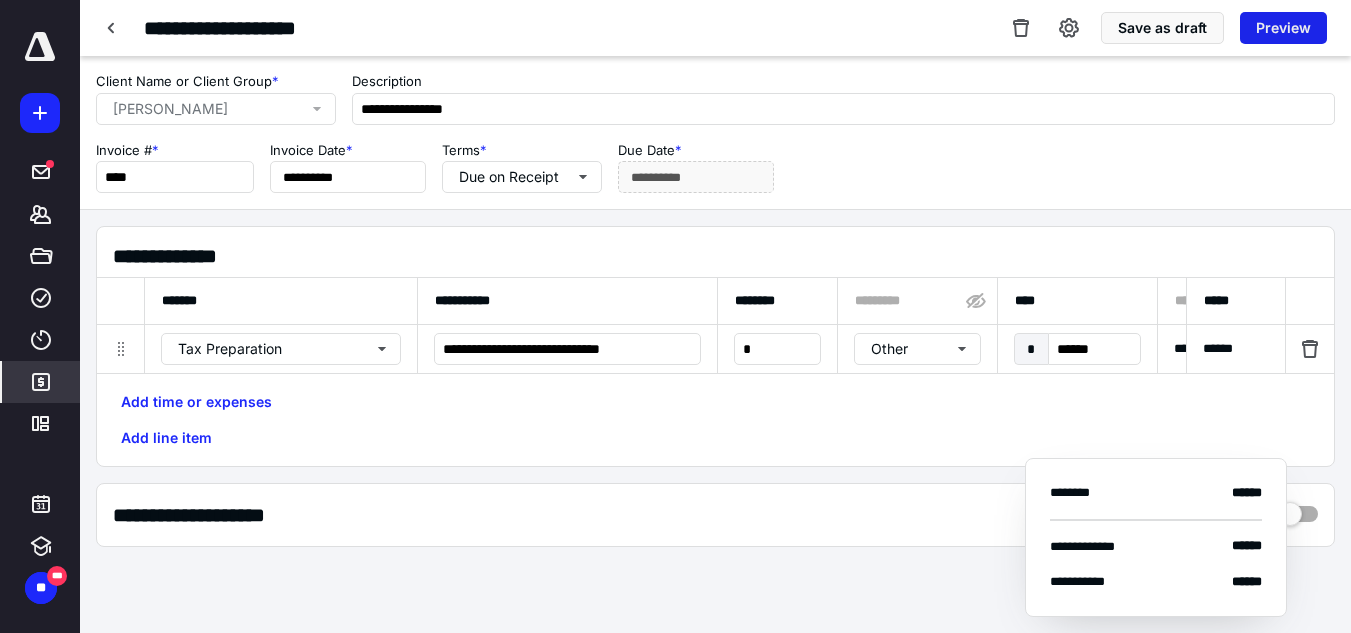 click on "Preview" at bounding box center [1283, 28] 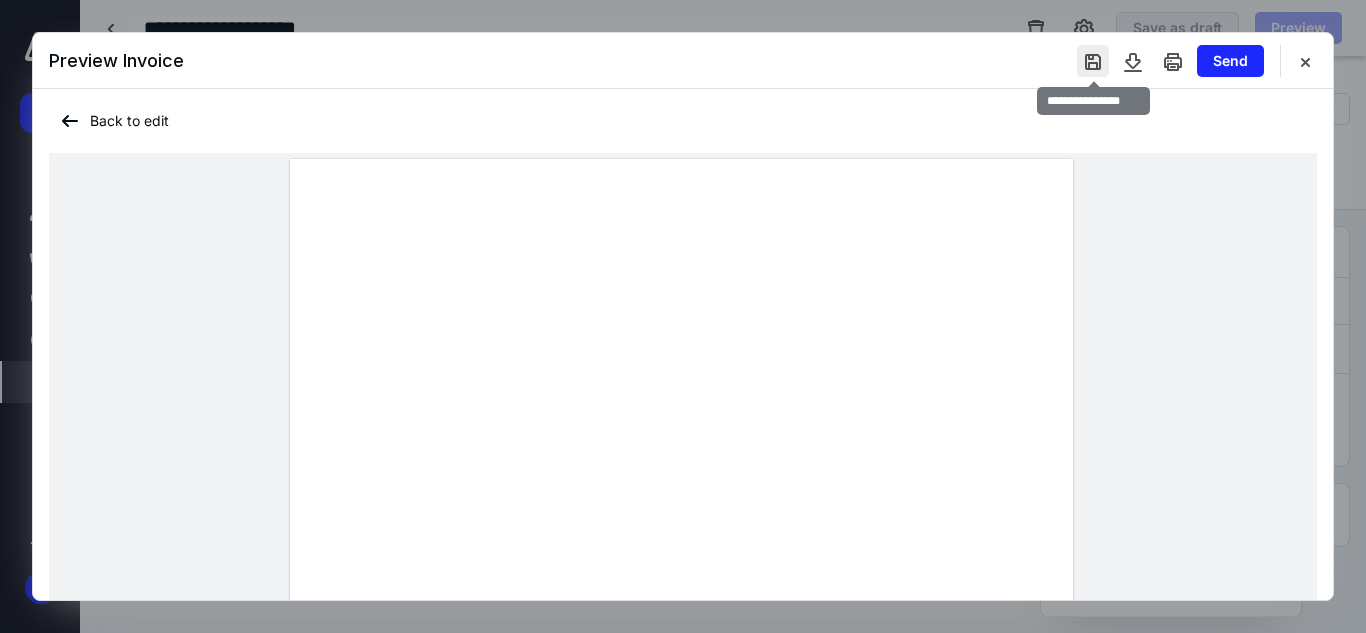 click at bounding box center (1093, 61) 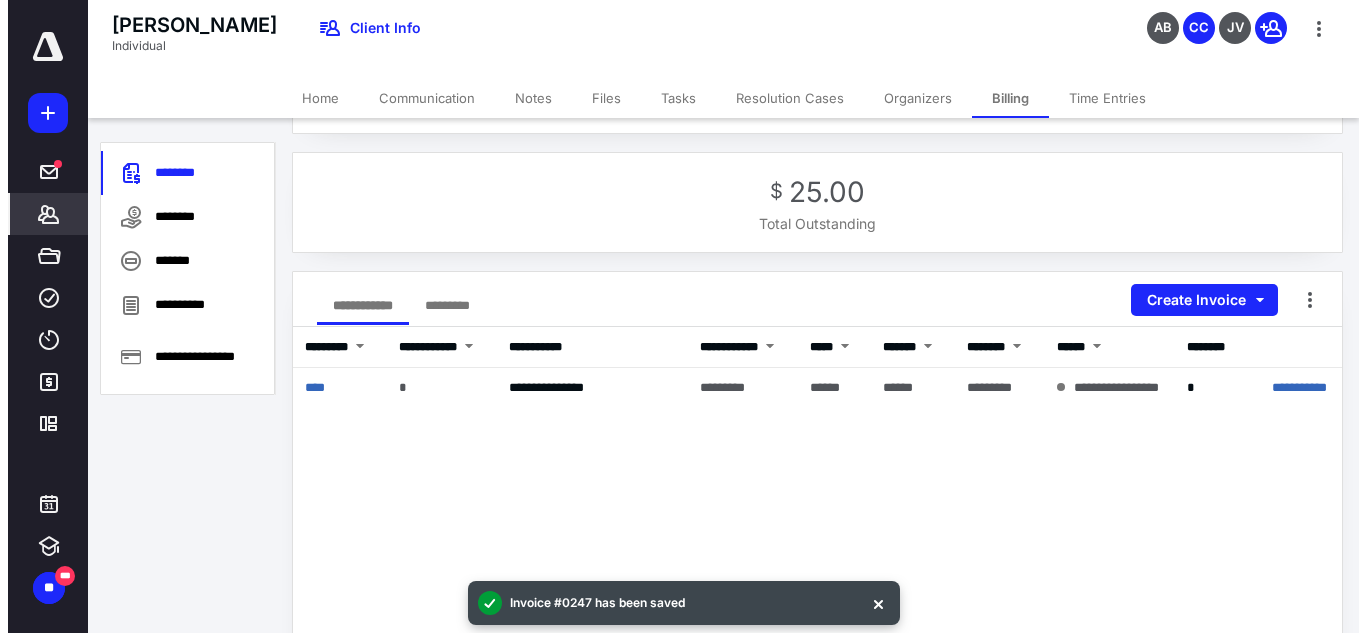 scroll, scrollTop: 110, scrollLeft: 0, axis: vertical 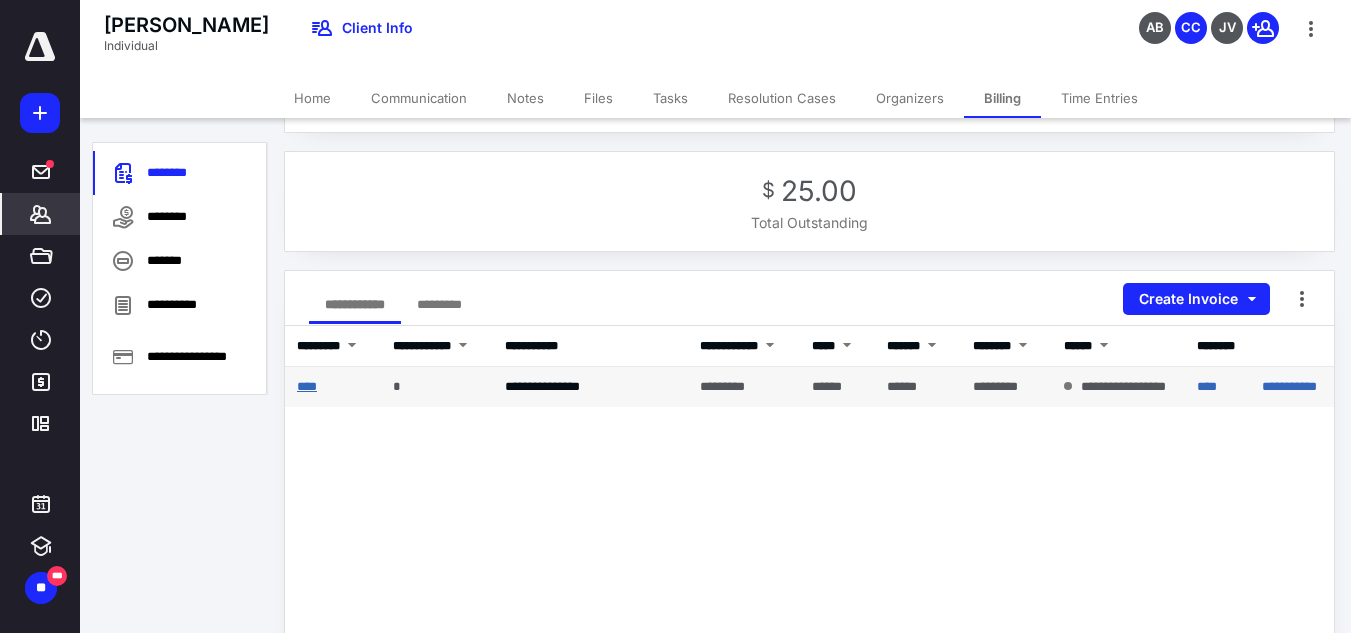 click on "****" at bounding box center (307, 386) 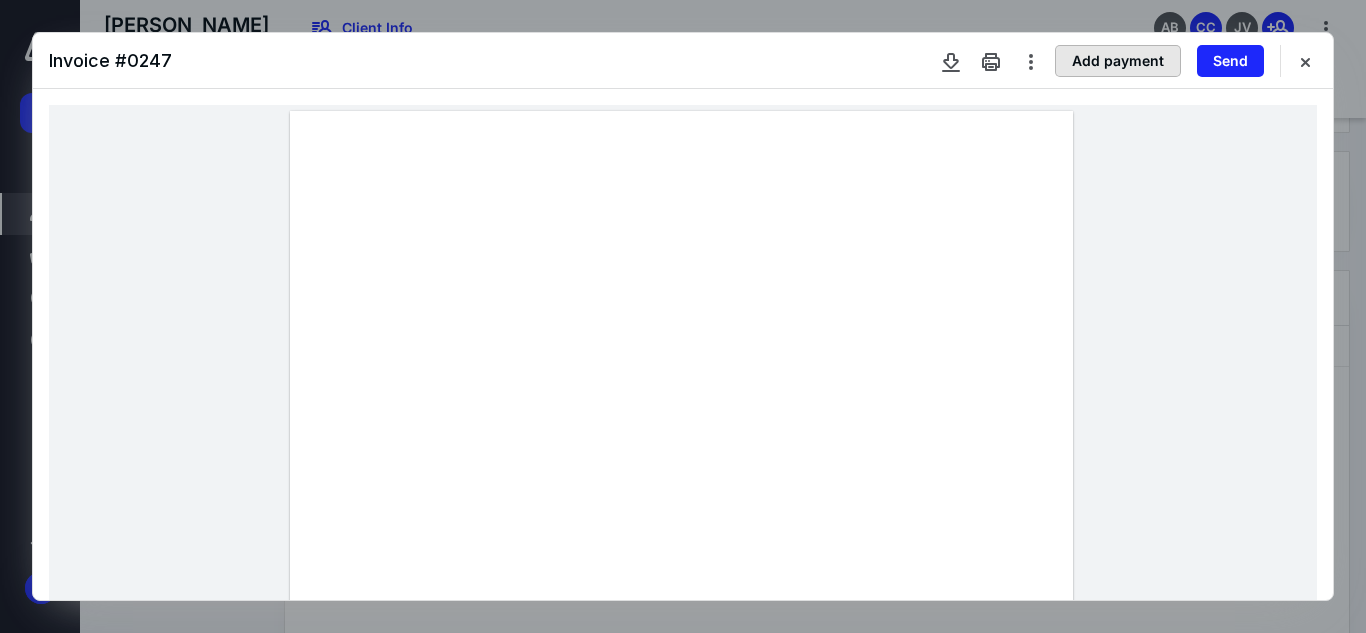 click on "Add payment" at bounding box center [1118, 61] 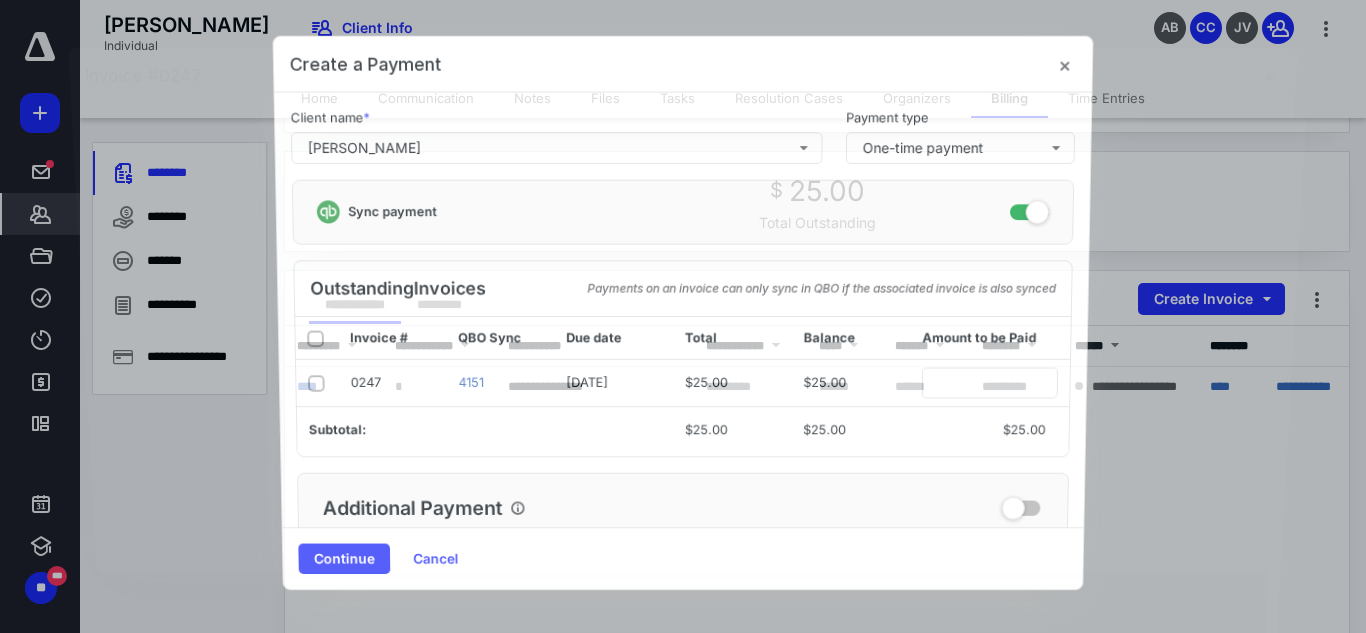 checkbox on "true" 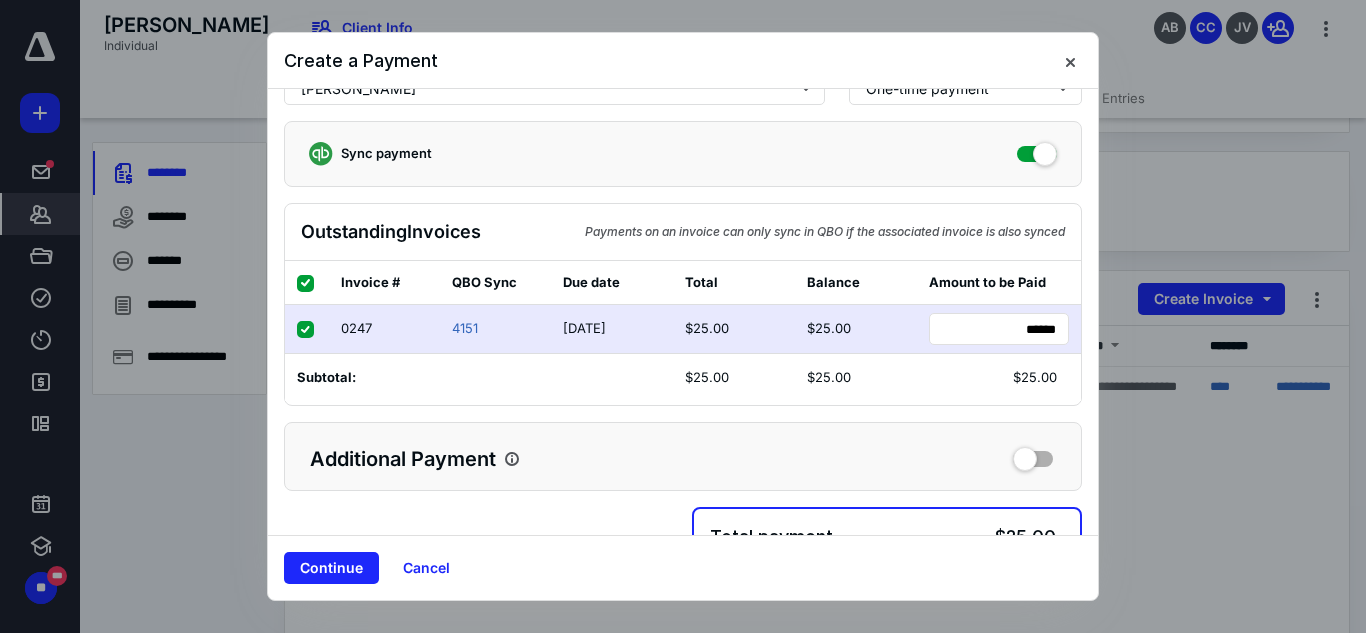 scroll, scrollTop: 104, scrollLeft: 0, axis: vertical 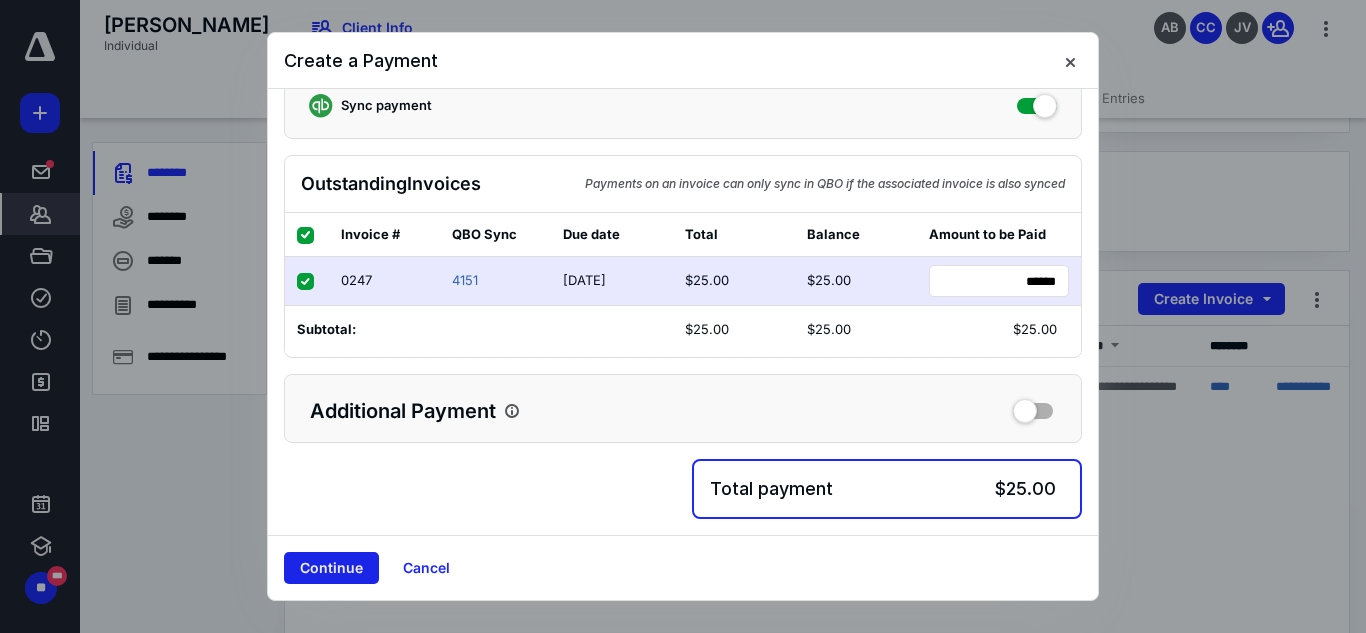 click on "Continue" at bounding box center [331, 568] 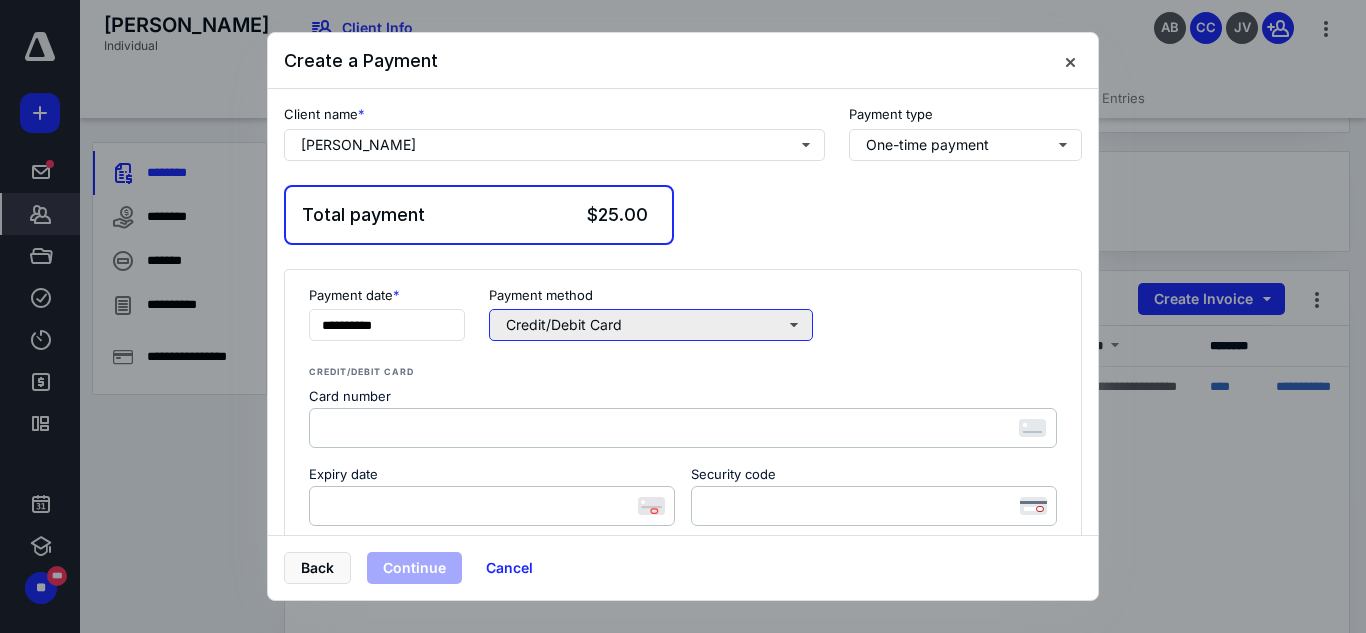 click on "Credit/Debit Card" at bounding box center [651, 325] 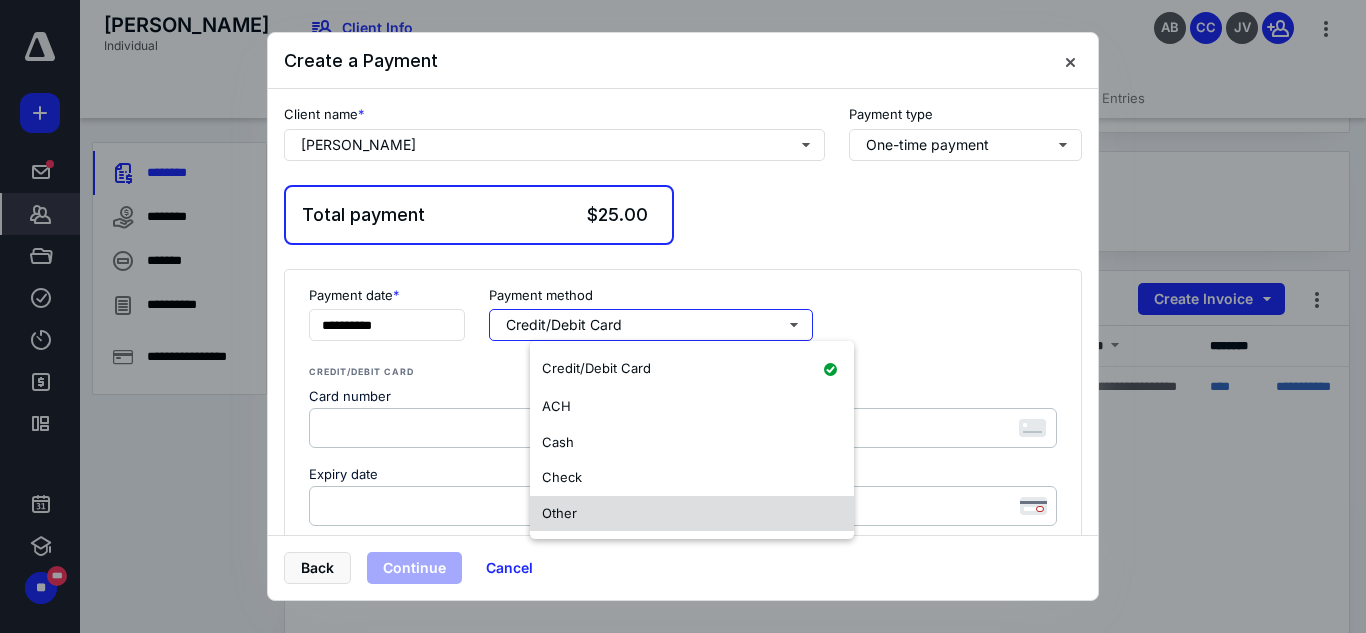 click on "Other" at bounding box center (692, 514) 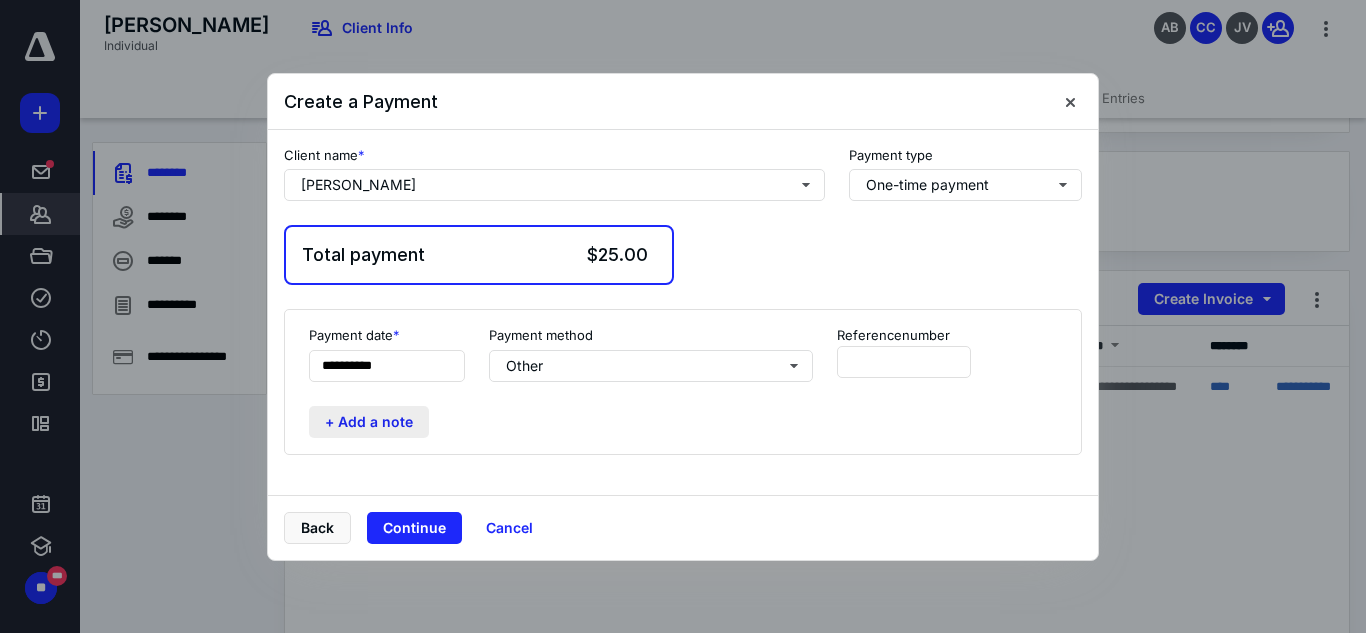 click on "+ Add a note" at bounding box center (369, 422) 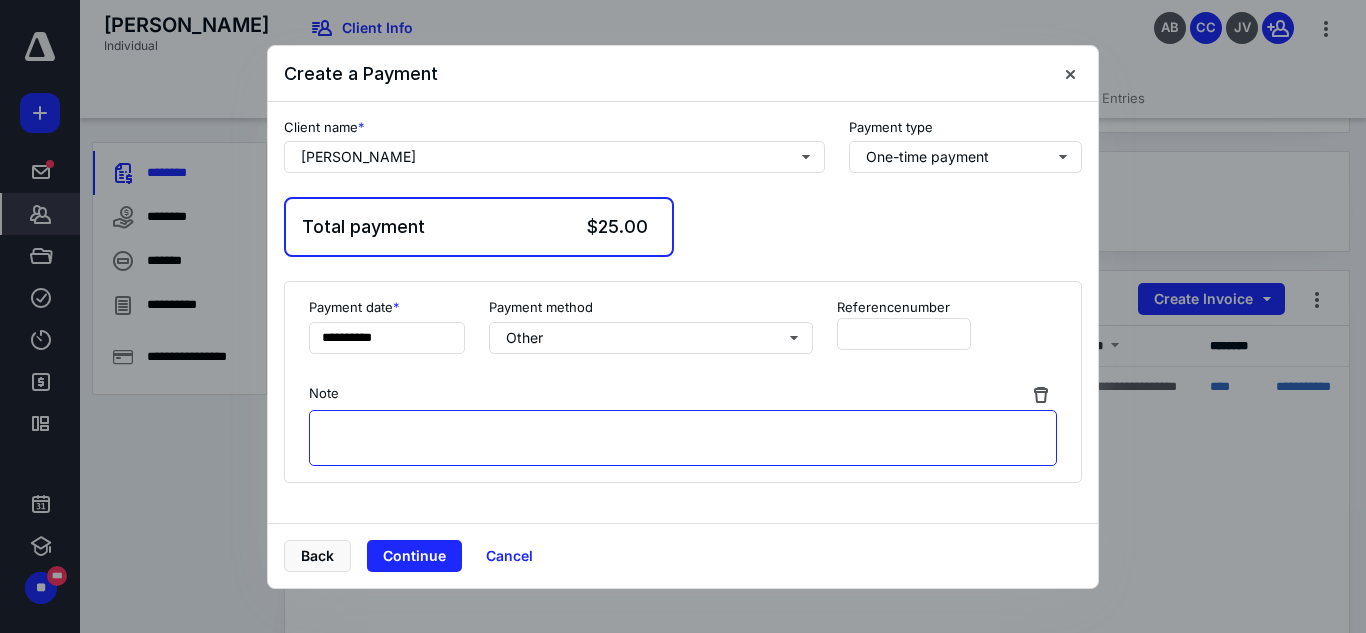 click at bounding box center [683, 438] 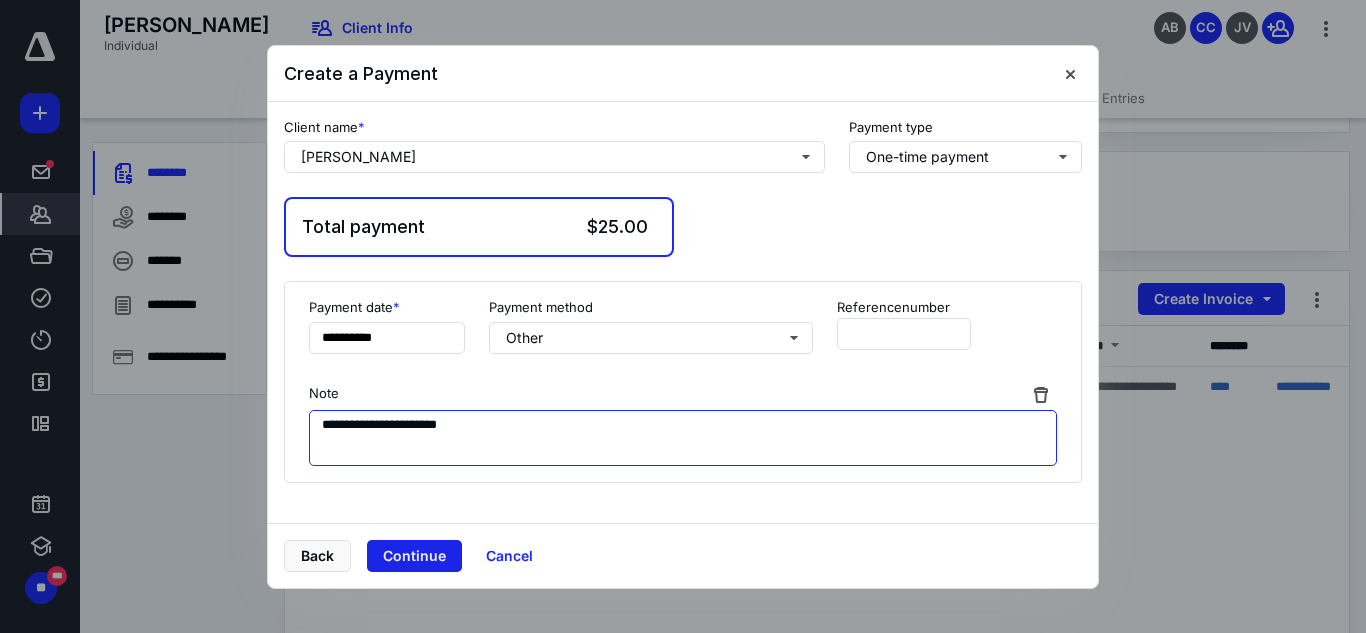 type on "**********" 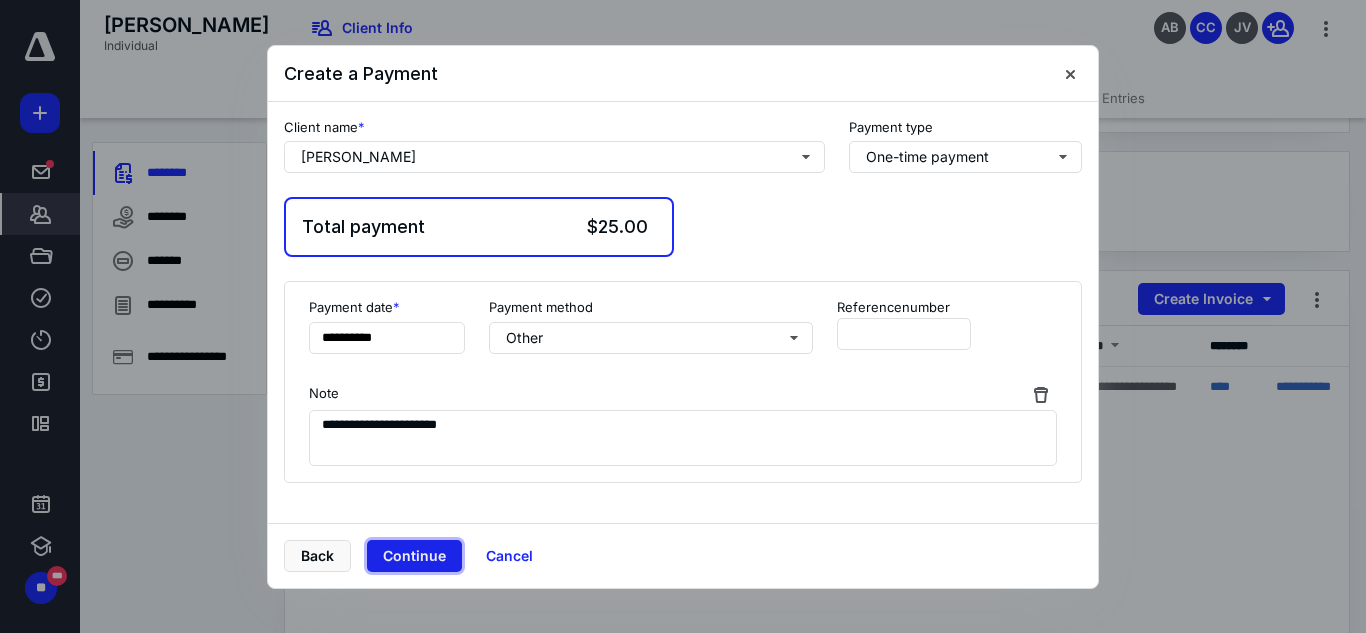 click on "Continue" at bounding box center [414, 556] 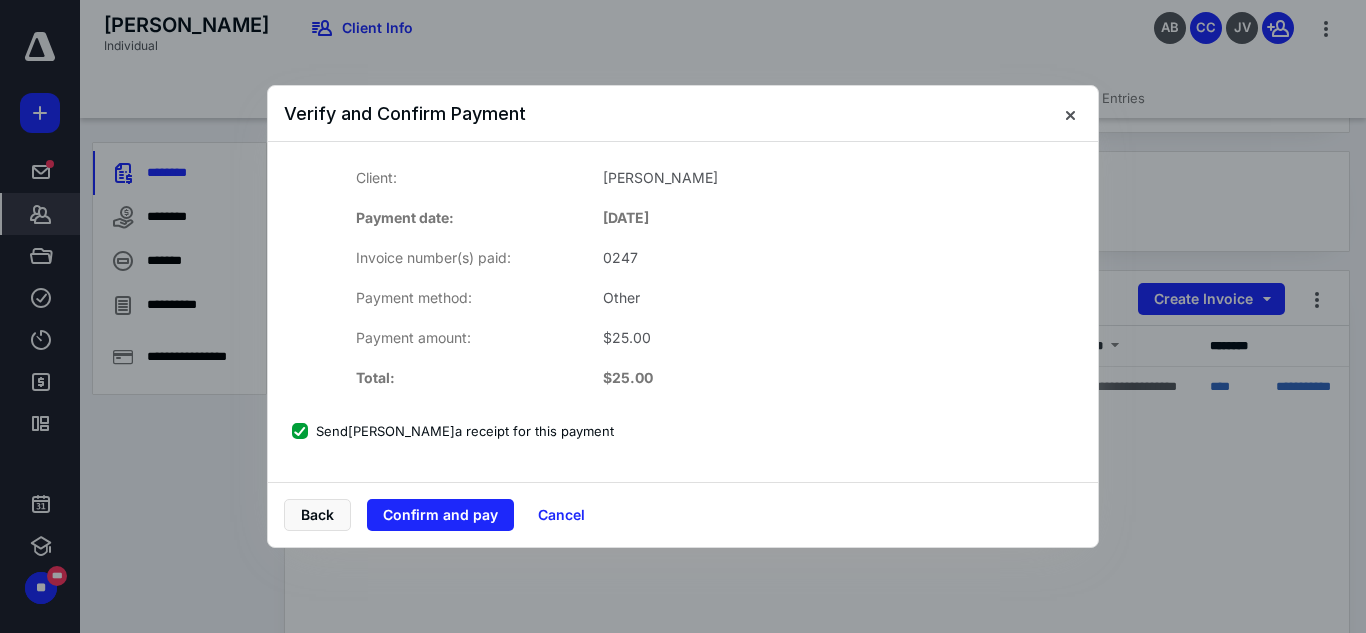 click on "Send  [PERSON_NAME]  a receipt for this payment" at bounding box center [453, 431] 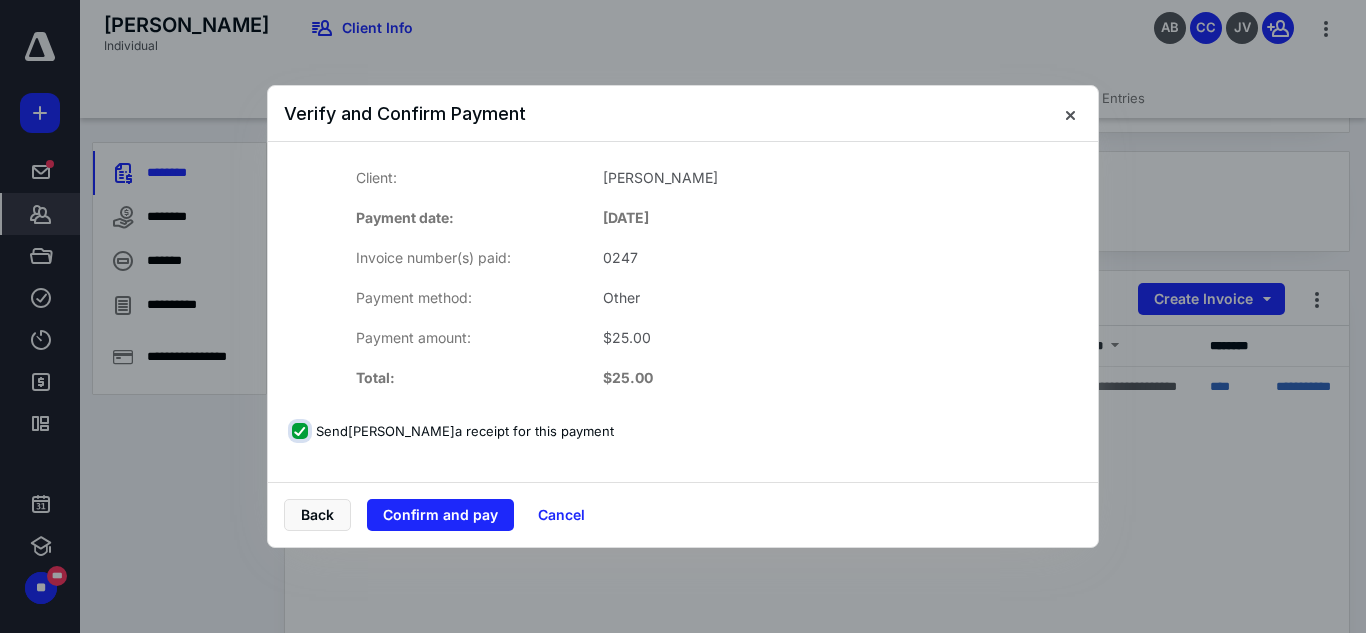 click on "Send  [PERSON_NAME]  a receipt for this payment" at bounding box center [302, 431] 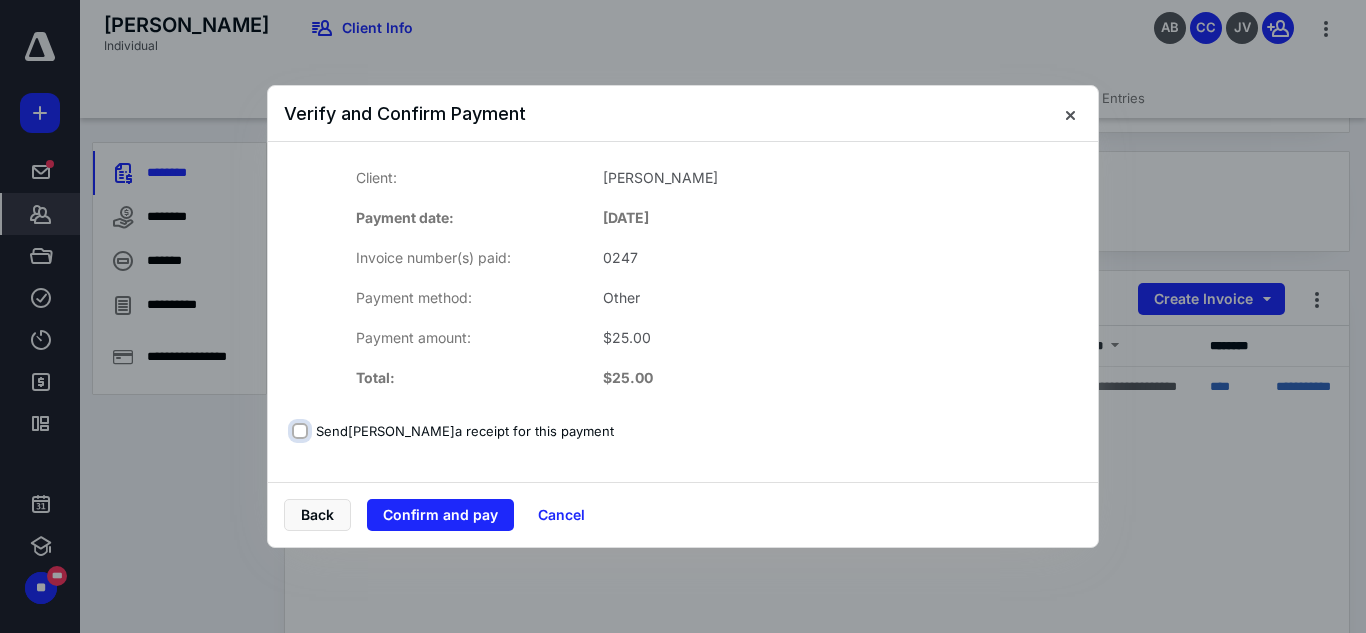 checkbox on "false" 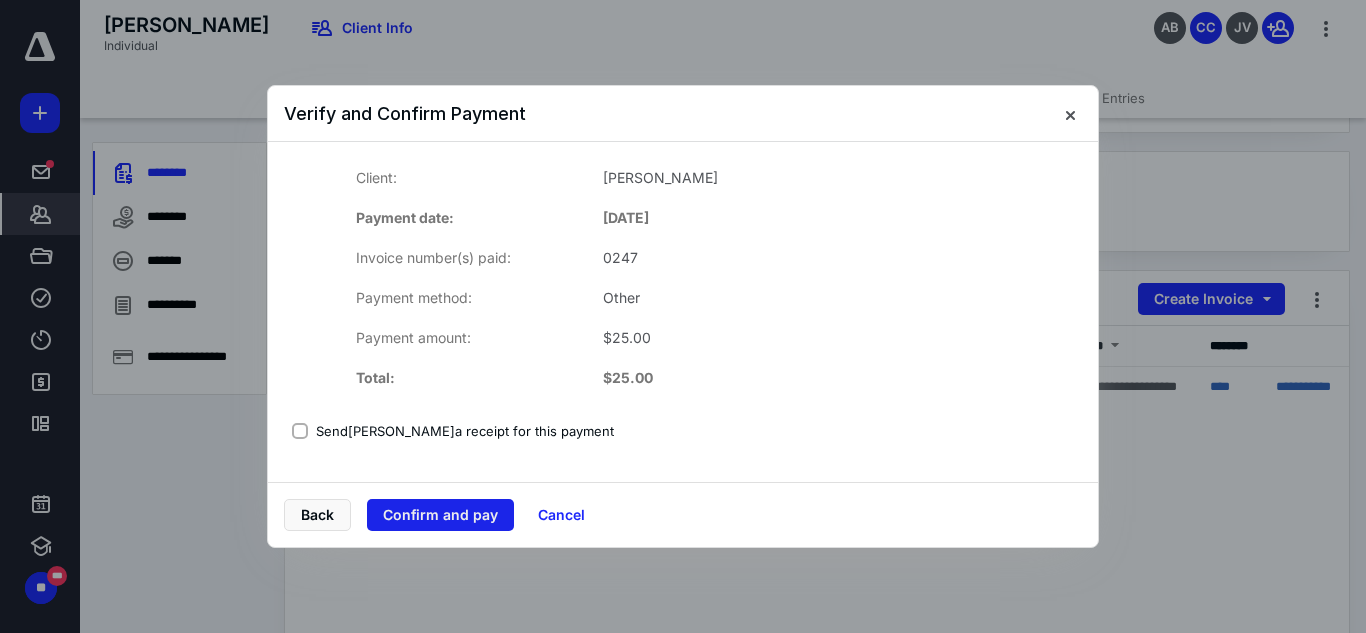 click on "Confirm and pay" at bounding box center [440, 515] 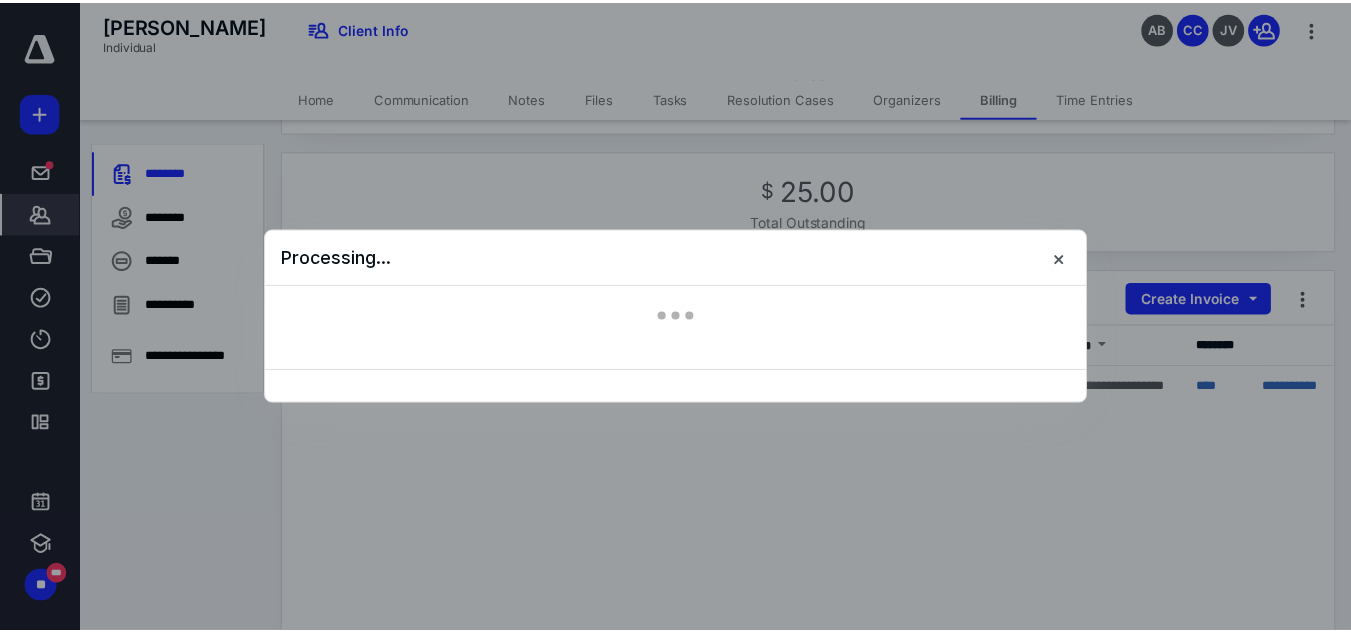scroll, scrollTop: 0, scrollLeft: 0, axis: both 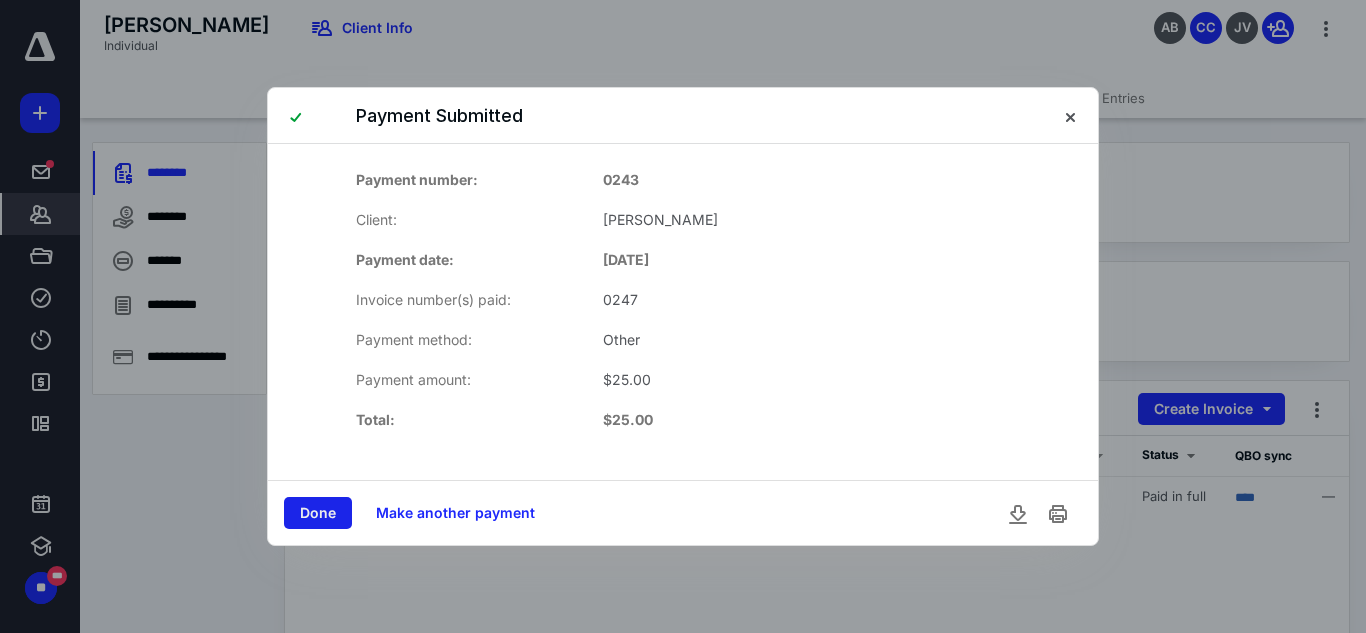 click on "Done" at bounding box center (318, 513) 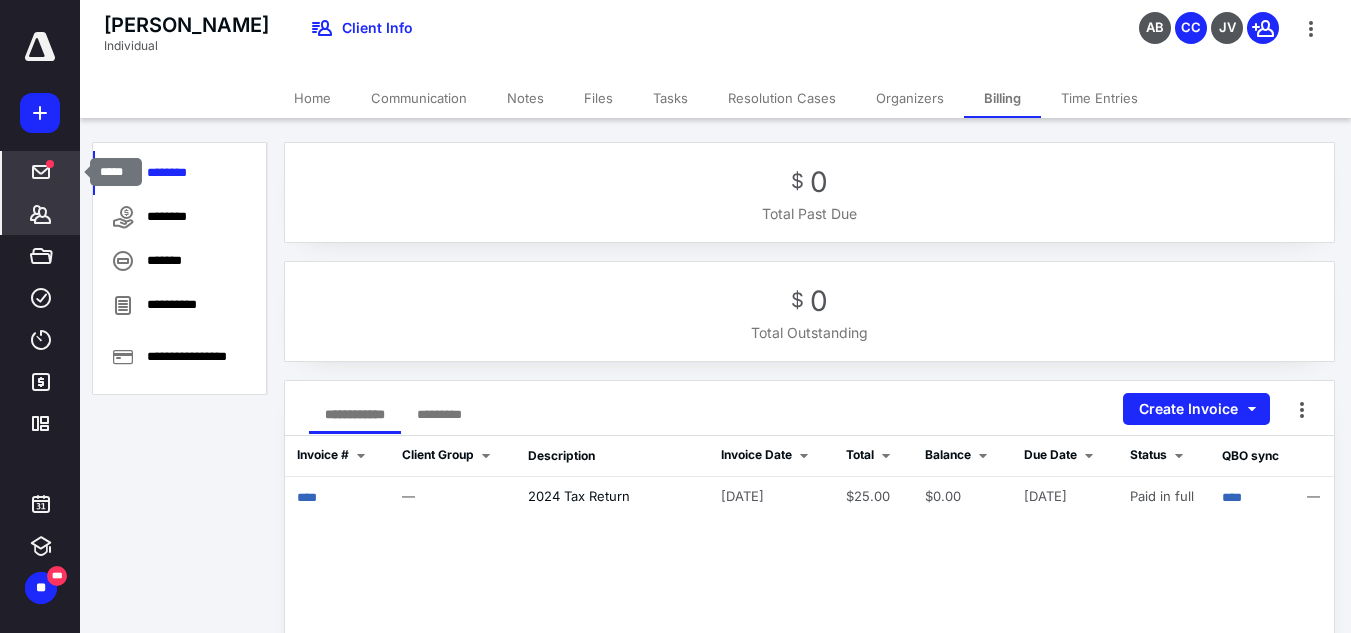 click 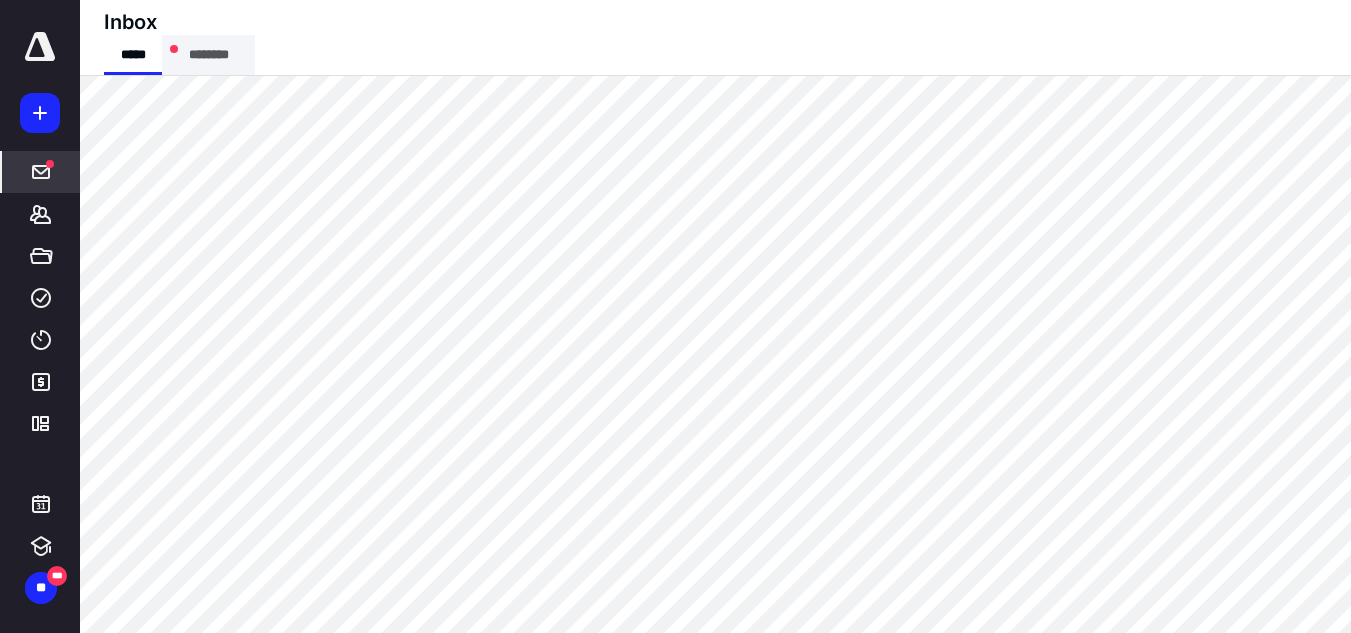 click on "********" at bounding box center [208, 55] 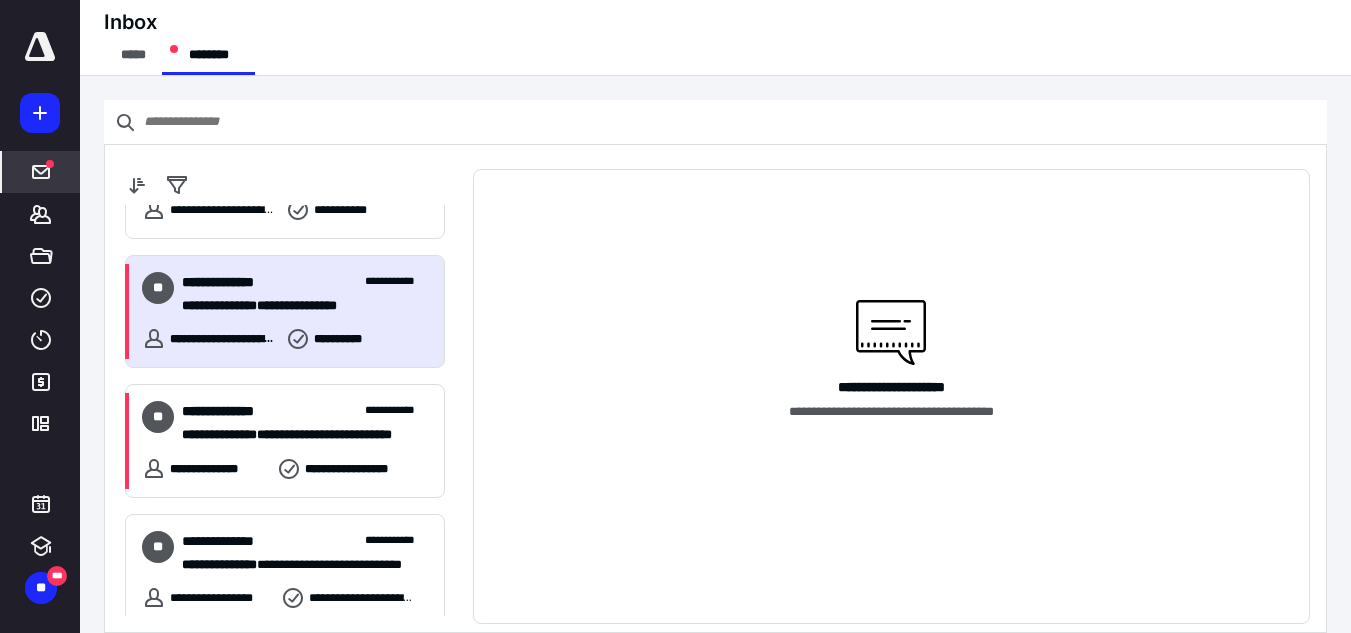 scroll, scrollTop: 86, scrollLeft: 0, axis: vertical 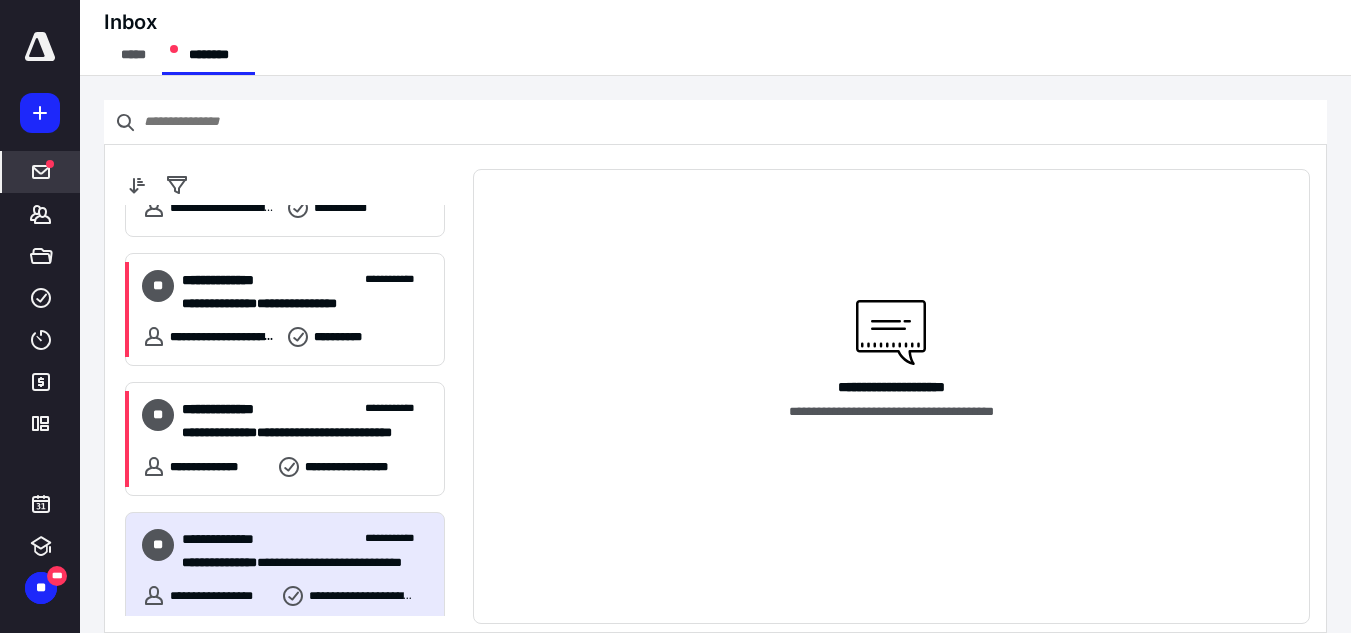 click on "**********" at bounding box center [361, 596] 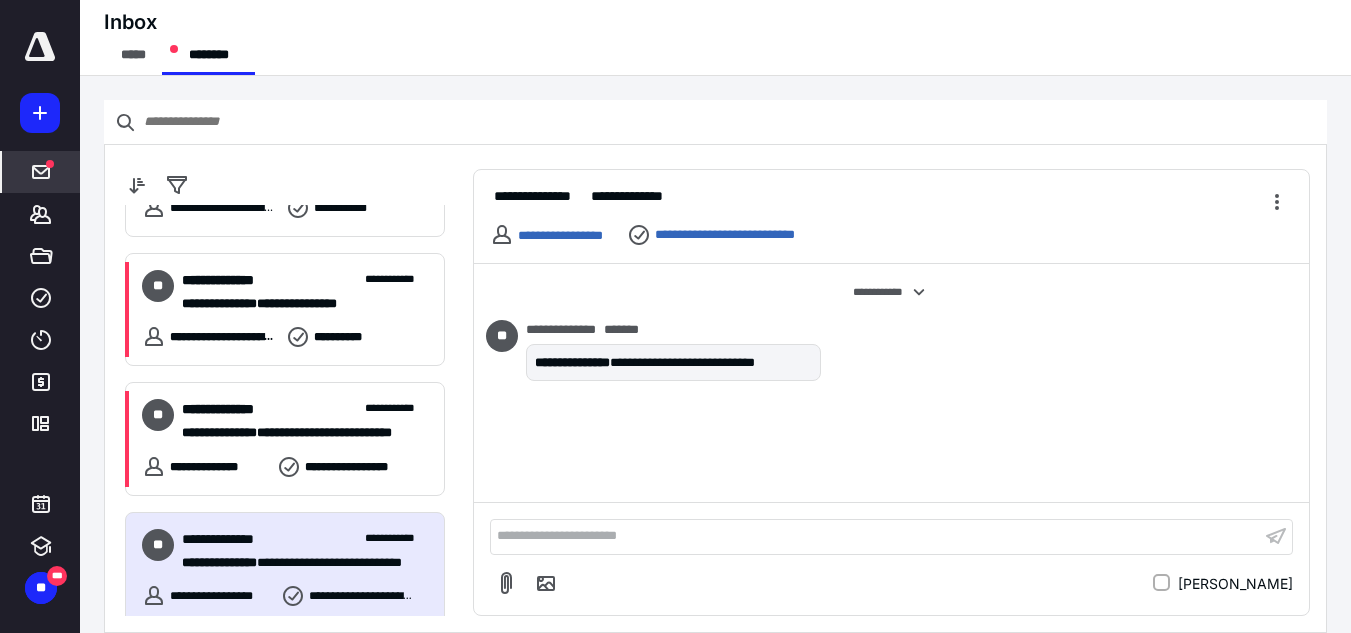 click on "**********" at bounding box center [875, 536] 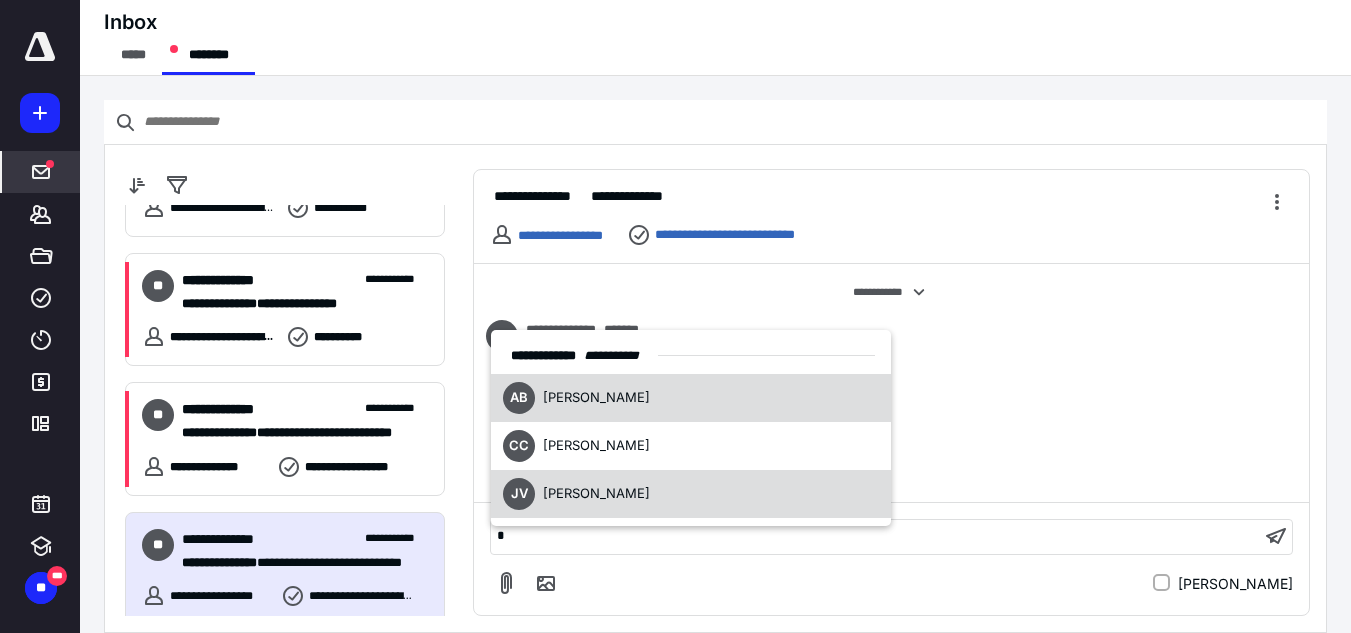 click on "[PERSON_NAME]" at bounding box center (596, 493) 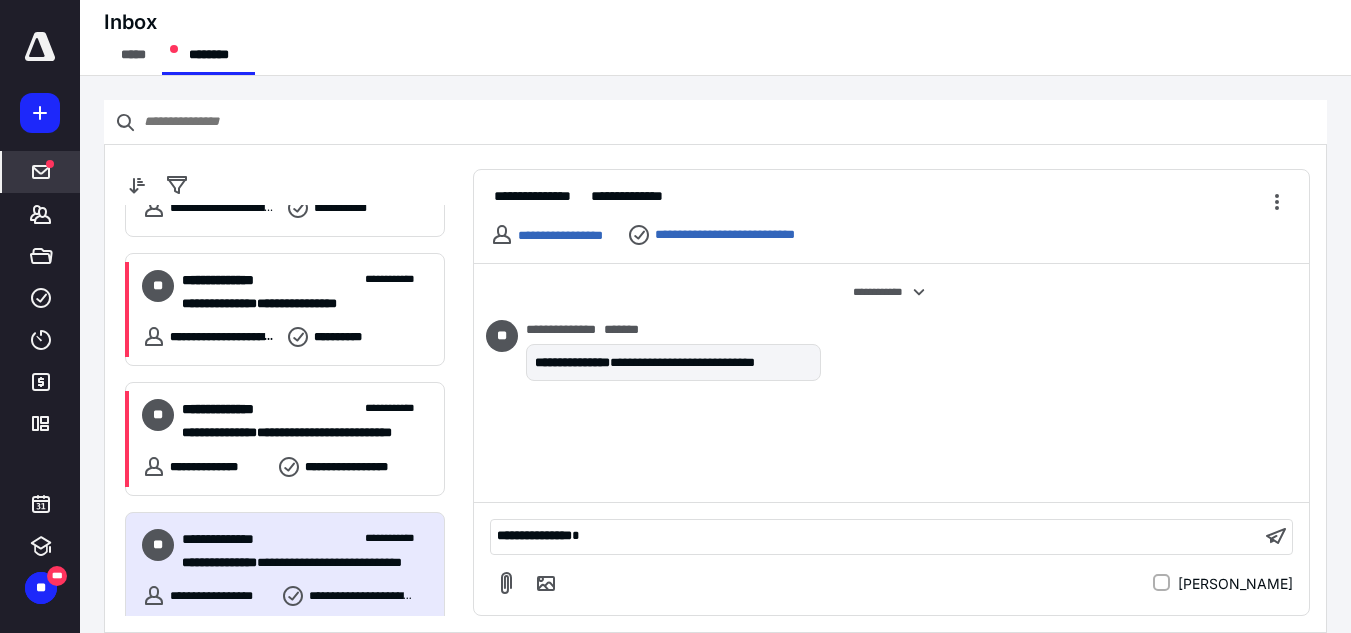 type 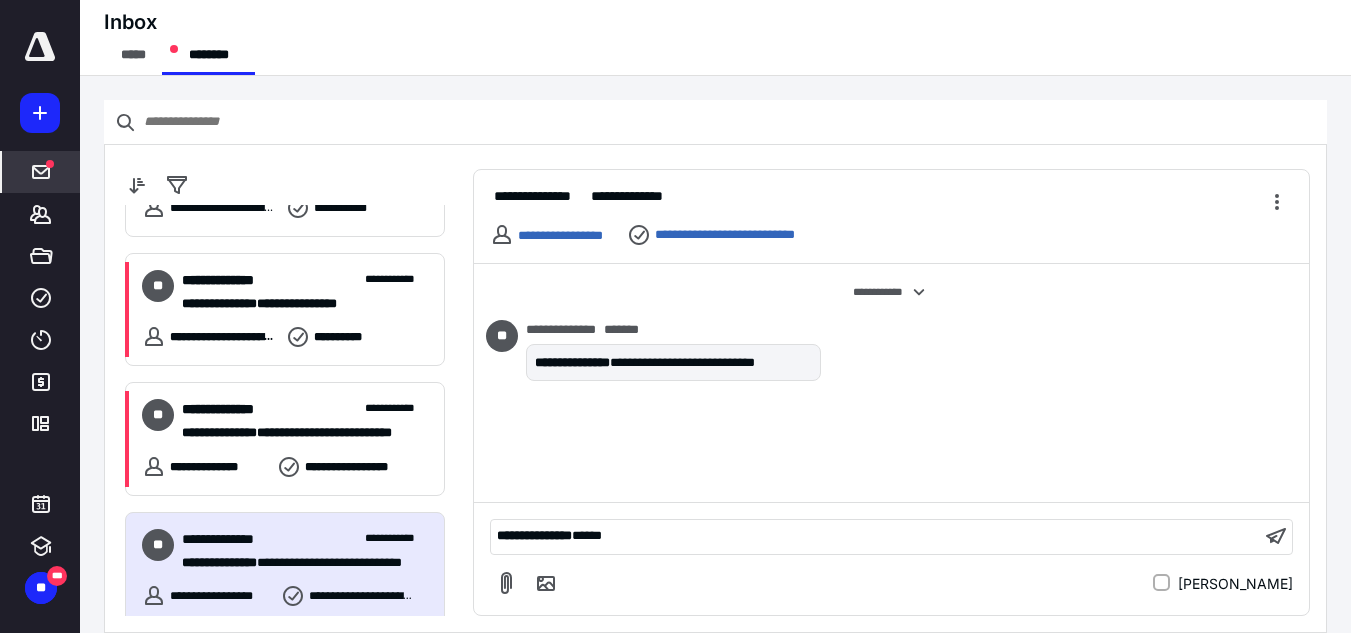 click on "**********" at bounding box center (875, 536) 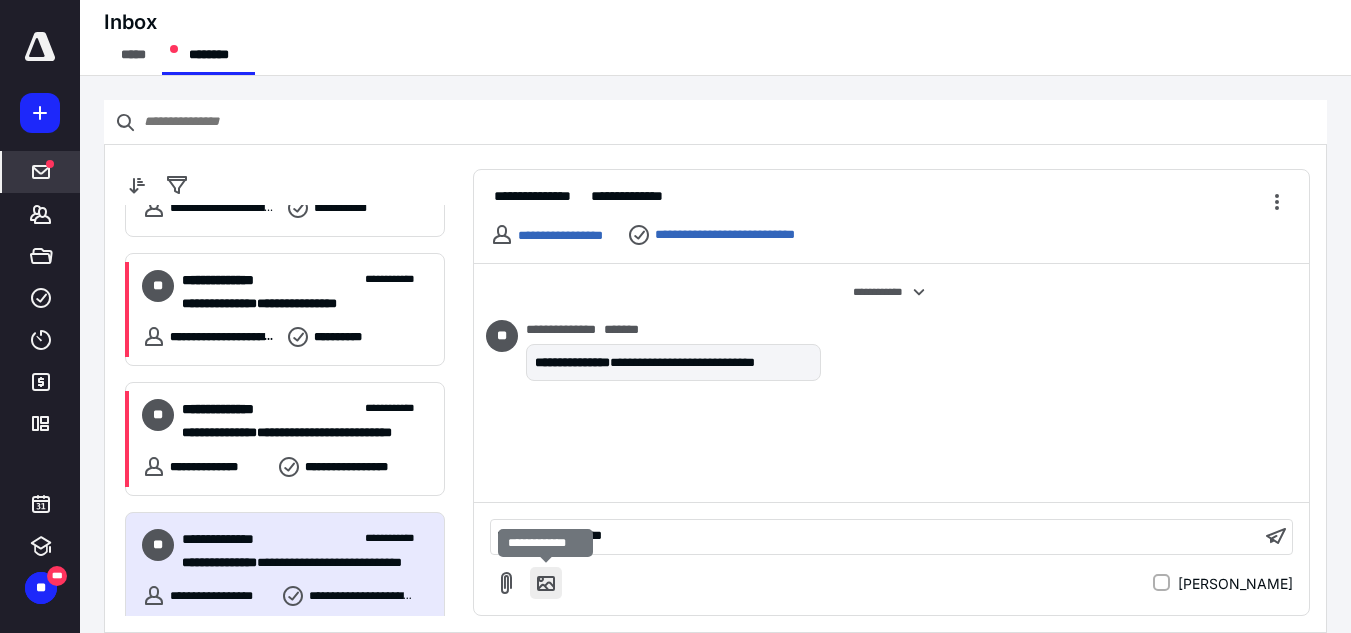 click at bounding box center (546, 583) 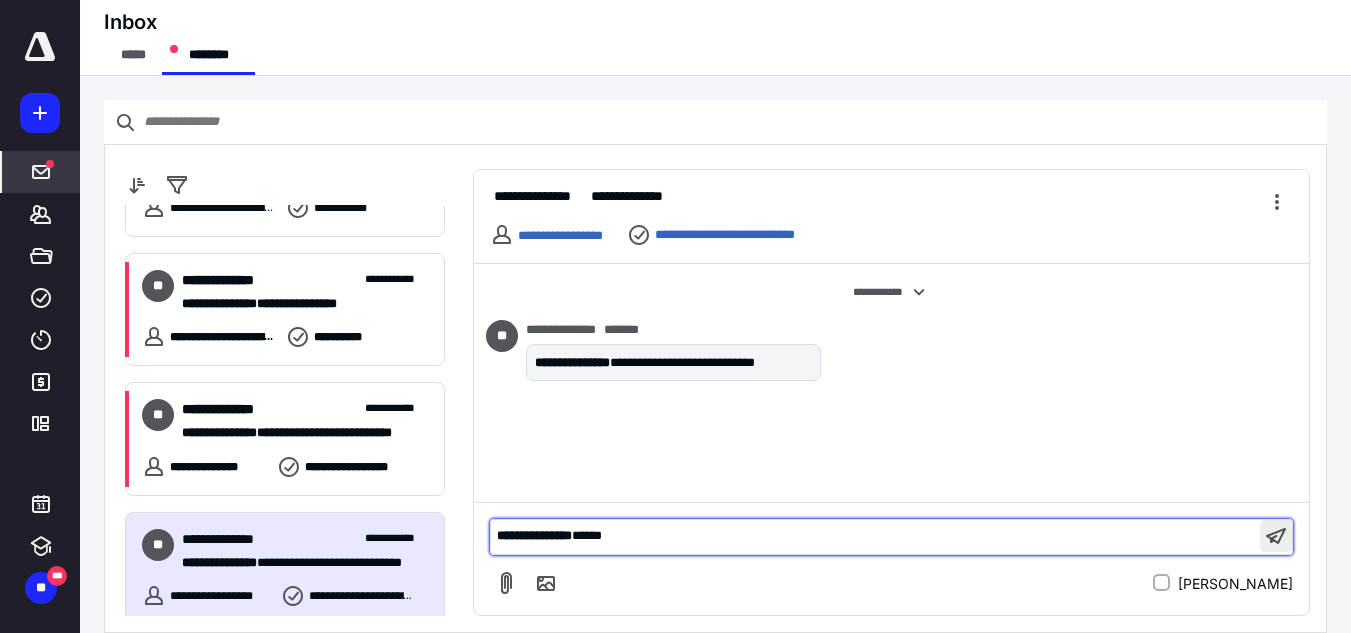 click at bounding box center [1276, 536] 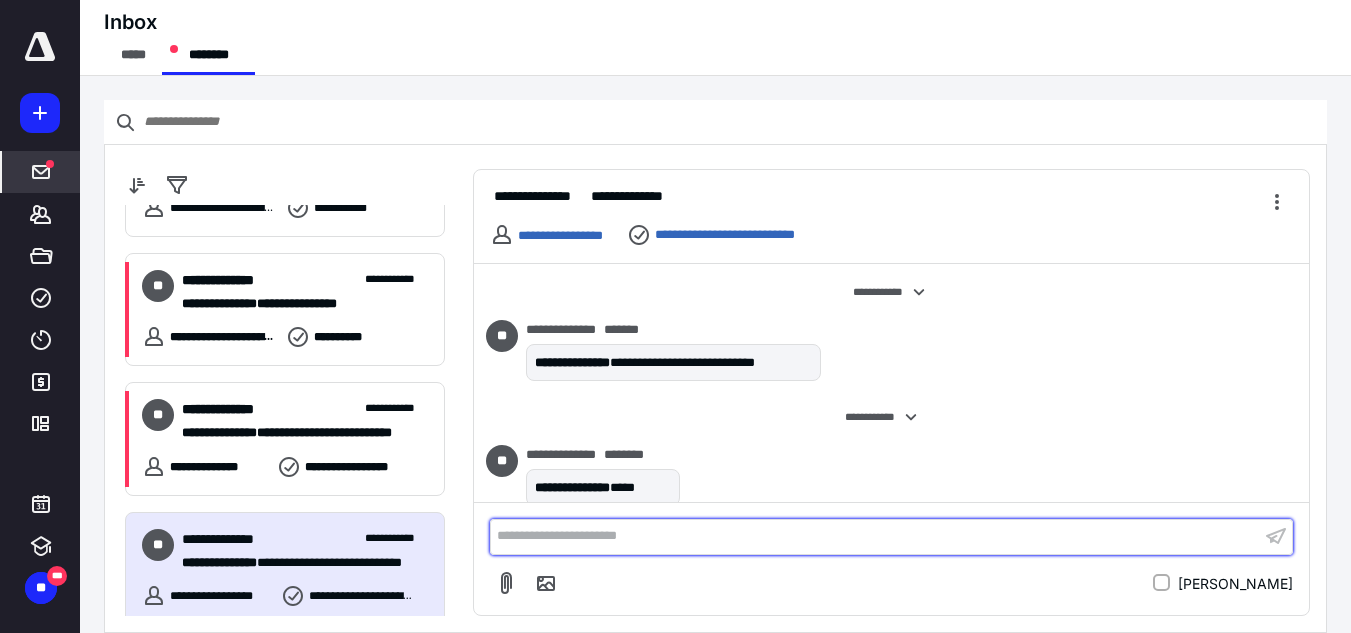 scroll, scrollTop: 24, scrollLeft: 0, axis: vertical 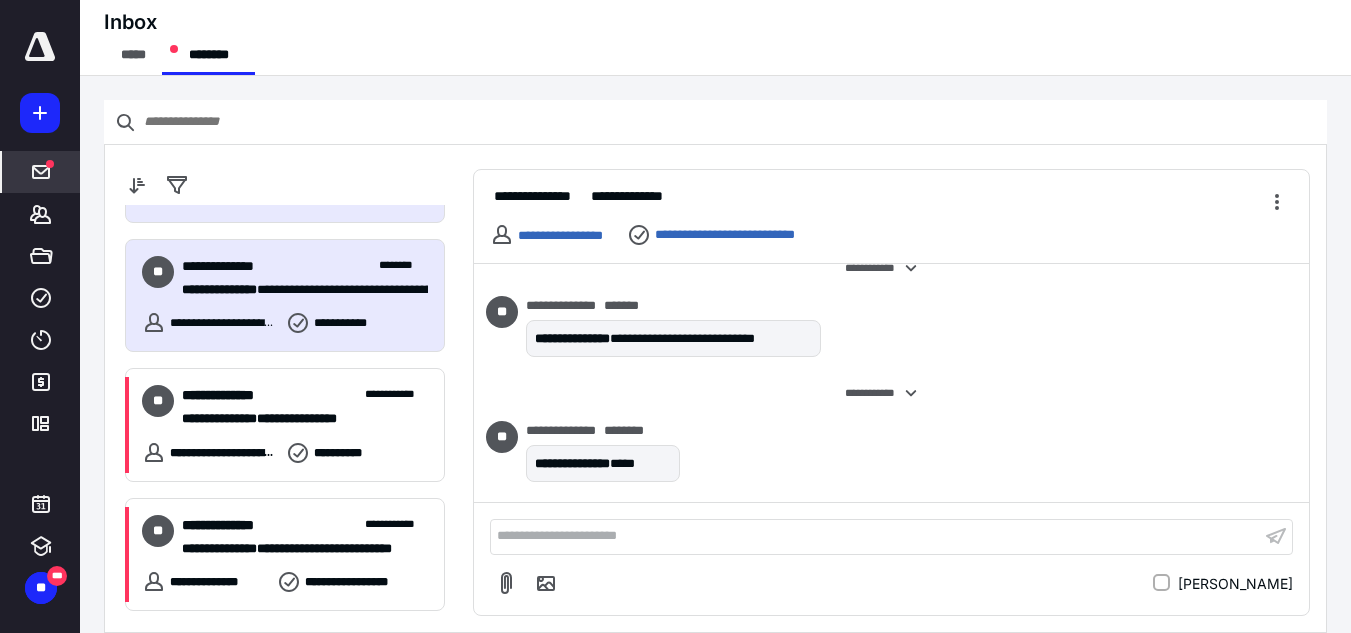 click on "**********" at bounding box center (305, 407) 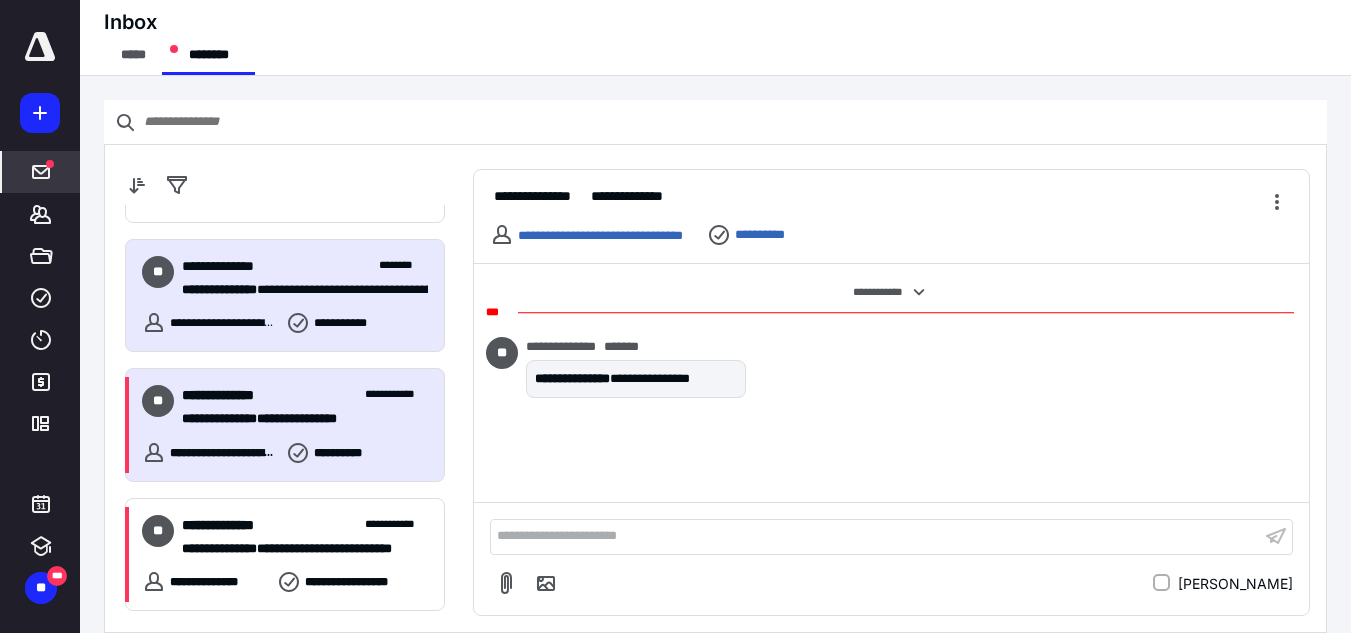 scroll, scrollTop: 20, scrollLeft: 0, axis: vertical 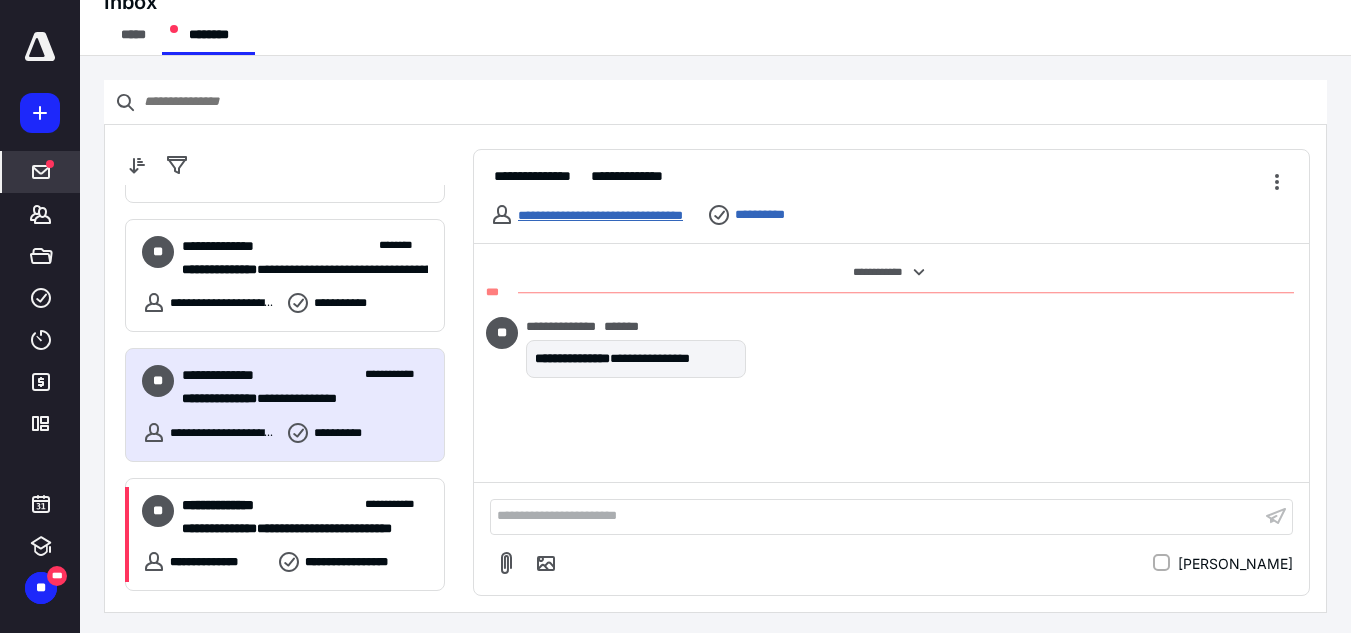 click on "**********" at bounding box center [600, 215] 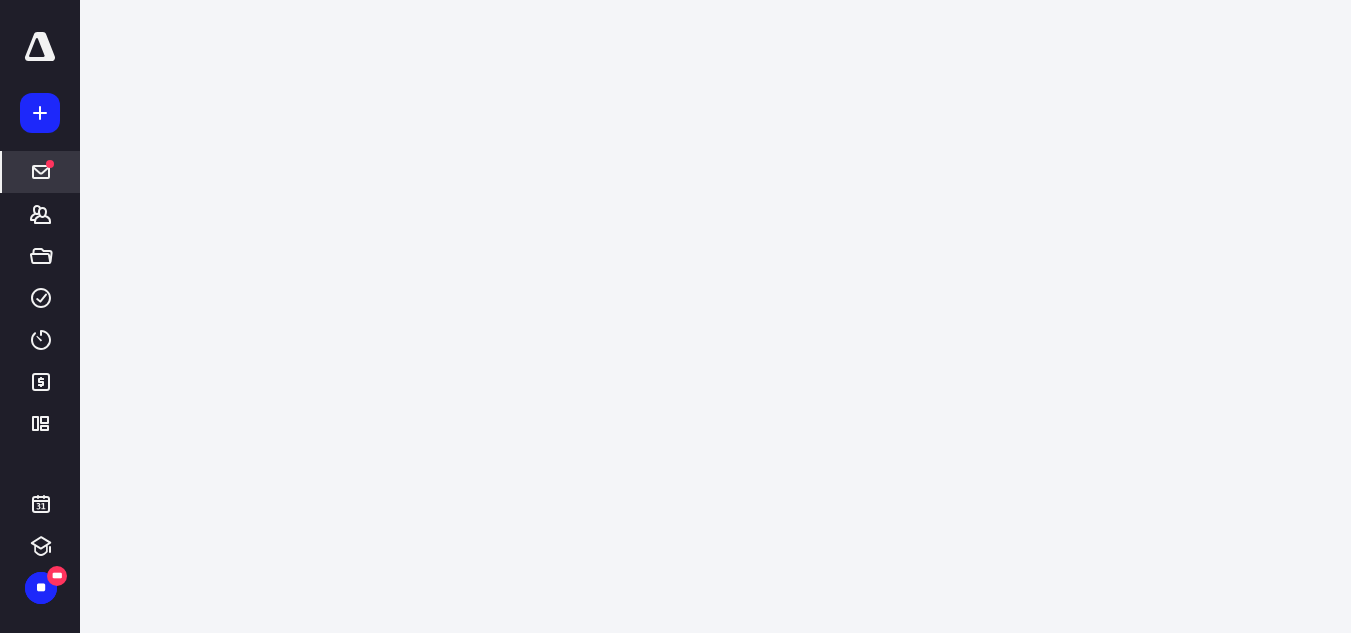 scroll, scrollTop: 0, scrollLeft: 0, axis: both 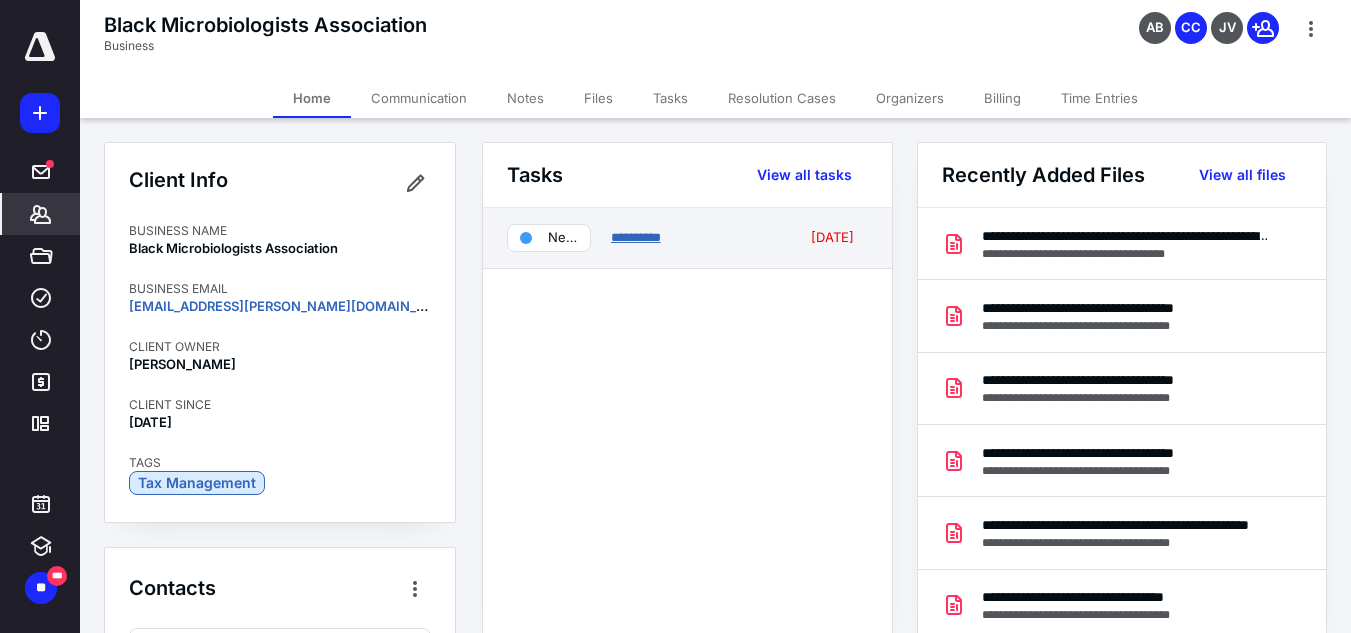 click on "**********" at bounding box center [636, 237] 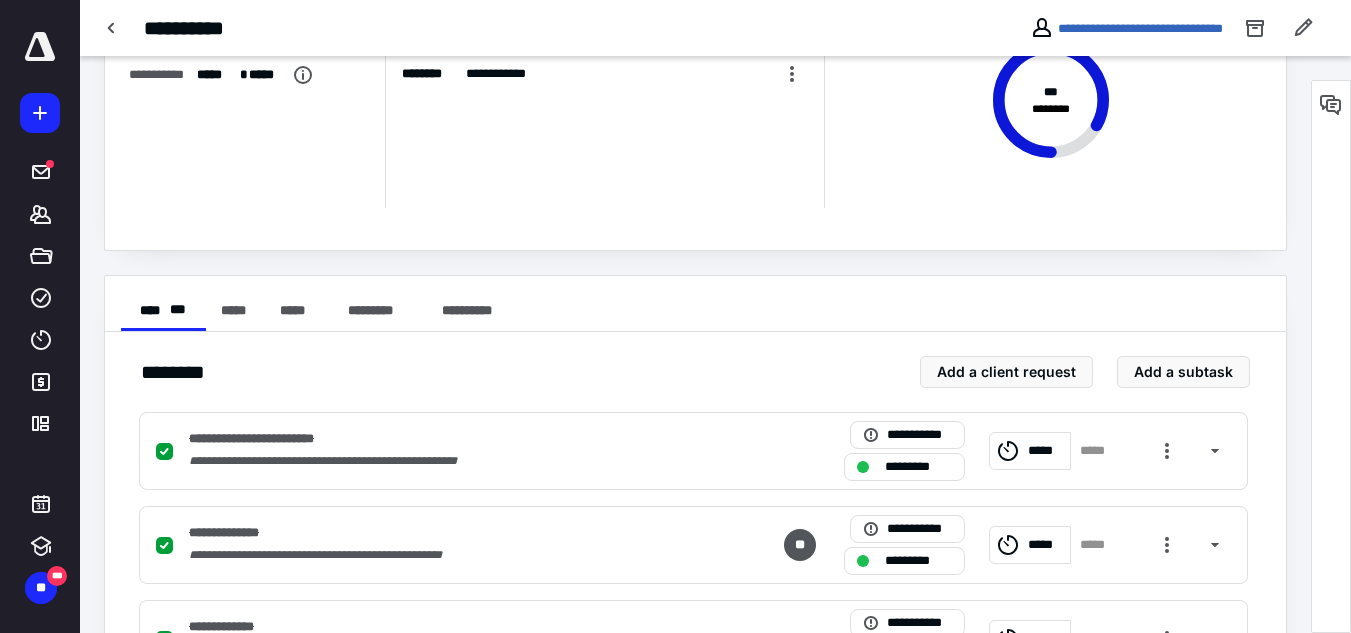 scroll, scrollTop: 0, scrollLeft: 0, axis: both 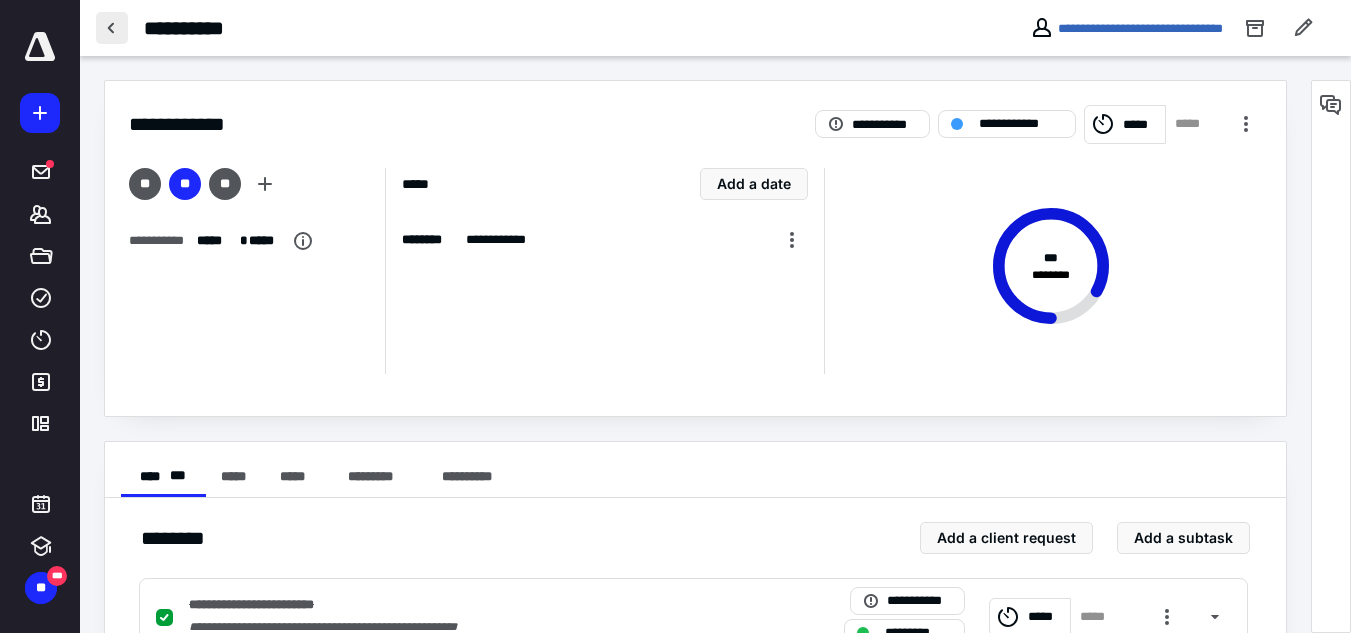 click at bounding box center [112, 28] 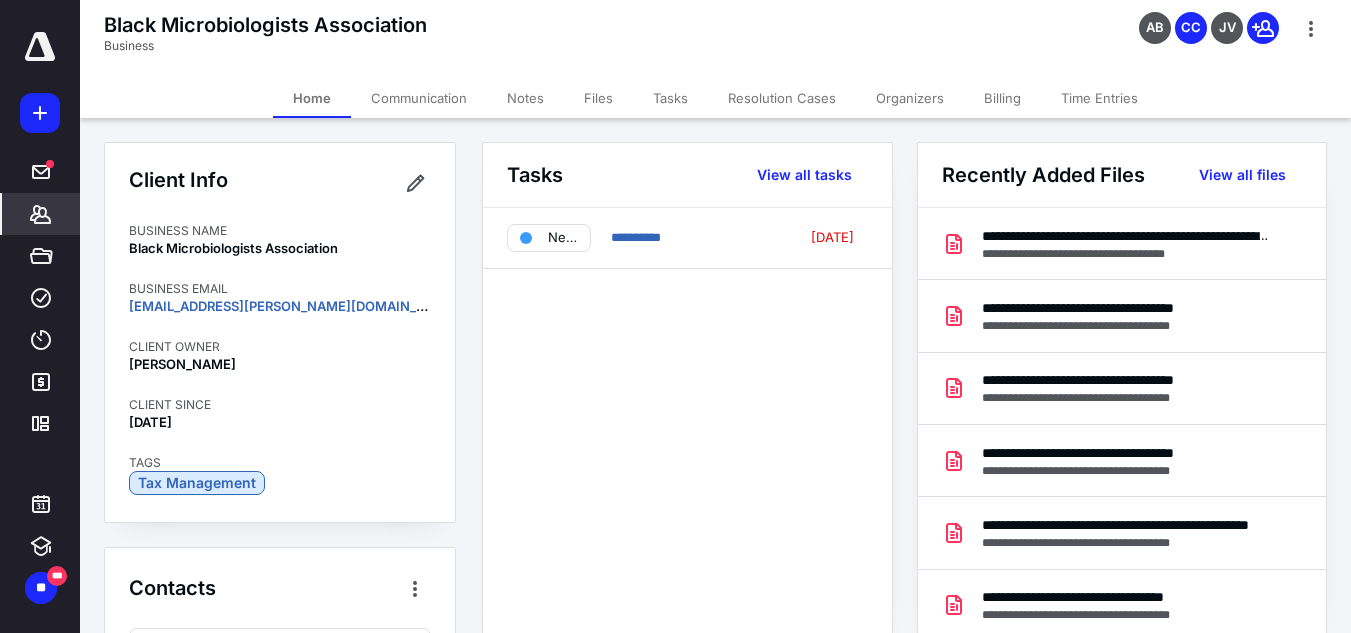 click on "Files" at bounding box center (598, 98) 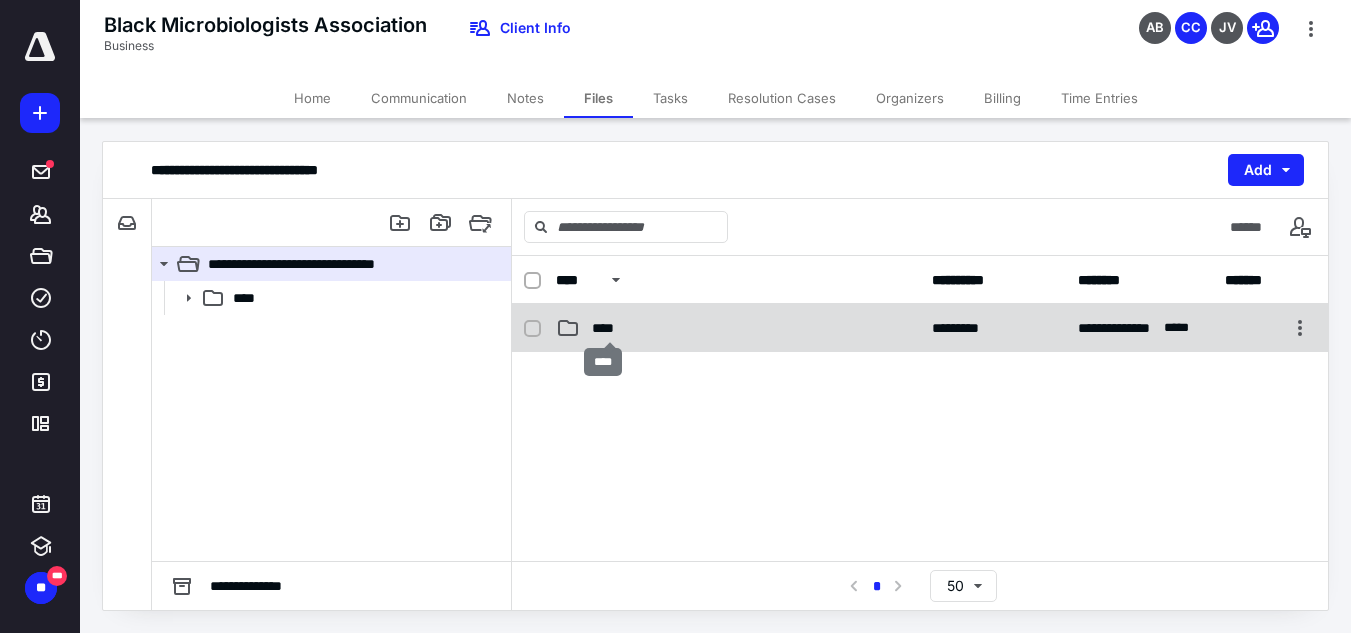 click on "****" at bounding box center (610, 328) 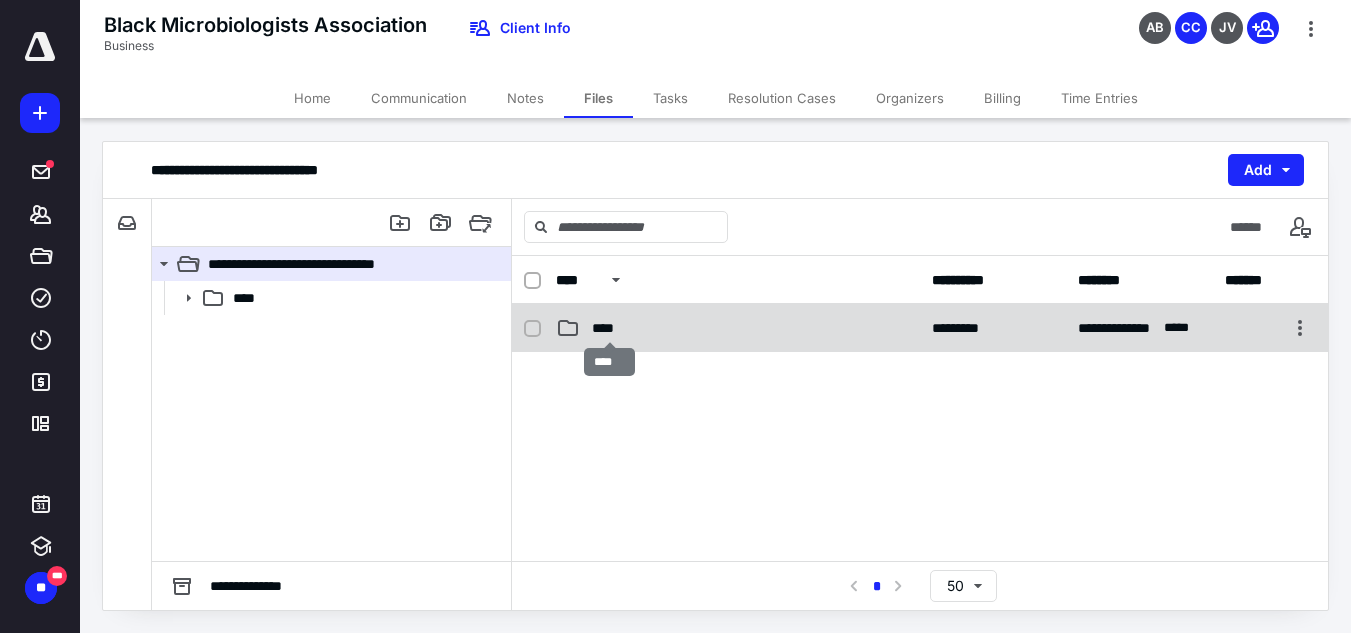 checkbox on "true" 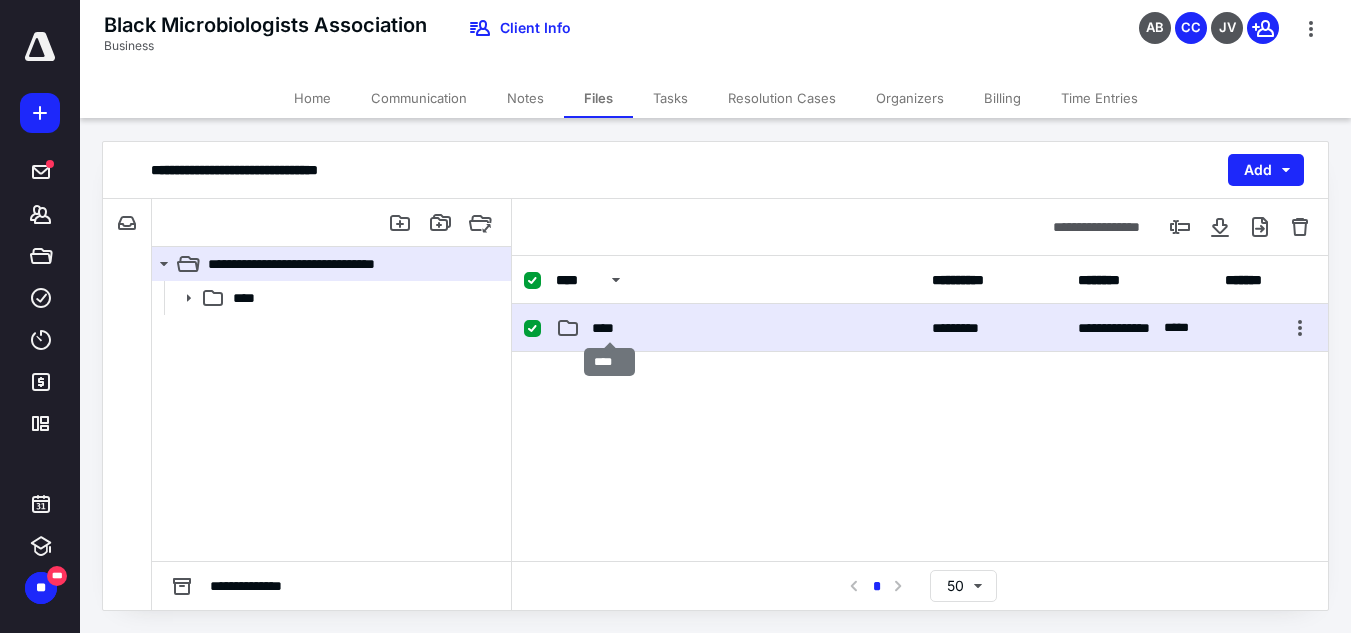 click on "****" at bounding box center (610, 328) 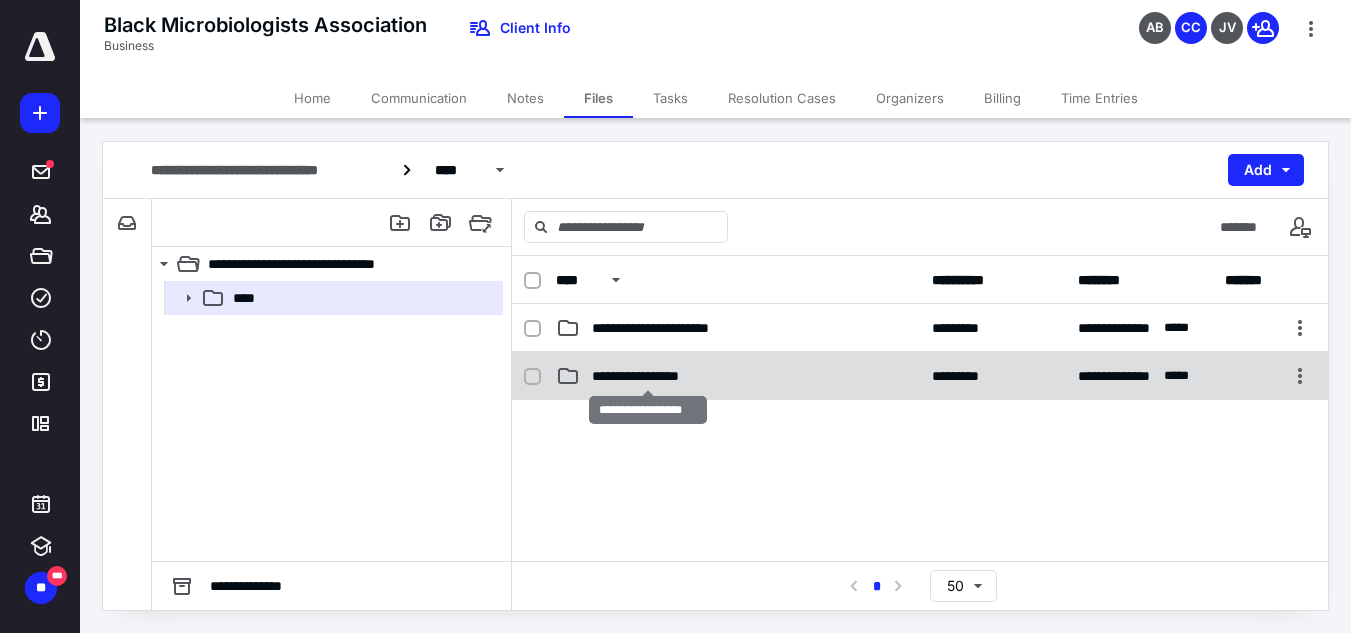 click on "**********" at bounding box center (648, 376) 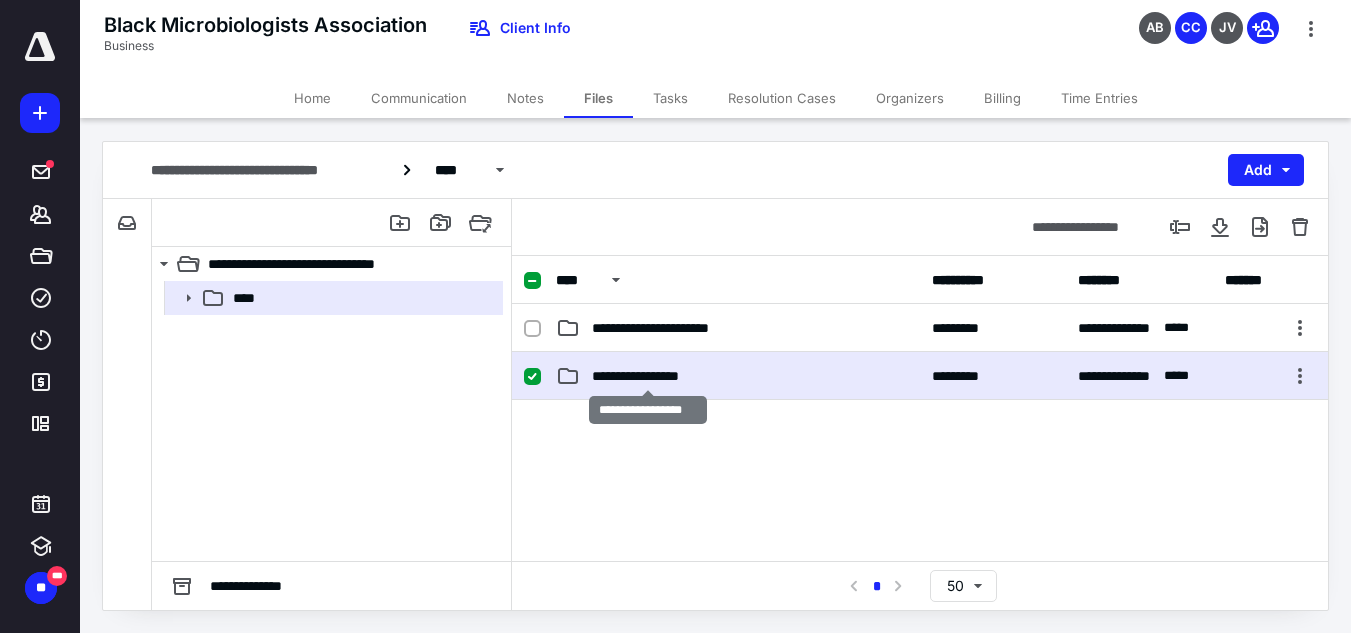 click on "**********" at bounding box center (648, 376) 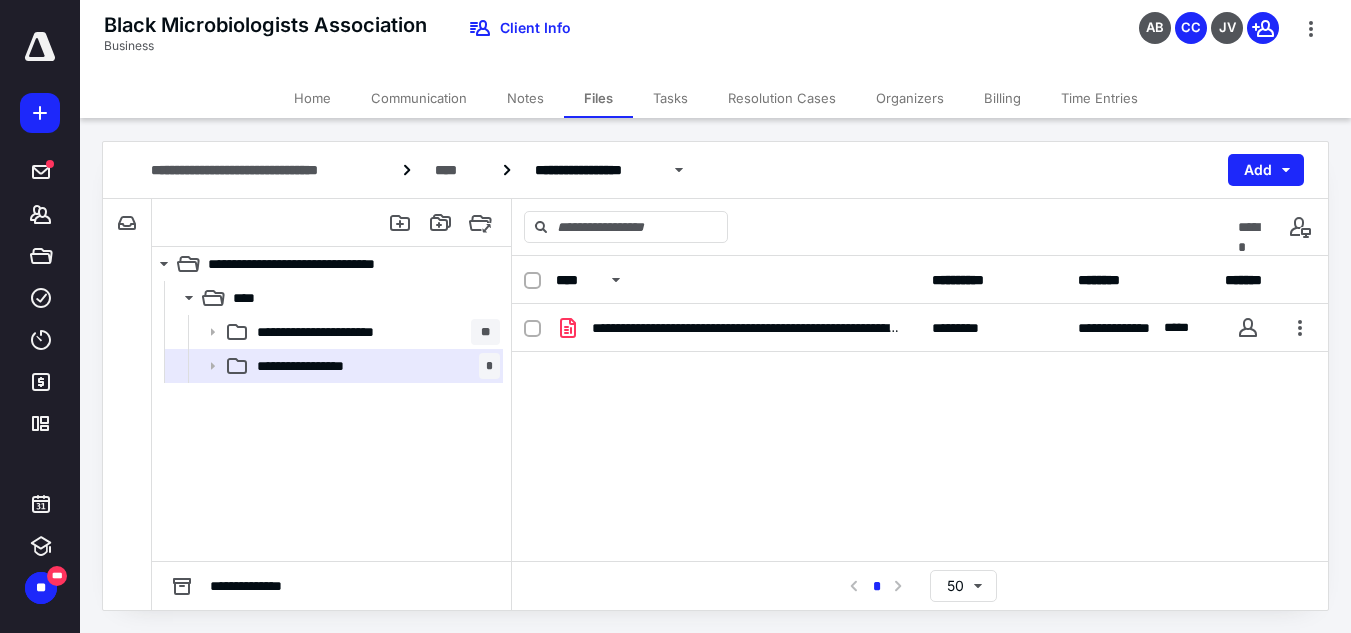 click on "Billing" at bounding box center (1002, 98) 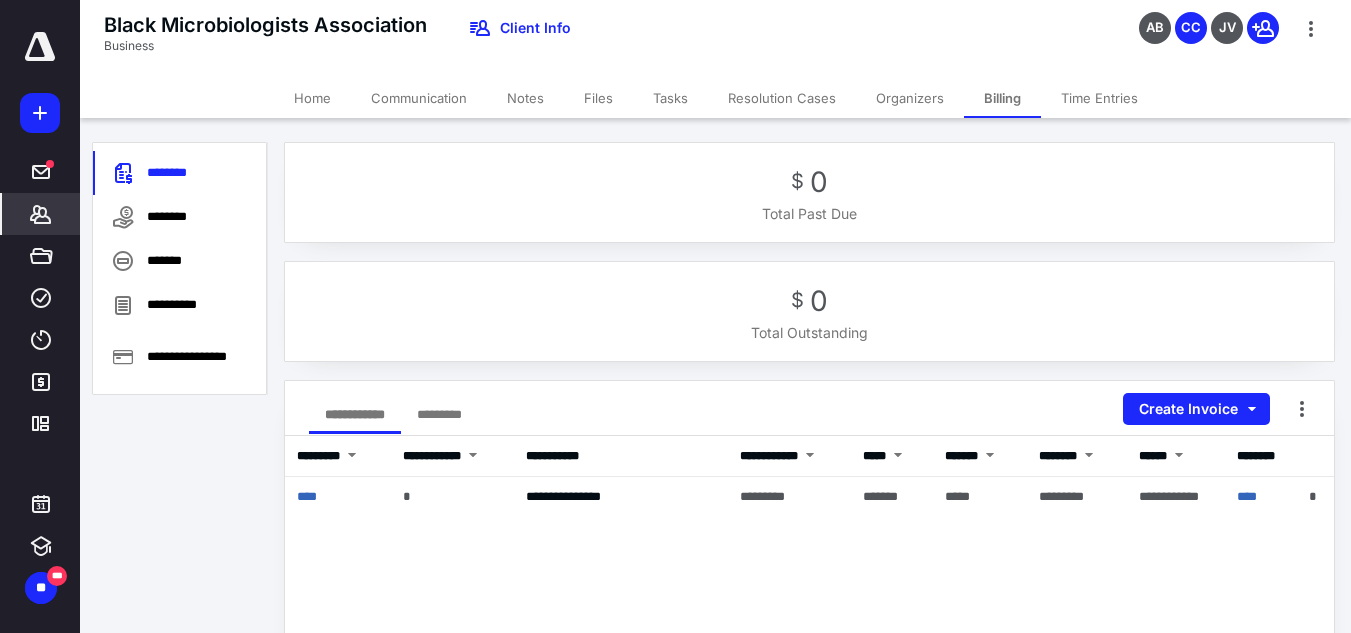 click on "Tasks" at bounding box center [670, 98] 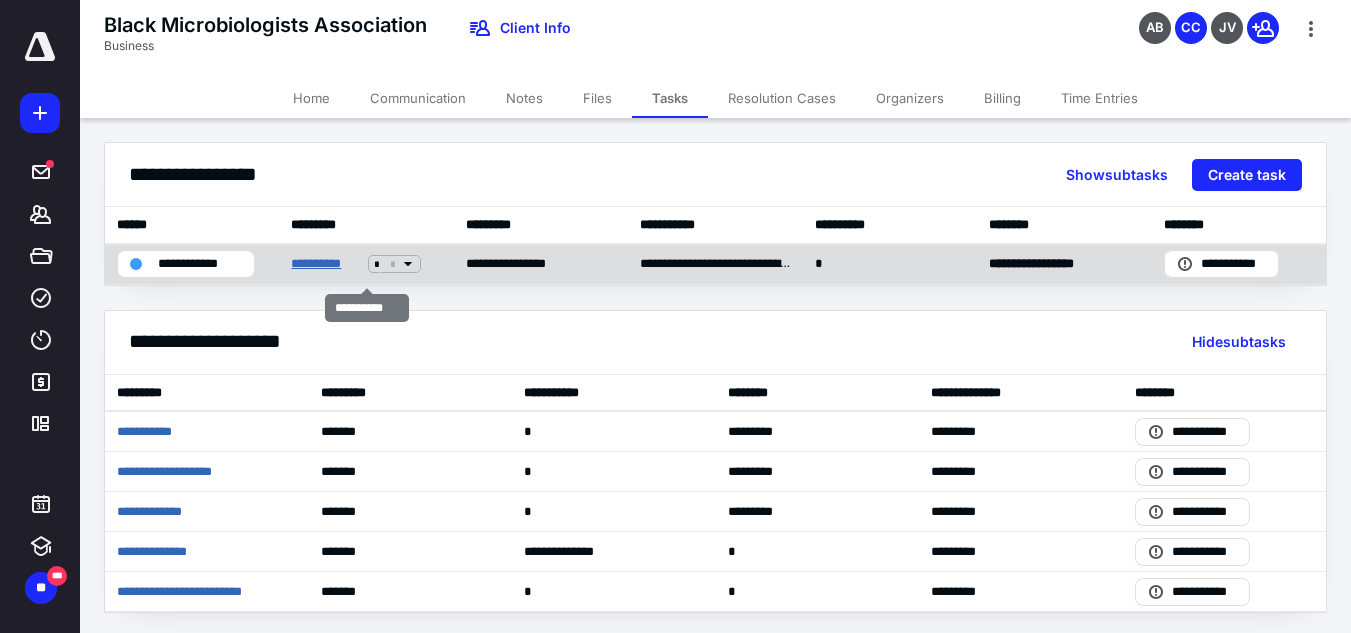 click on "**********" at bounding box center (325, 264) 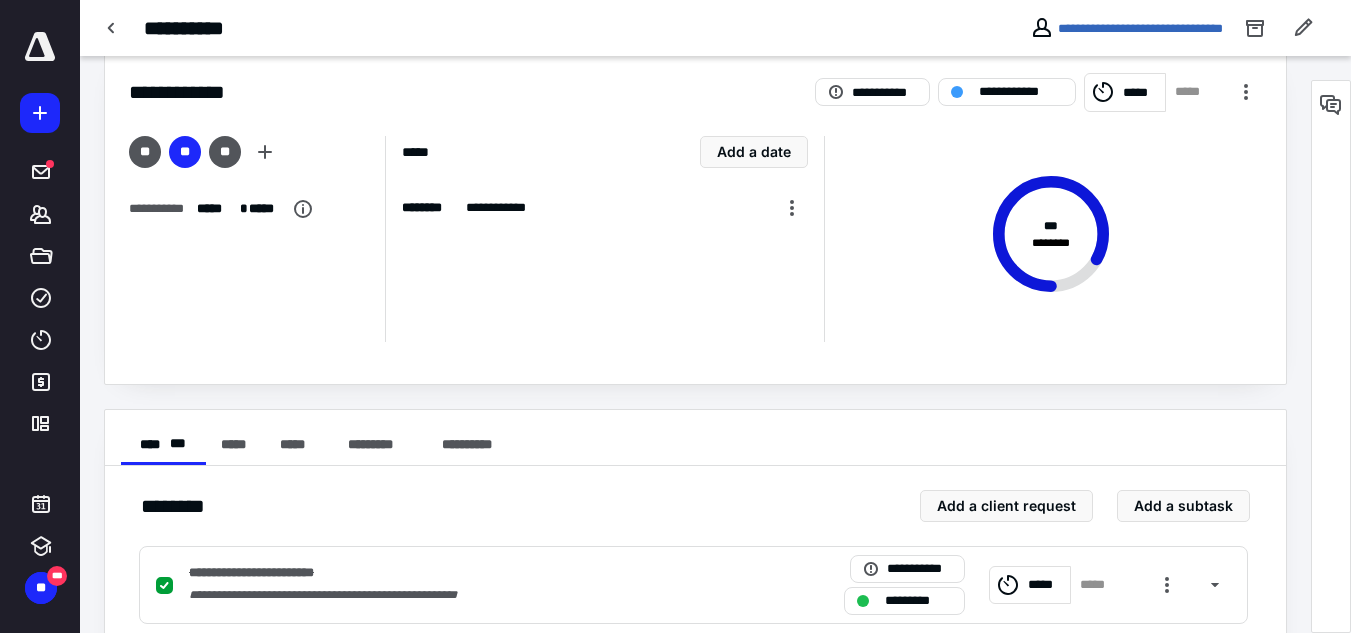 scroll, scrollTop: 0, scrollLeft: 0, axis: both 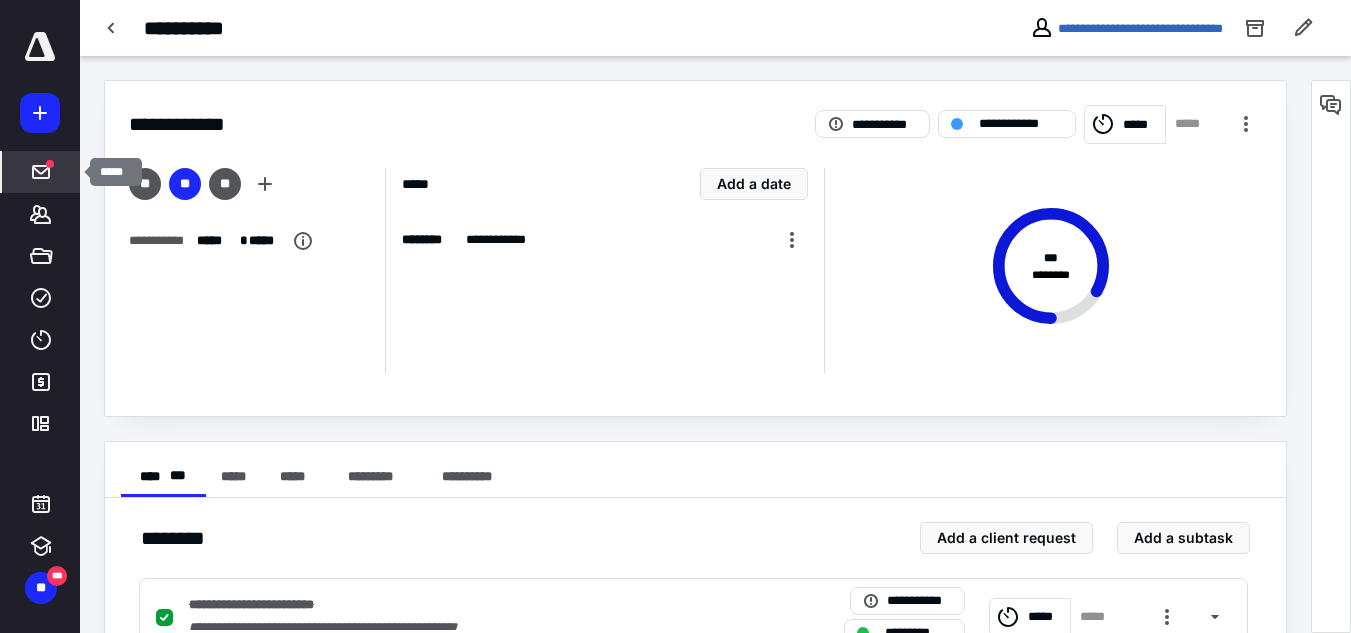 click 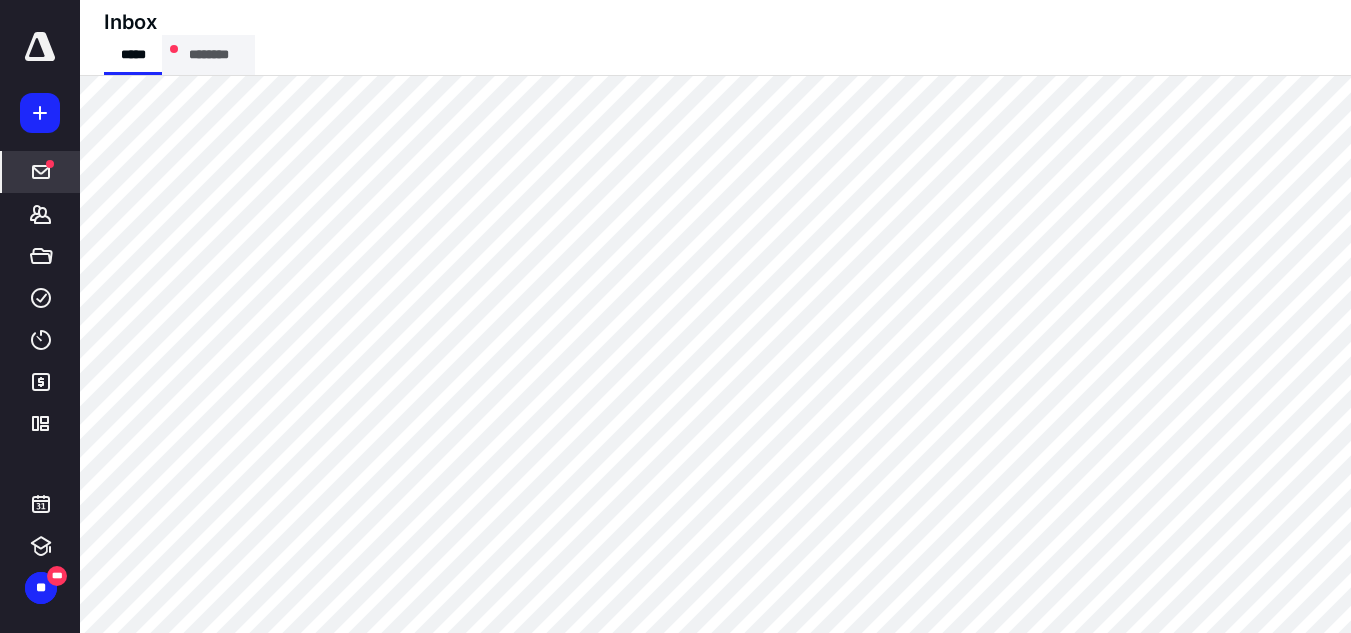 click on "********" at bounding box center (208, 55) 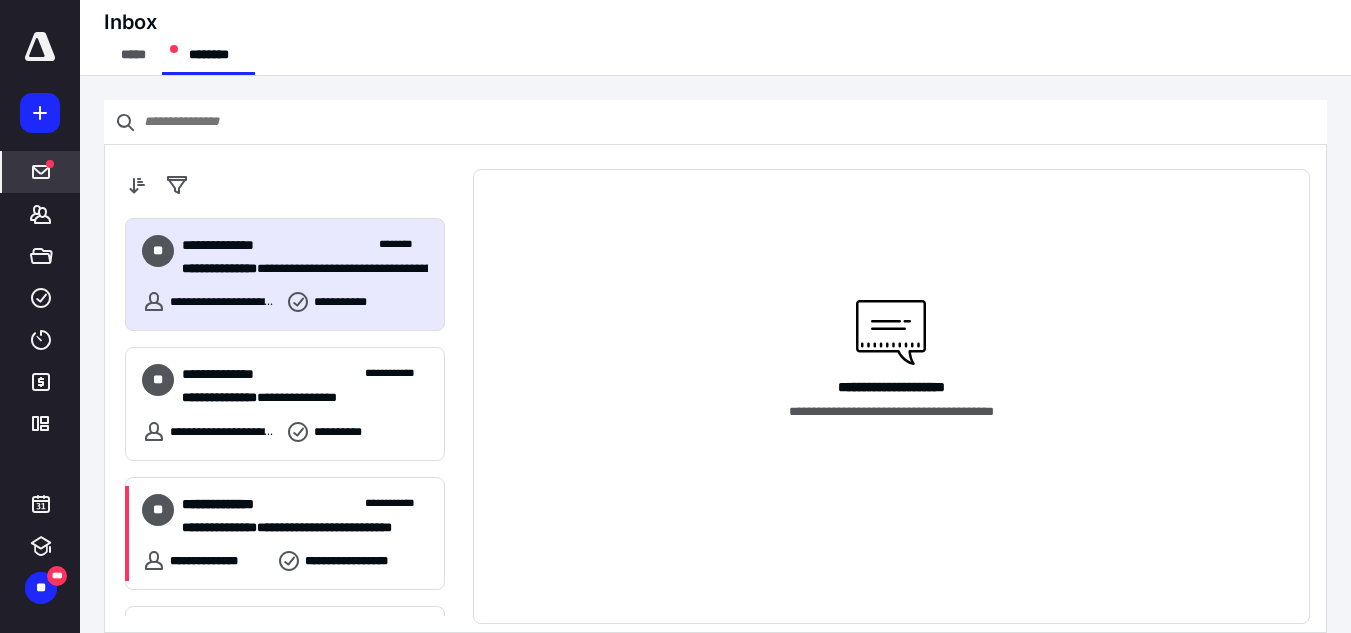 scroll, scrollTop: 122, scrollLeft: 0, axis: vertical 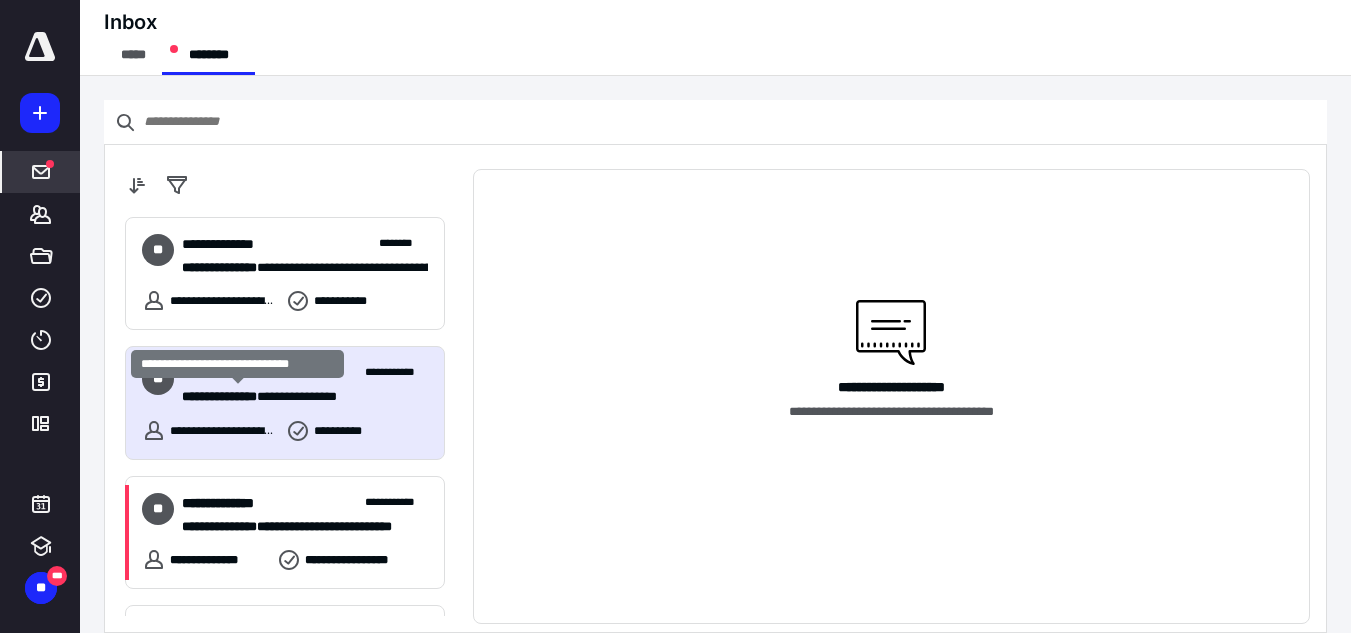 click on "**********" at bounding box center (219, 396) 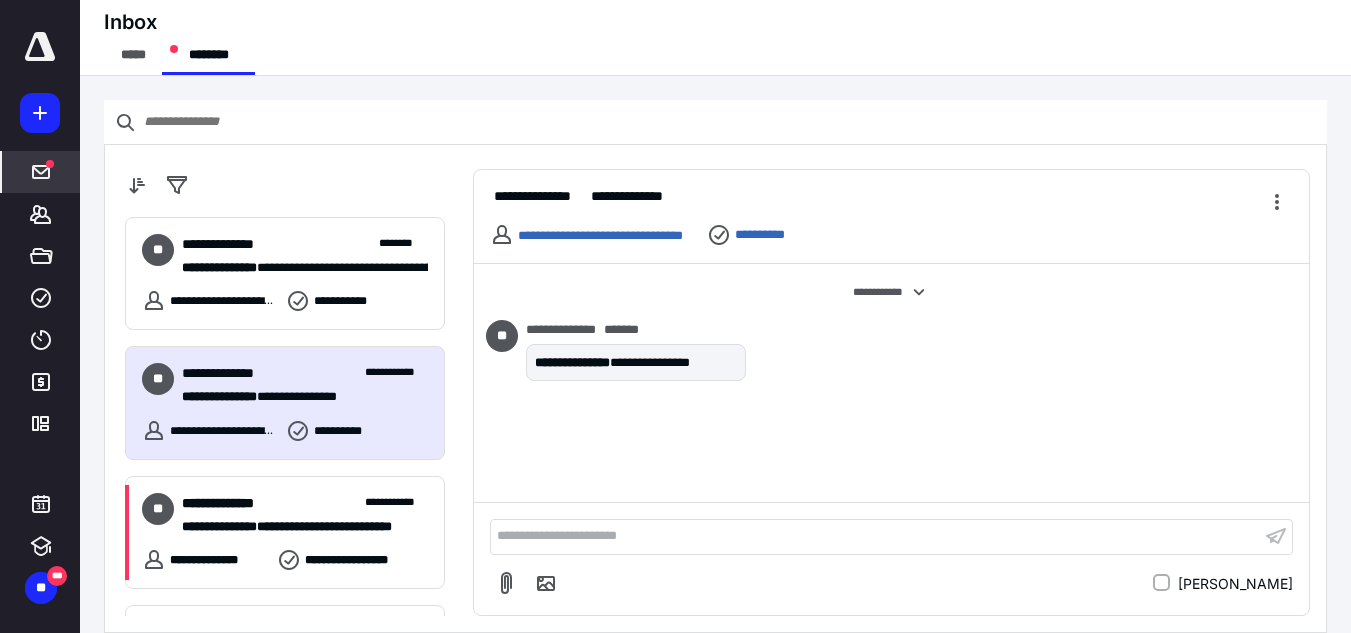 click on "**********" at bounding box center [875, 536] 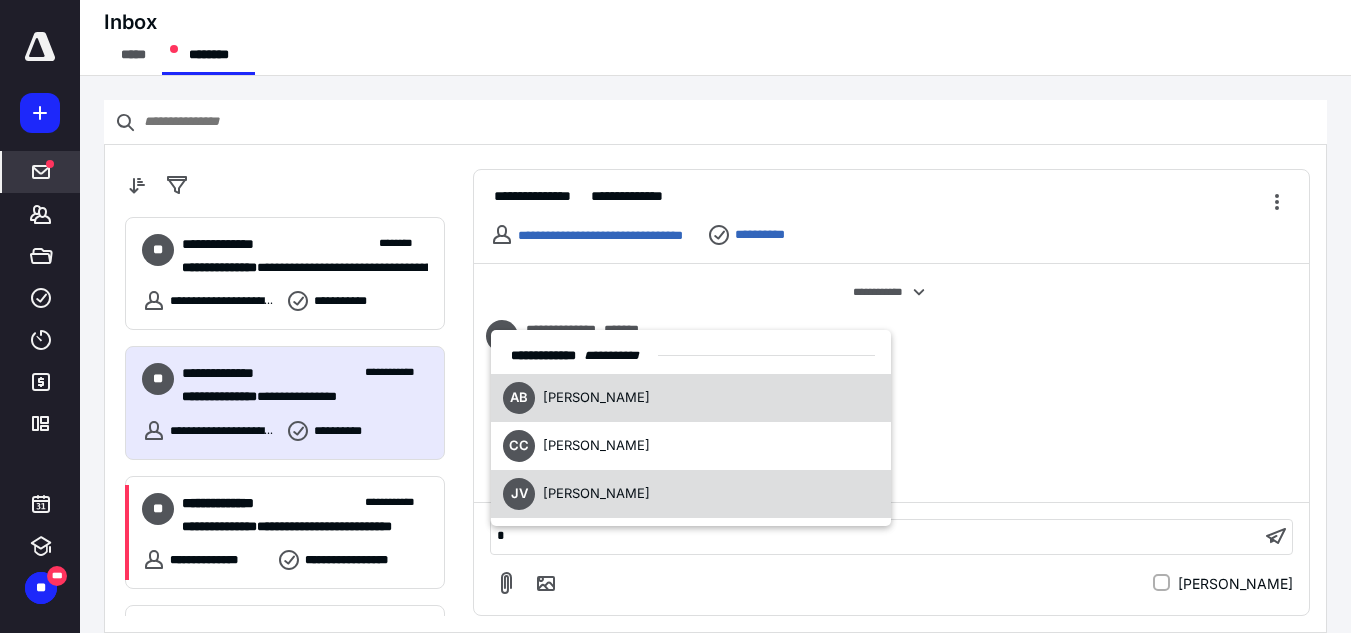 click on "[PERSON_NAME]" at bounding box center (596, 493) 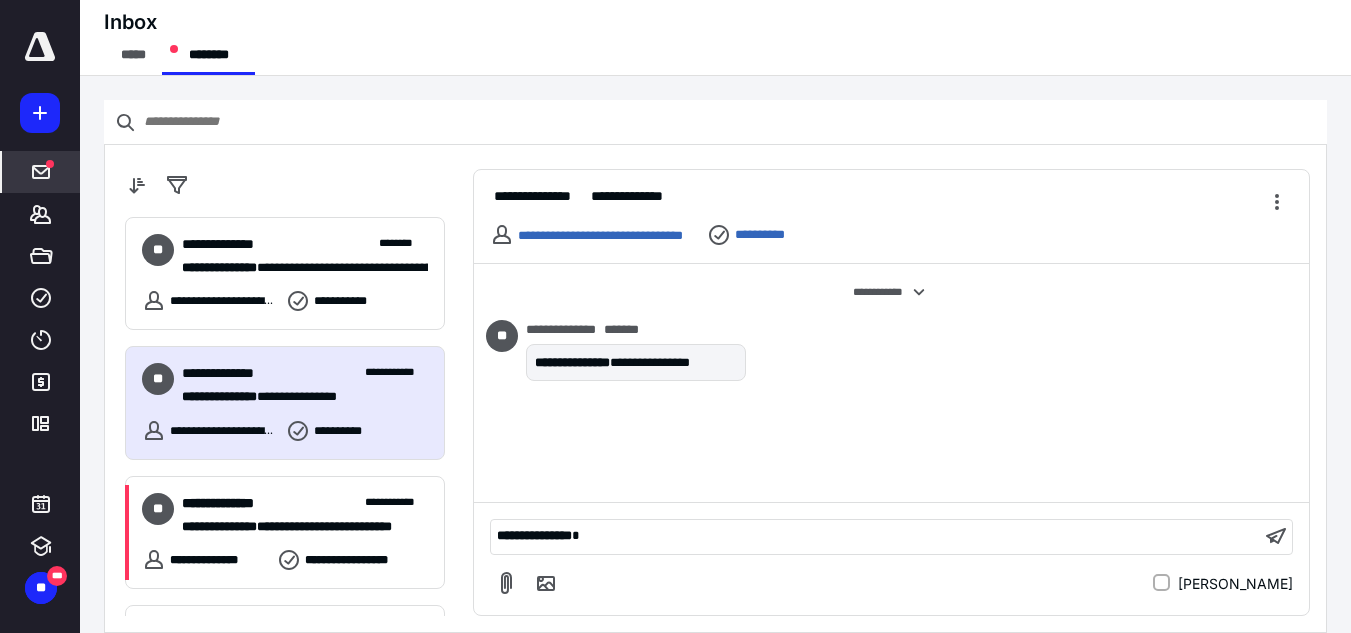 type 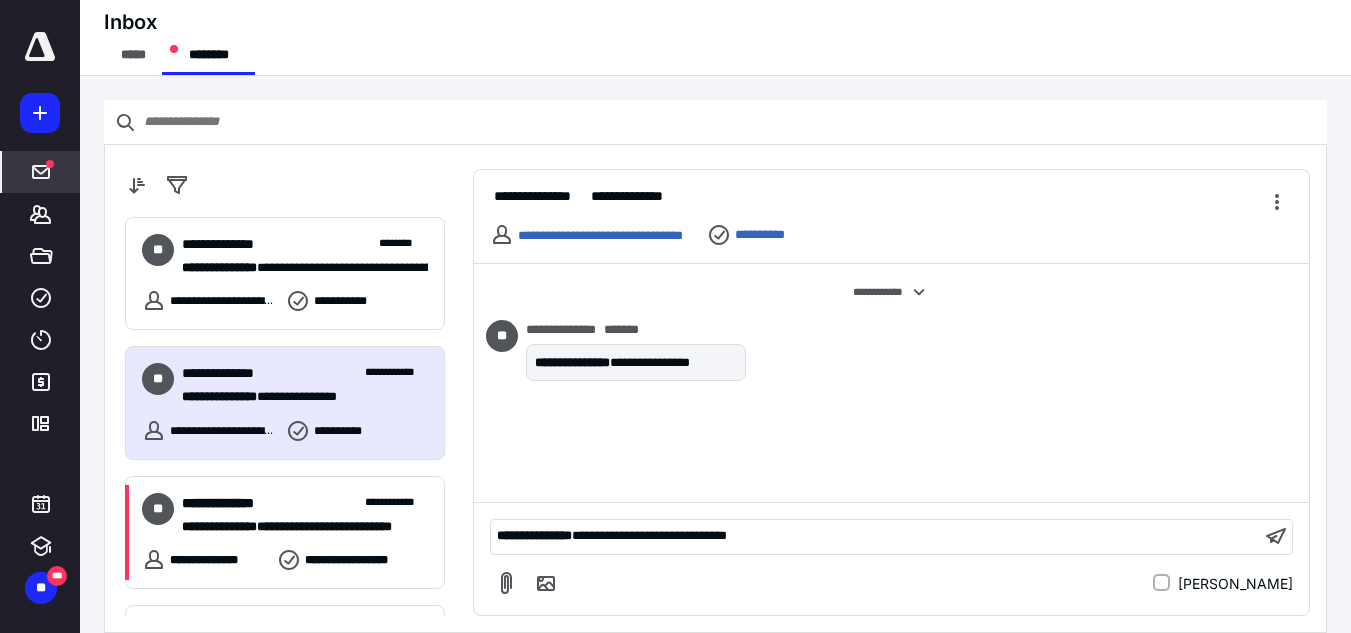 click on "**********" at bounding box center (649, 535) 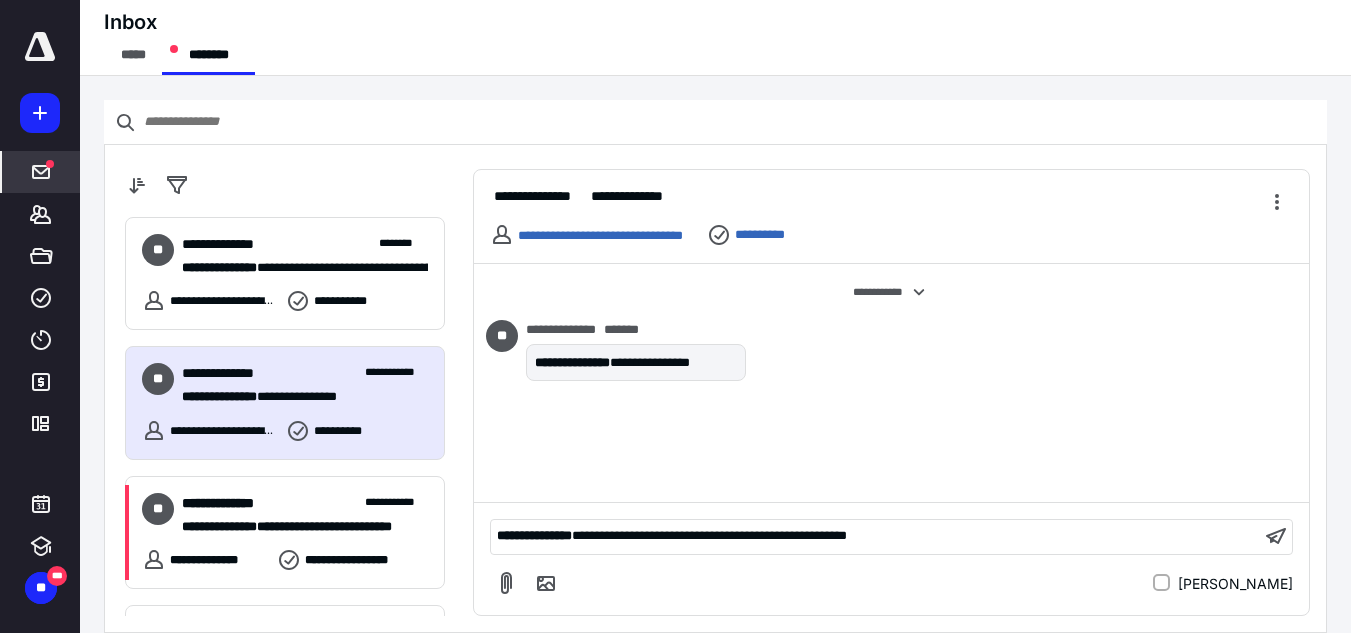 click on "**********" at bounding box center (875, 536) 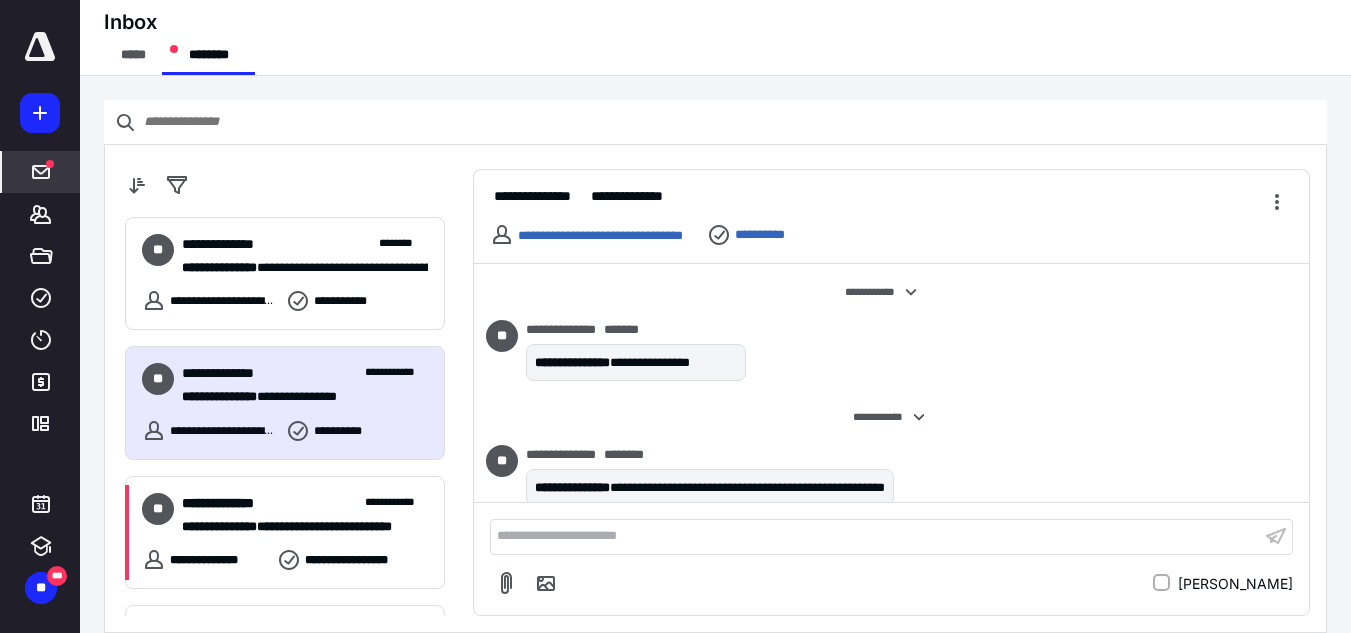 scroll, scrollTop: 24, scrollLeft: 0, axis: vertical 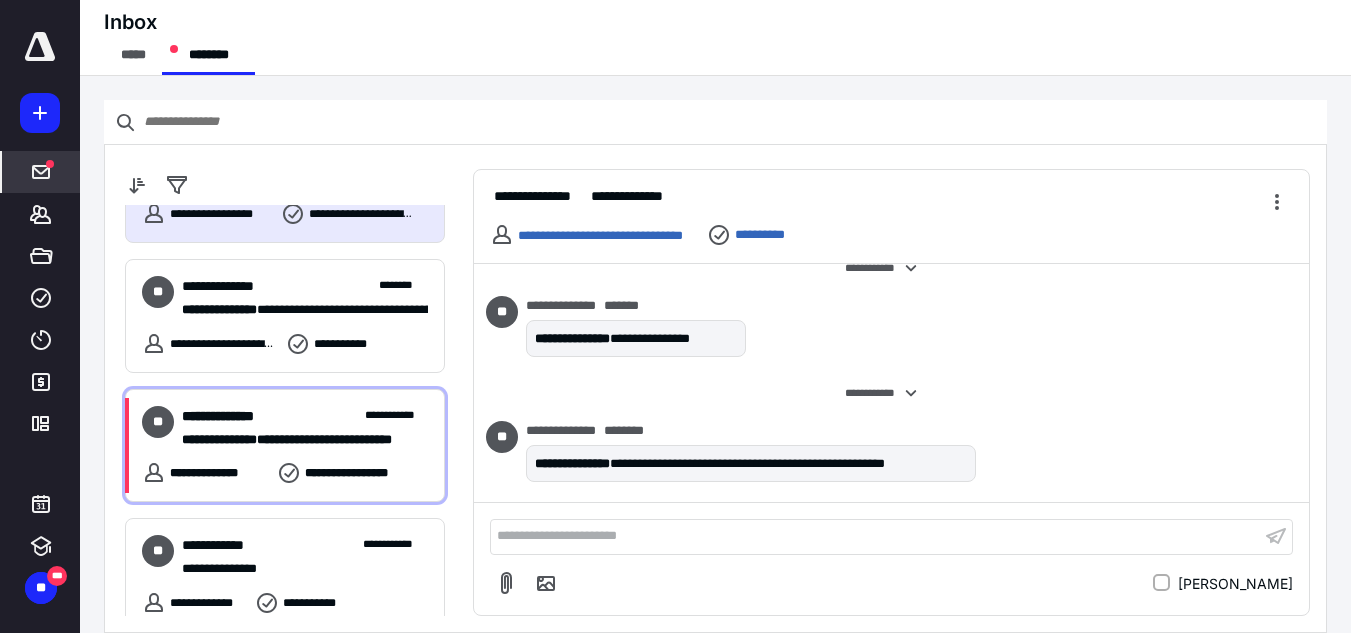 click on "**********" at bounding box center (297, 440) 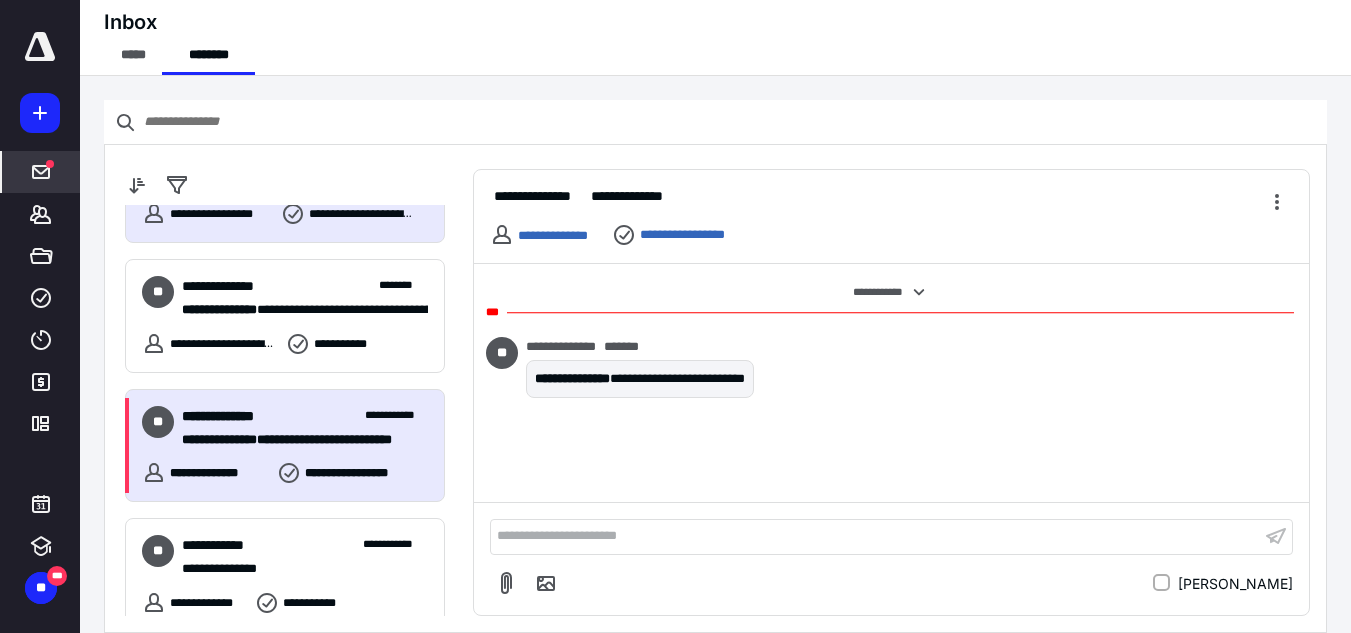 scroll, scrollTop: 20, scrollLeft: 0, axis: vertical 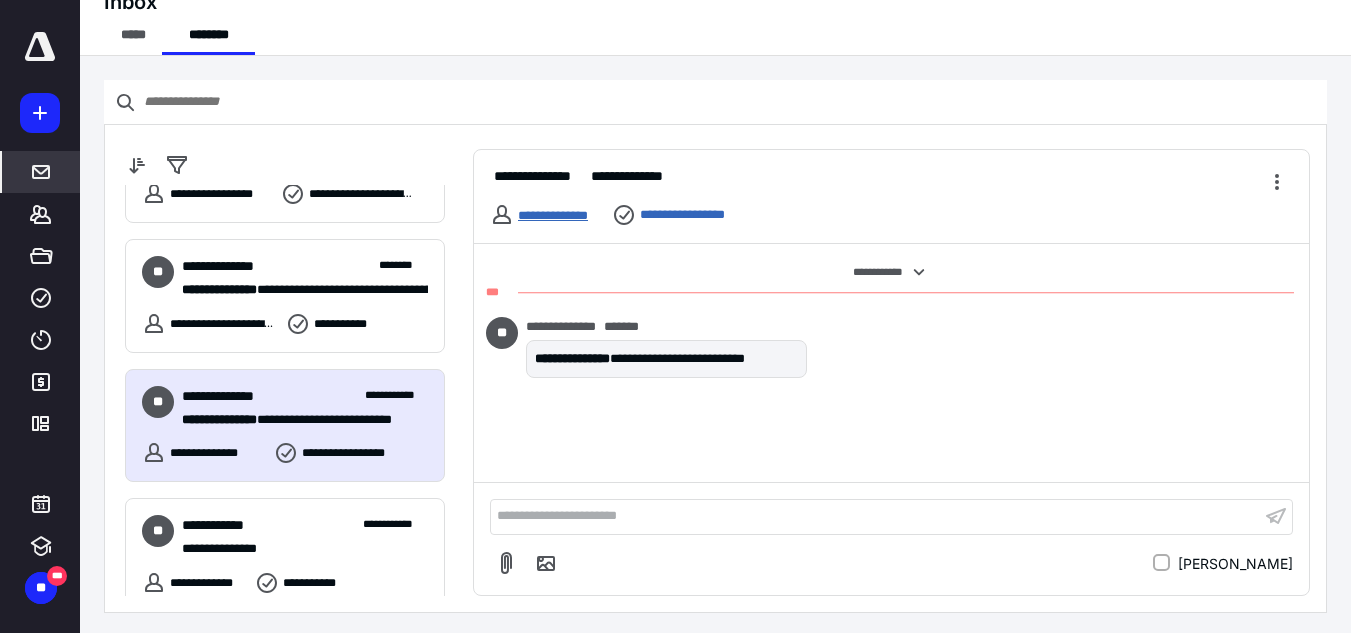 click on "**********" at bounding box center (553, 215) 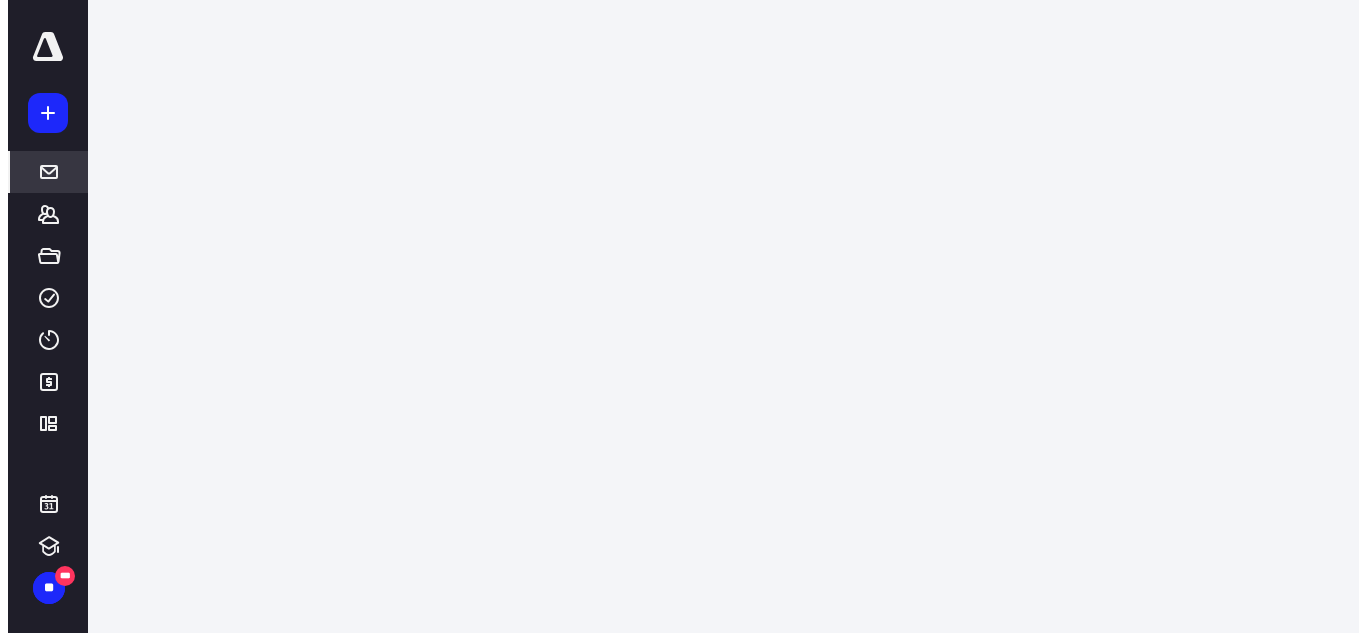 scroll, scrollTop: 0, scrollLeft: 0, axis: both 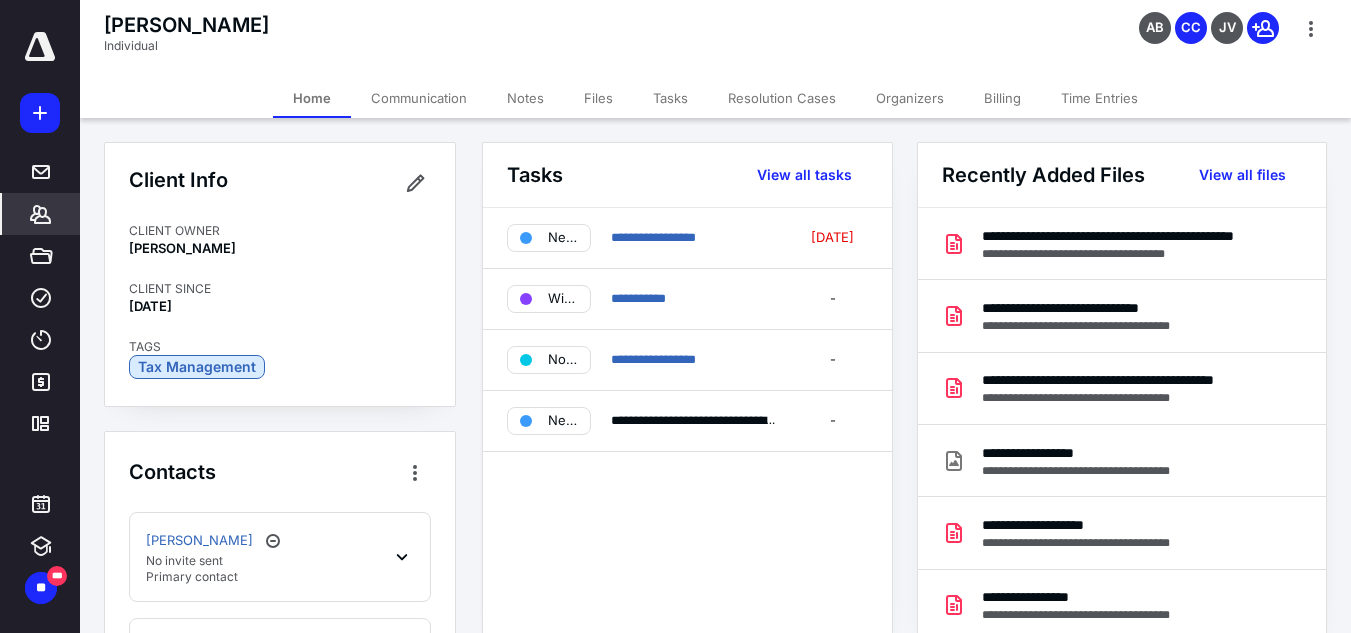 click on "Billing" at bounding box center (1002, 98) 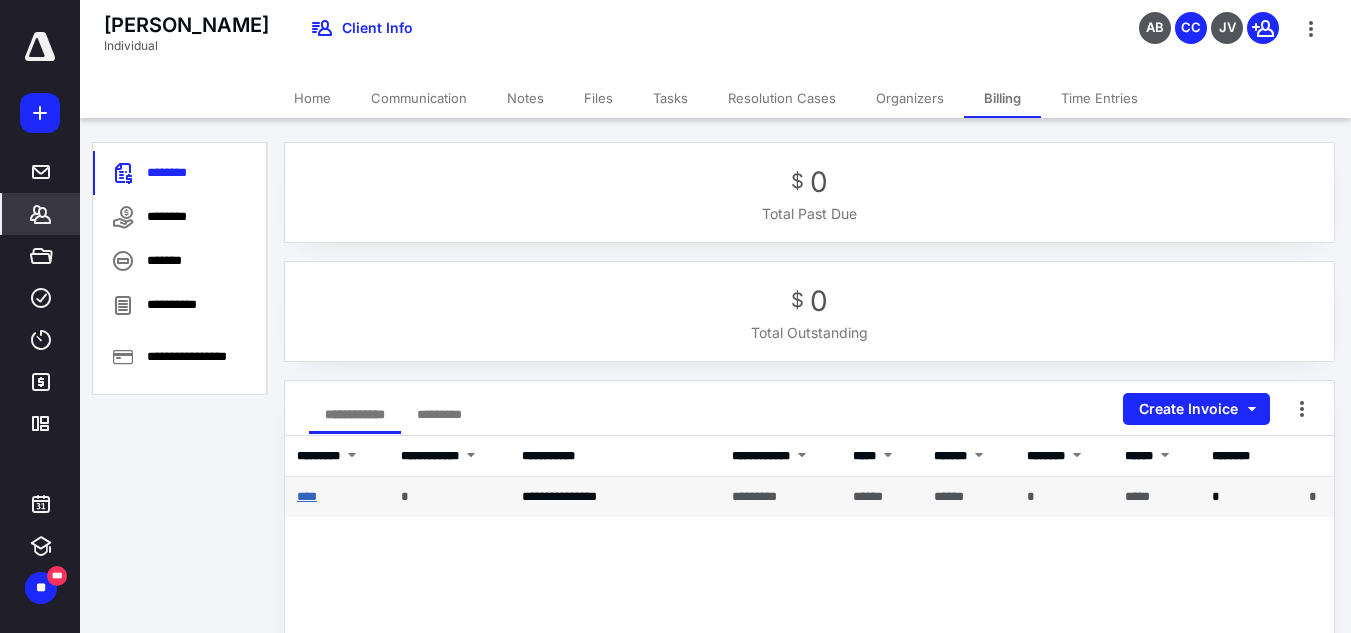 click on "****" at bounding box center [307, 496] 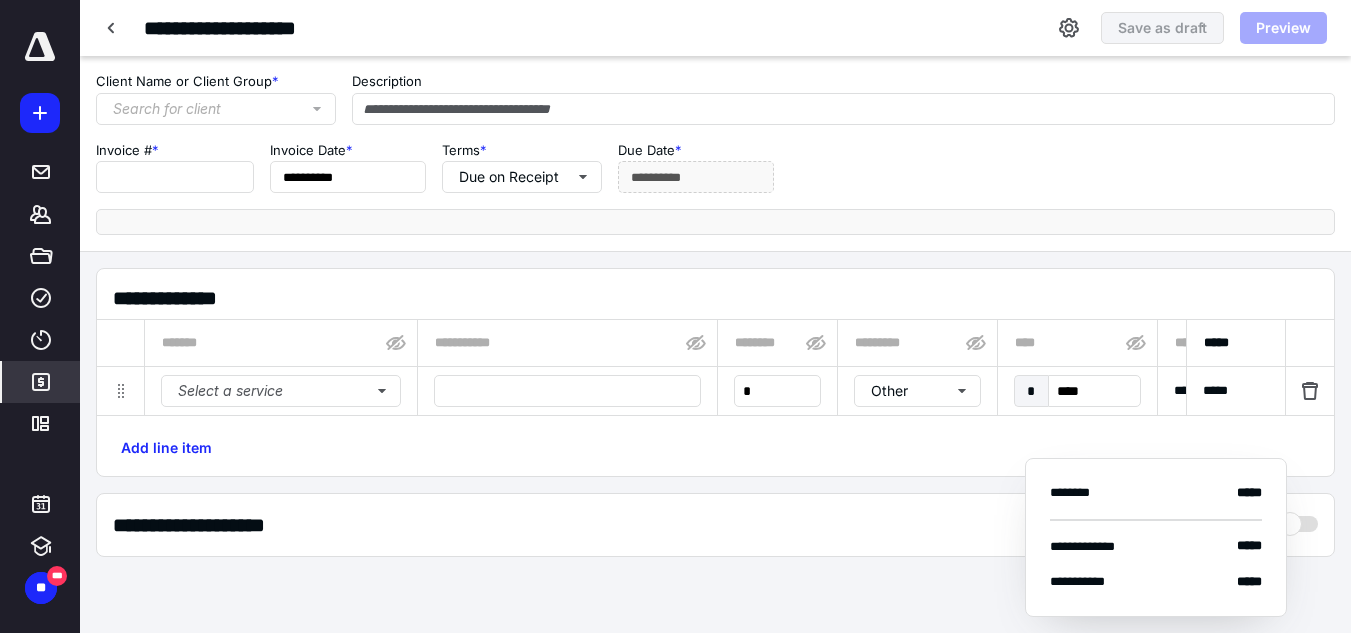 type on "**********" 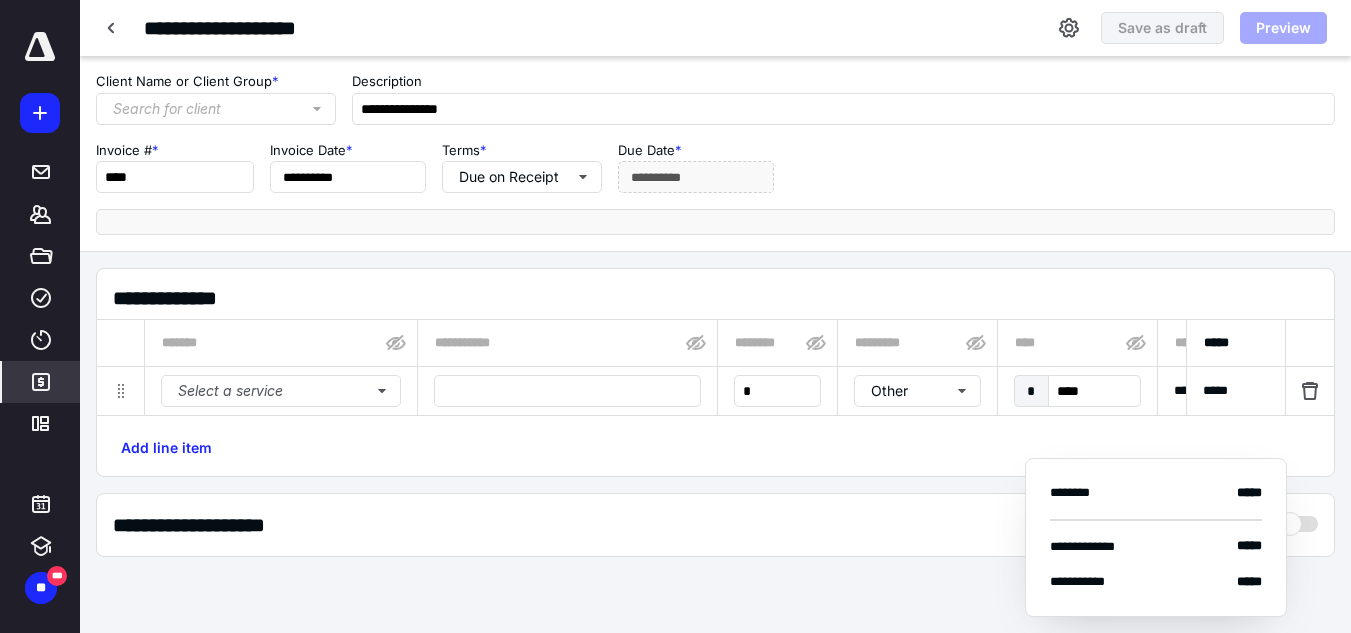 type on "**********" 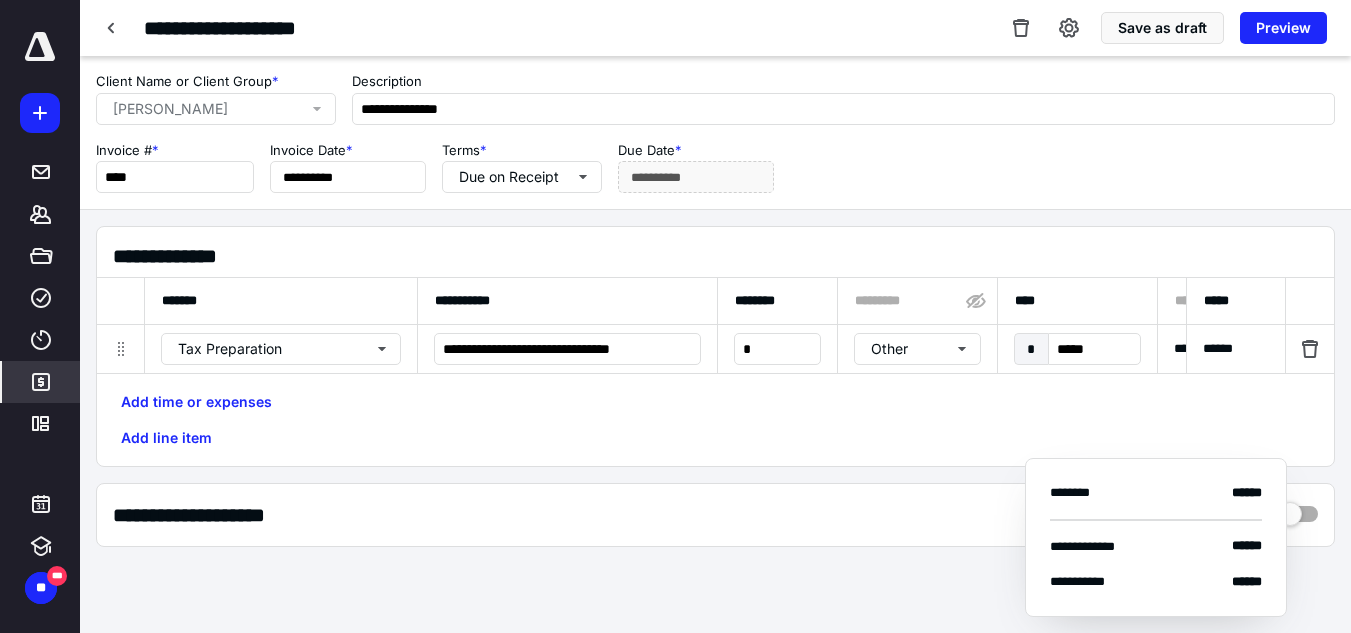 click on "**********" at bounding box center [715, 132] 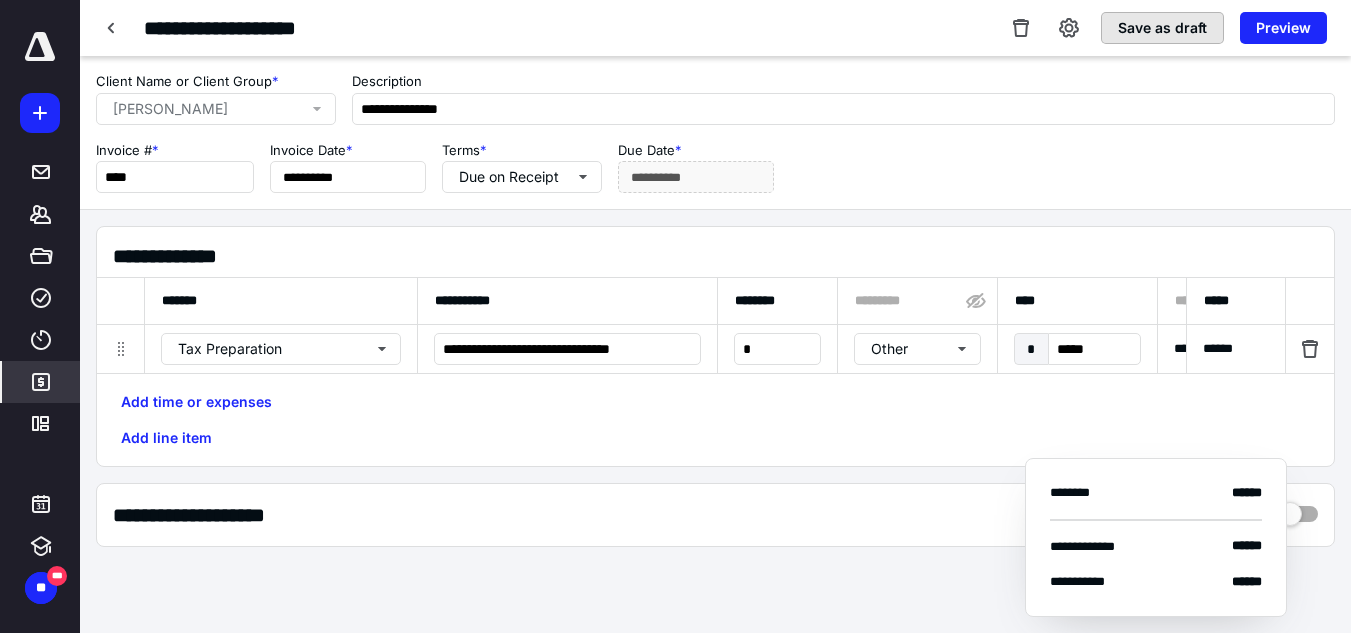 click on "Save as draft" at bounding box center [1162, 28] 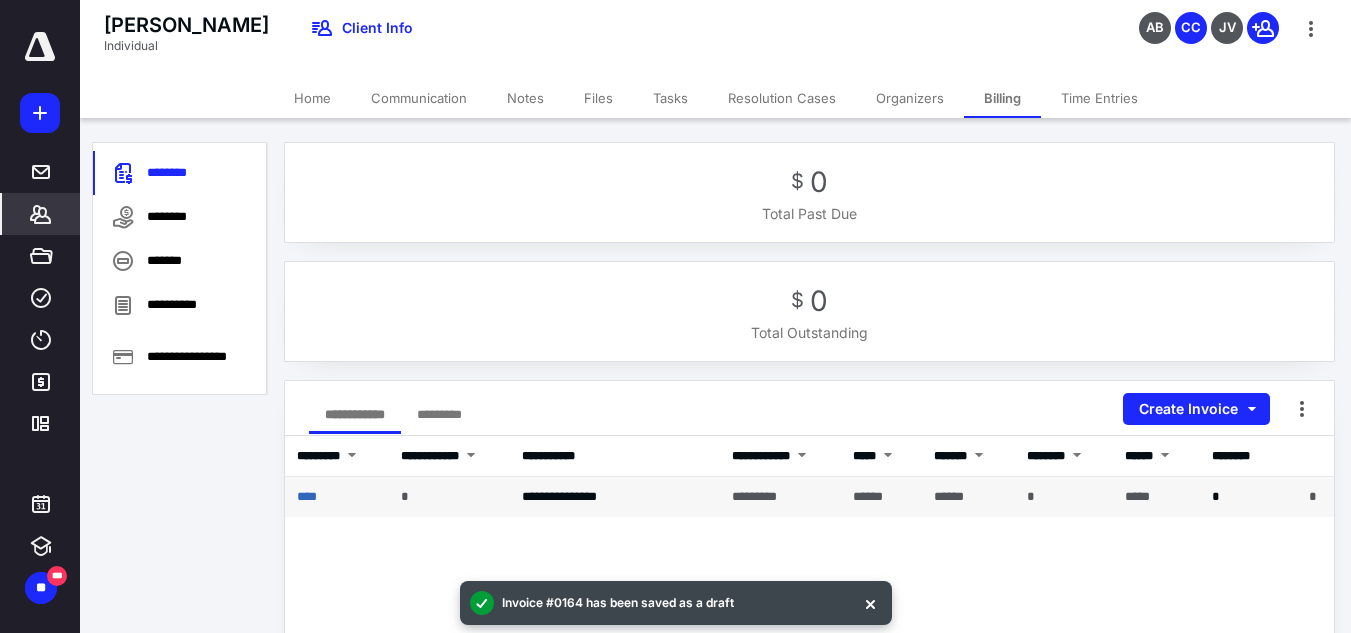 click on "*" at bounding box center [1313, 496] 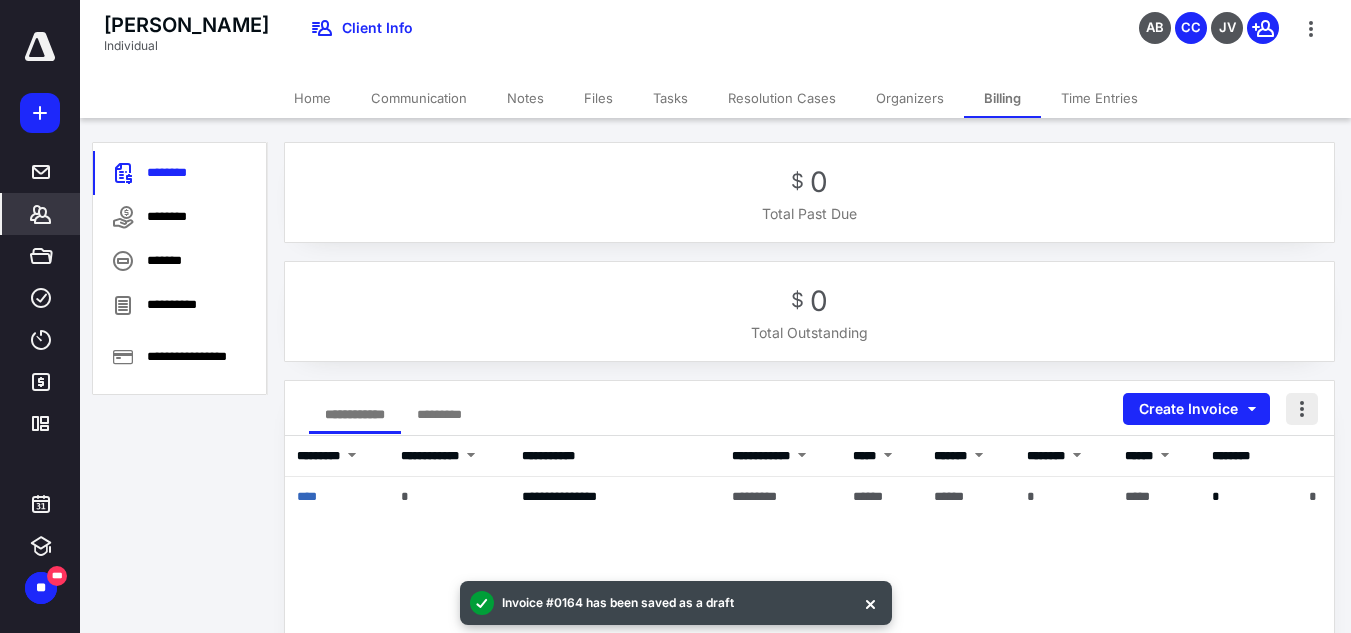 click at bounding box center [1302, 409] 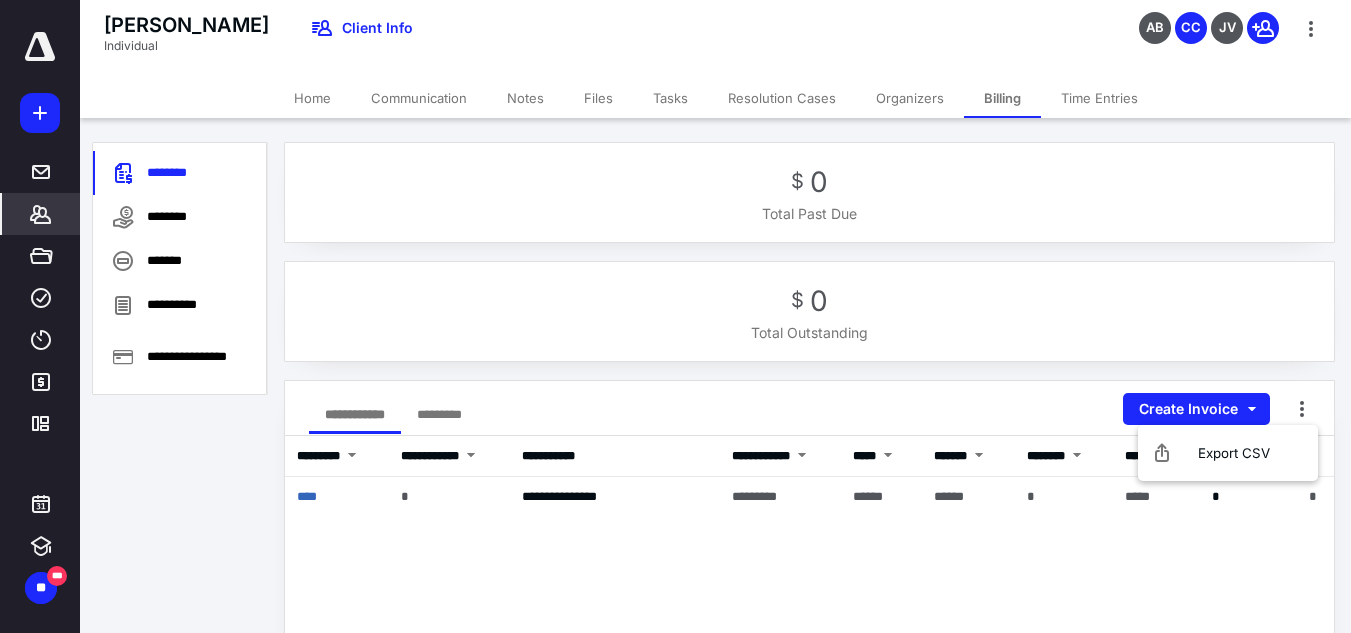 click on "**********" at bounding box center [809, 836] 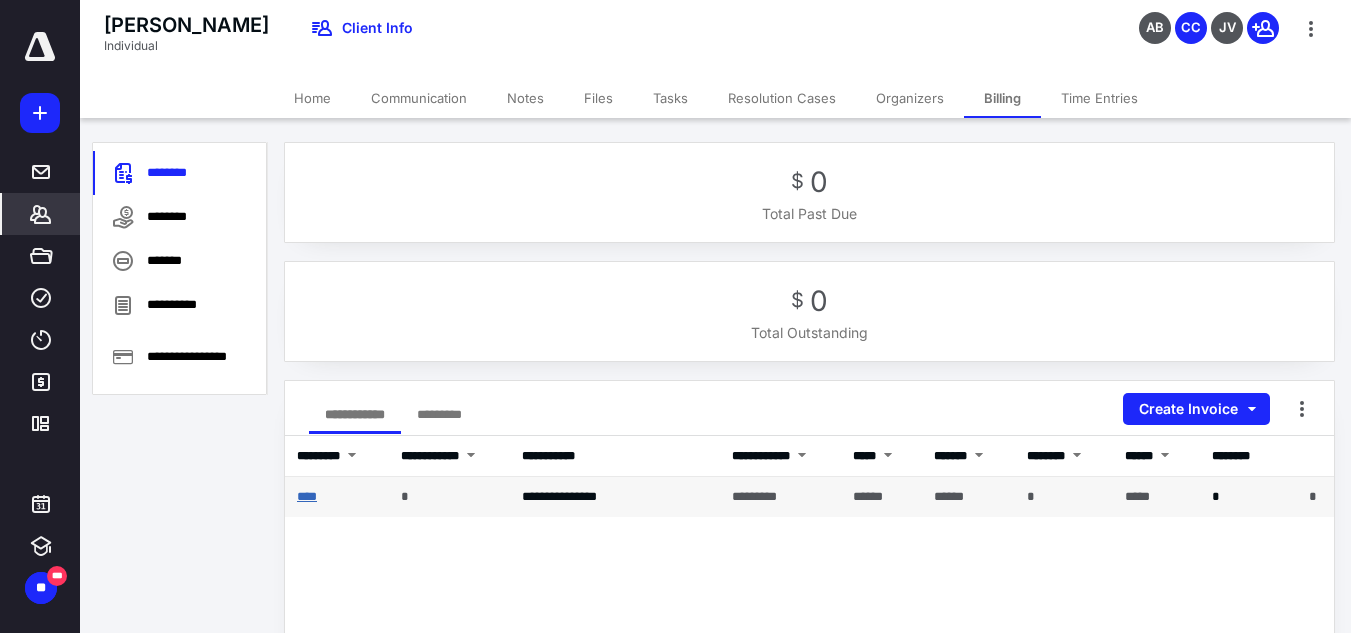 click on "****" at bounding box center (307, 496) 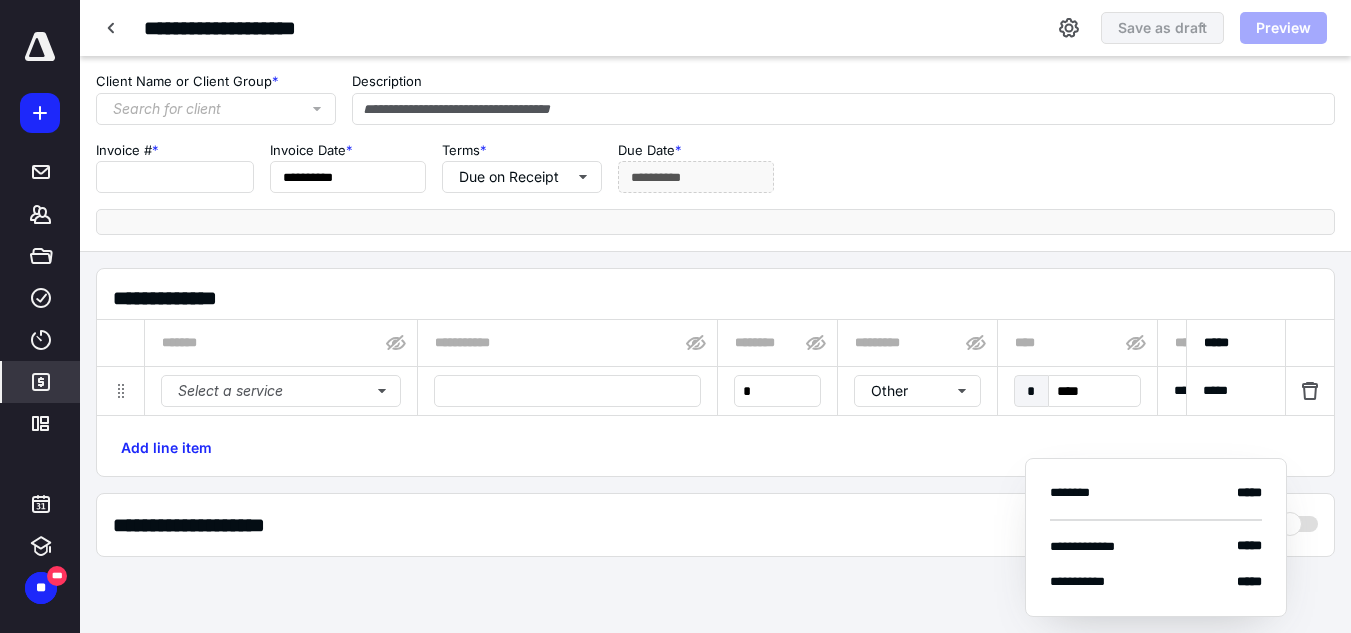type on "**********" 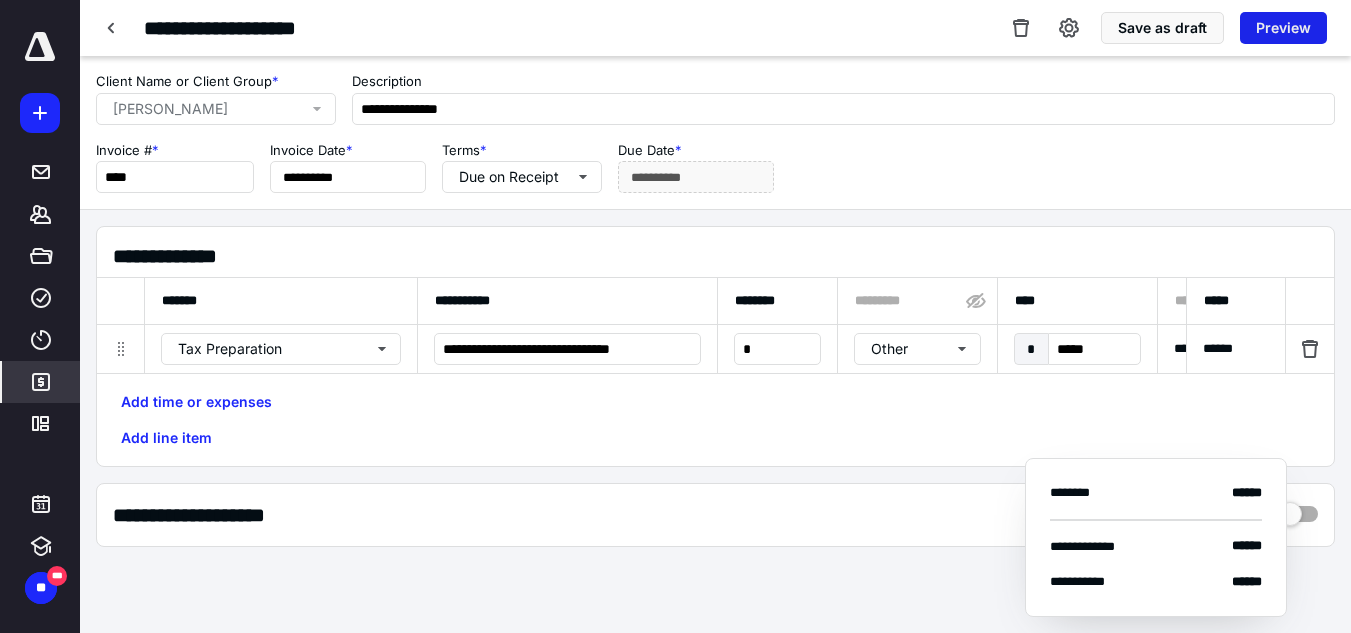click on "Preview" at bounding box center [1283, 28] 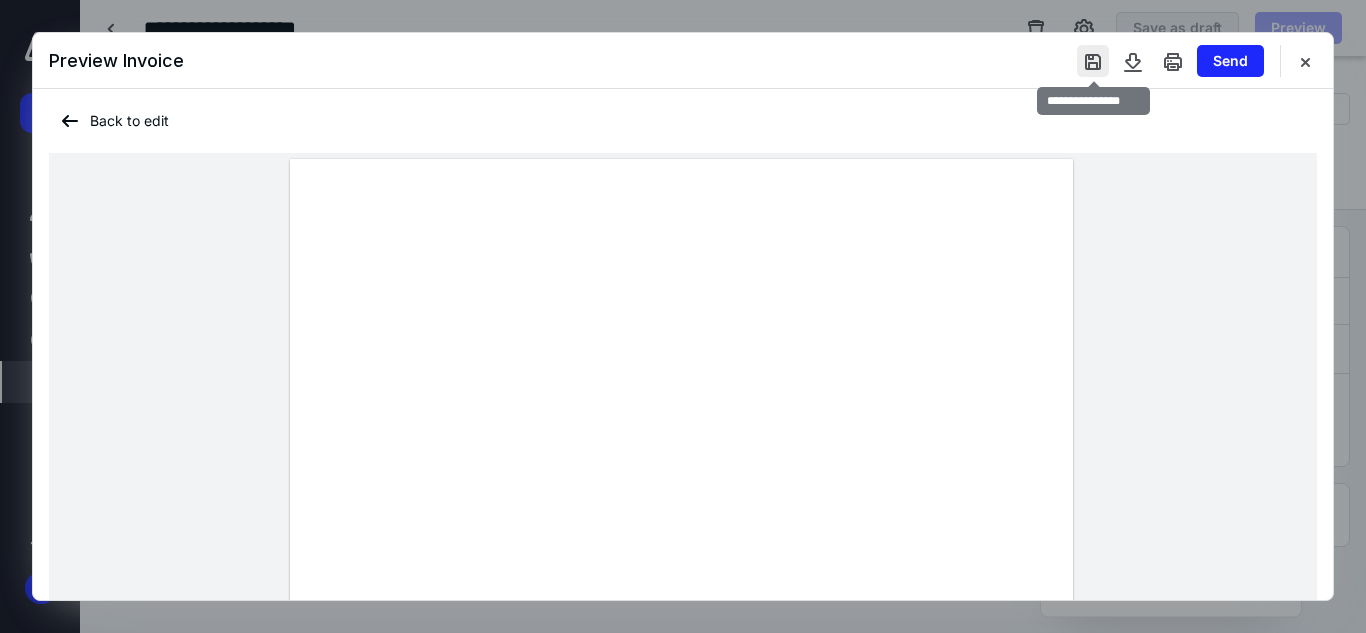 click at bounding box center (1093, 61) 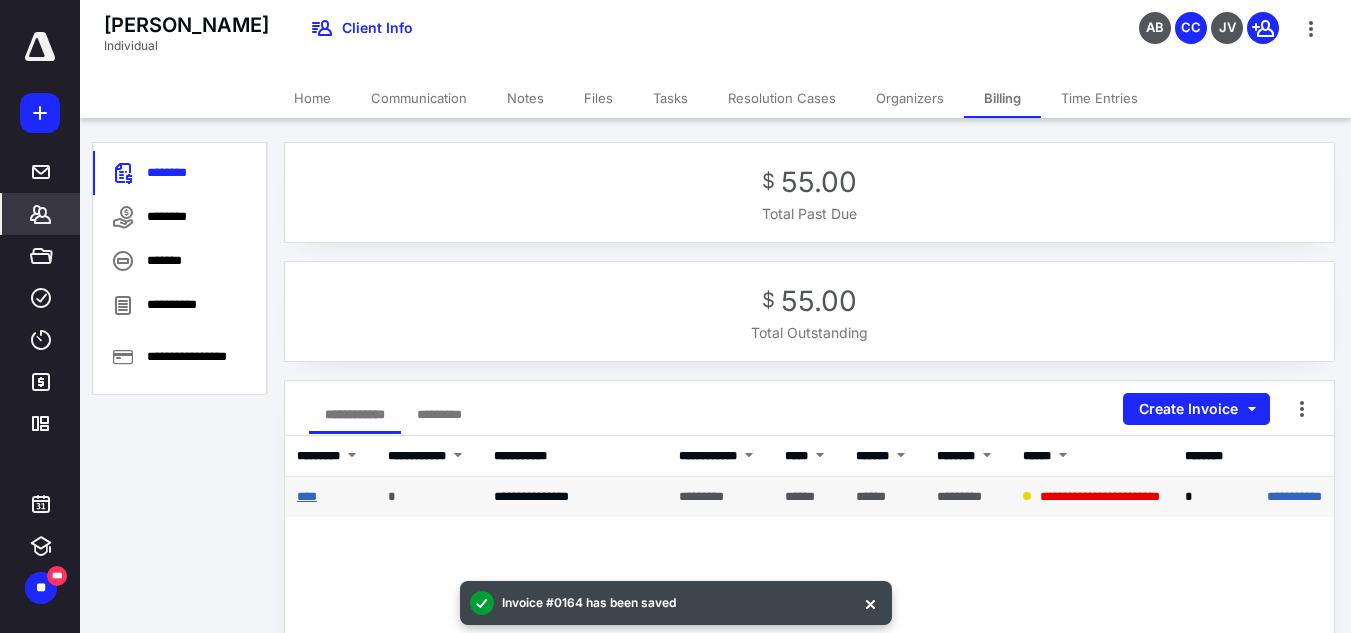 click on "****" at bounding box center [307, 496] 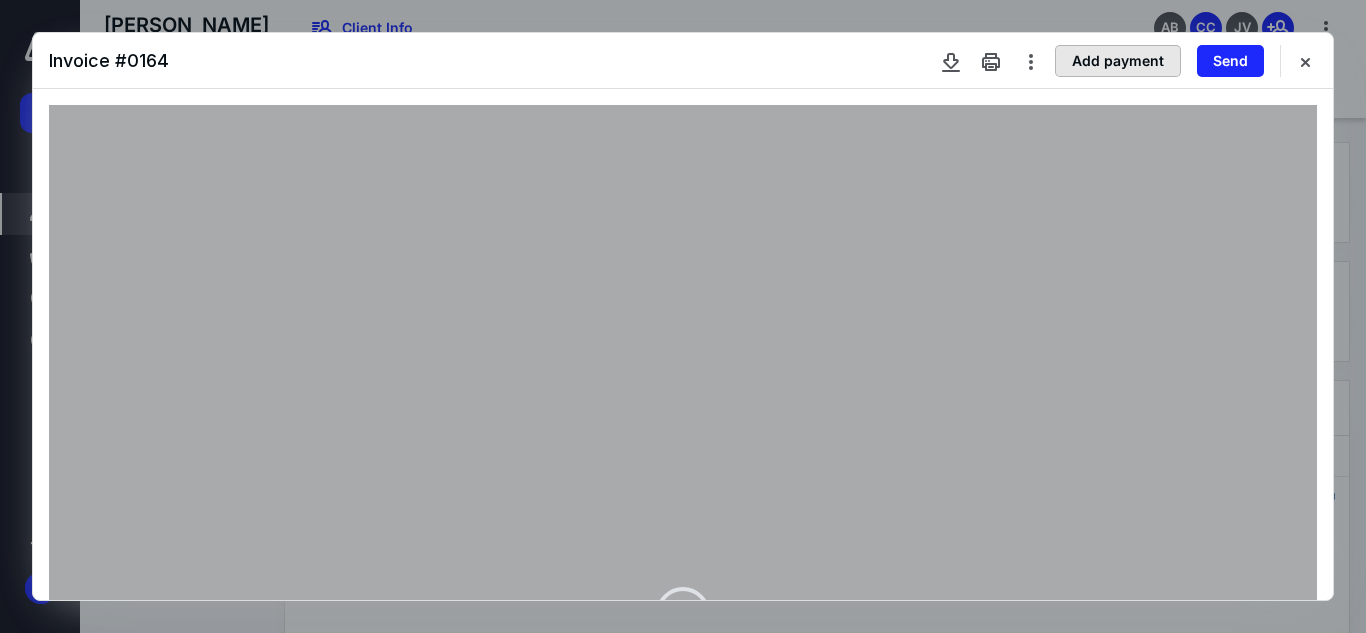click on "Add payment" at bounding box center (1118, 61) 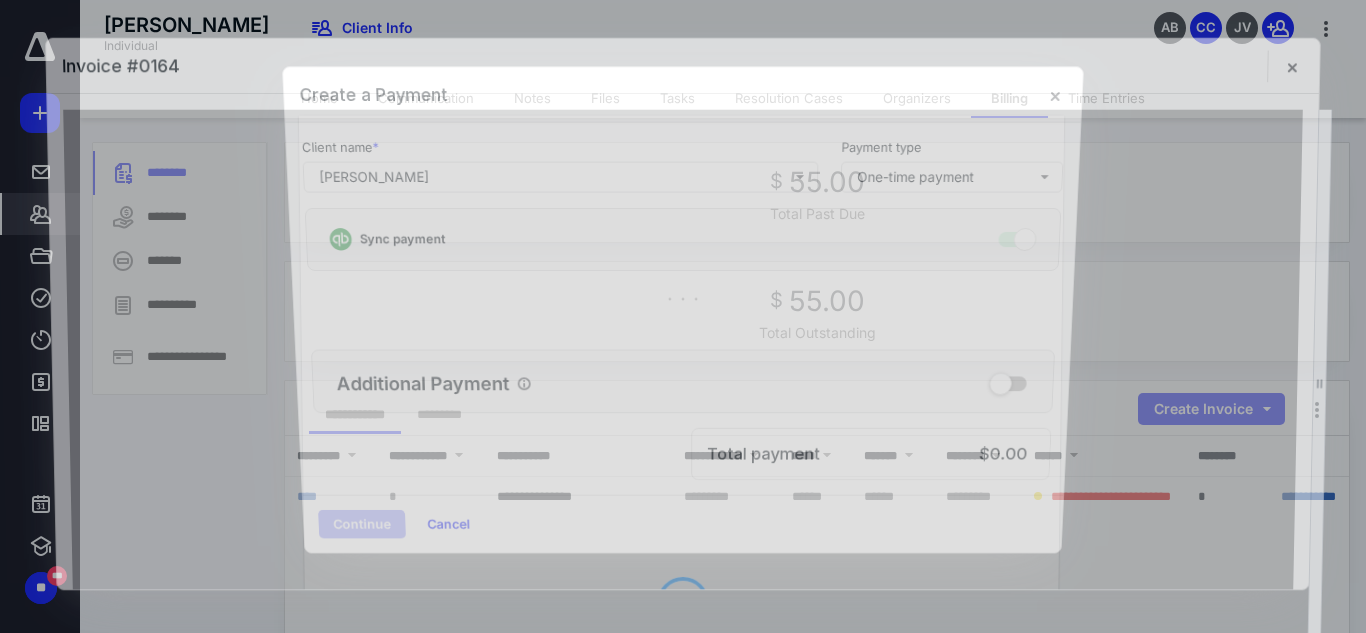 checkbox on "true" 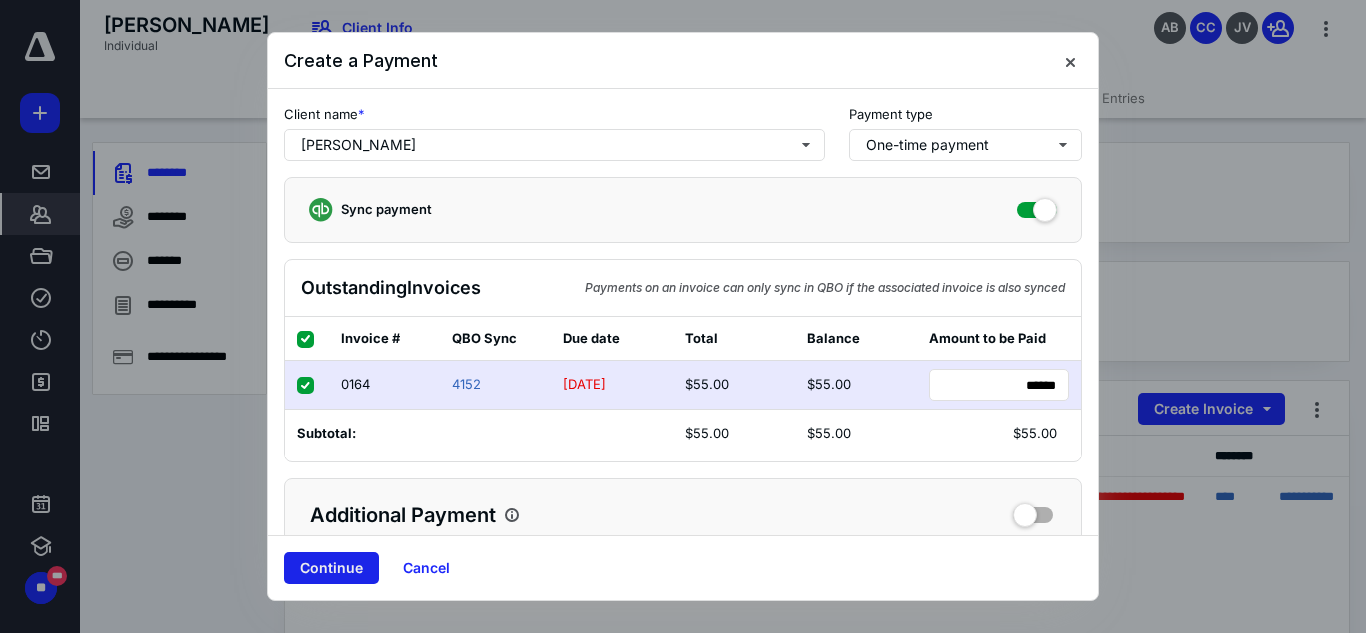 click on "Continue" at bounding box center (331, 568) 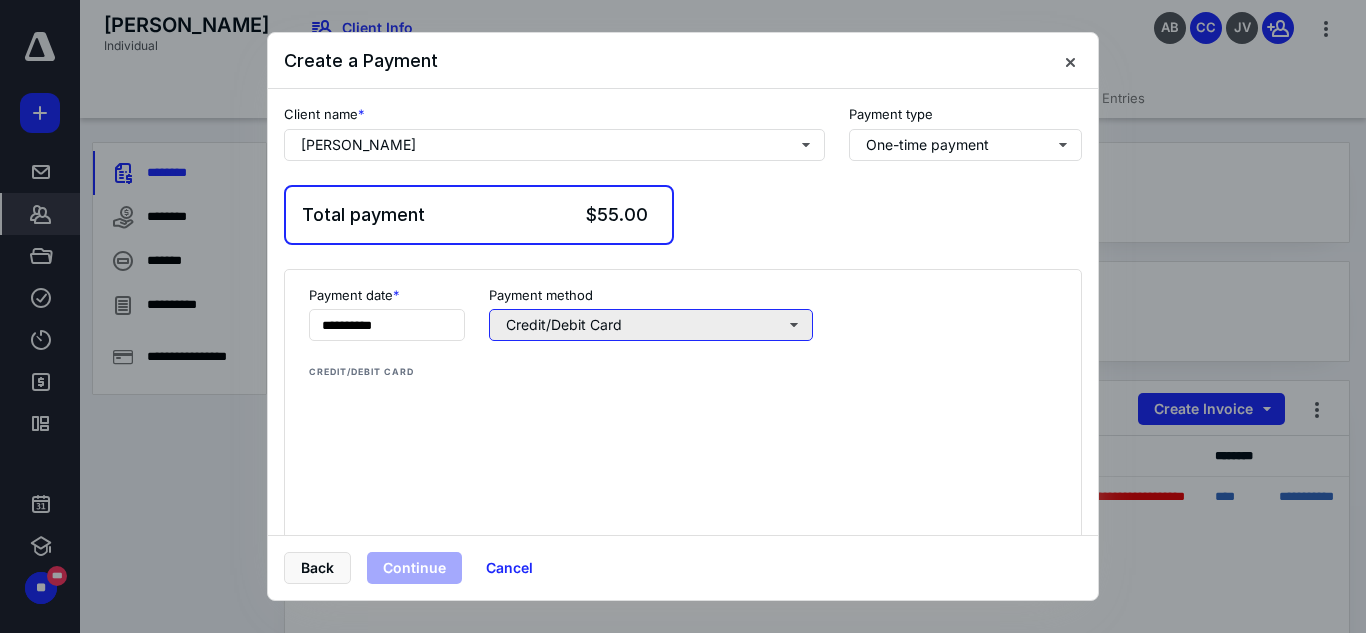 click on "Credit/Debit Card" at bounding box center (651, 325) 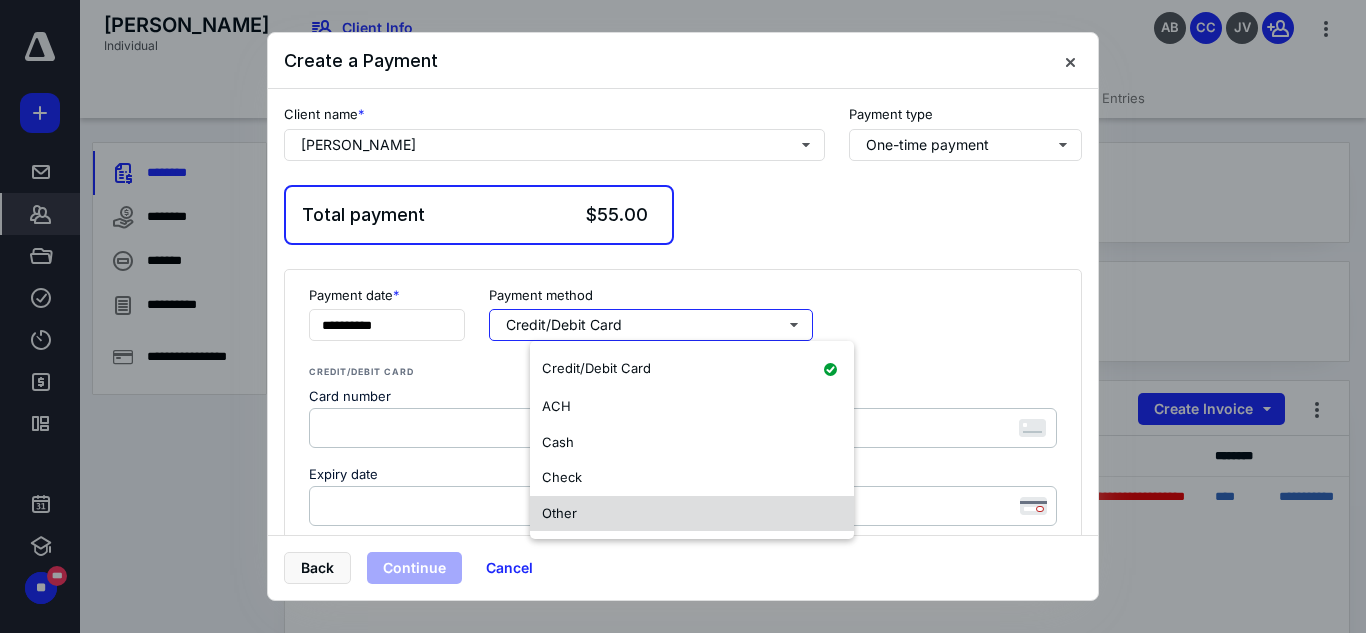 click on "Other" at bounding box center [692, 514] 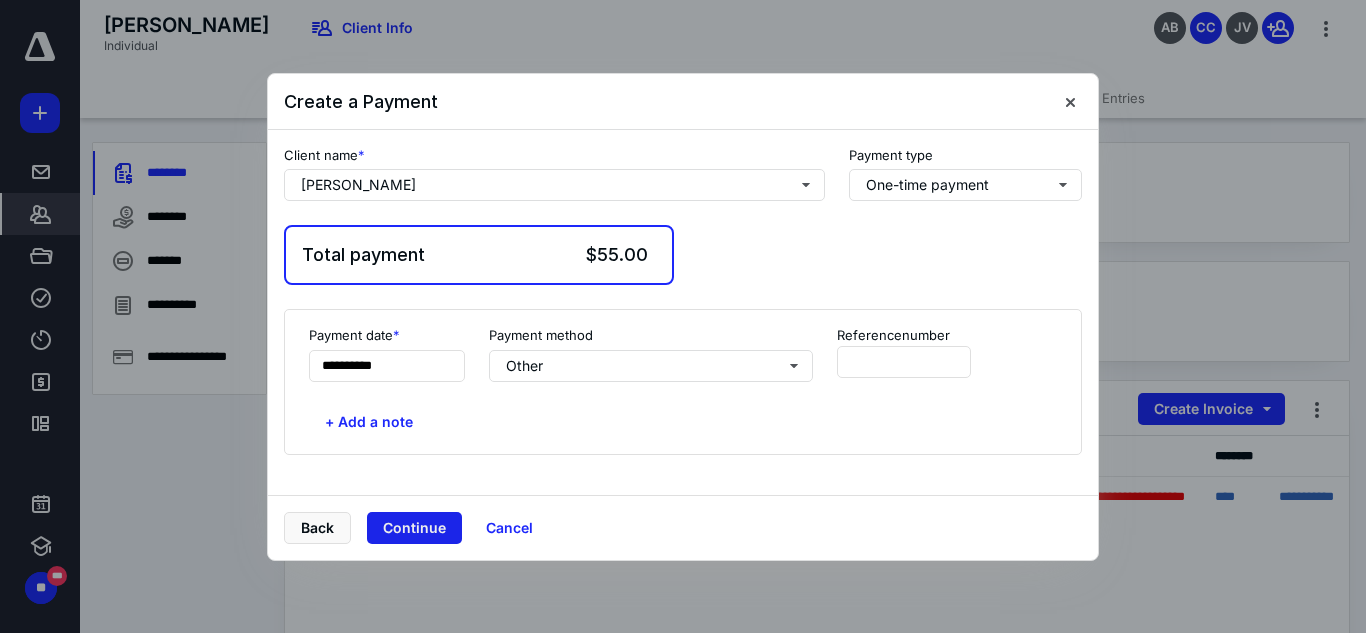click on "Continue" at bounding box center (414, 528) 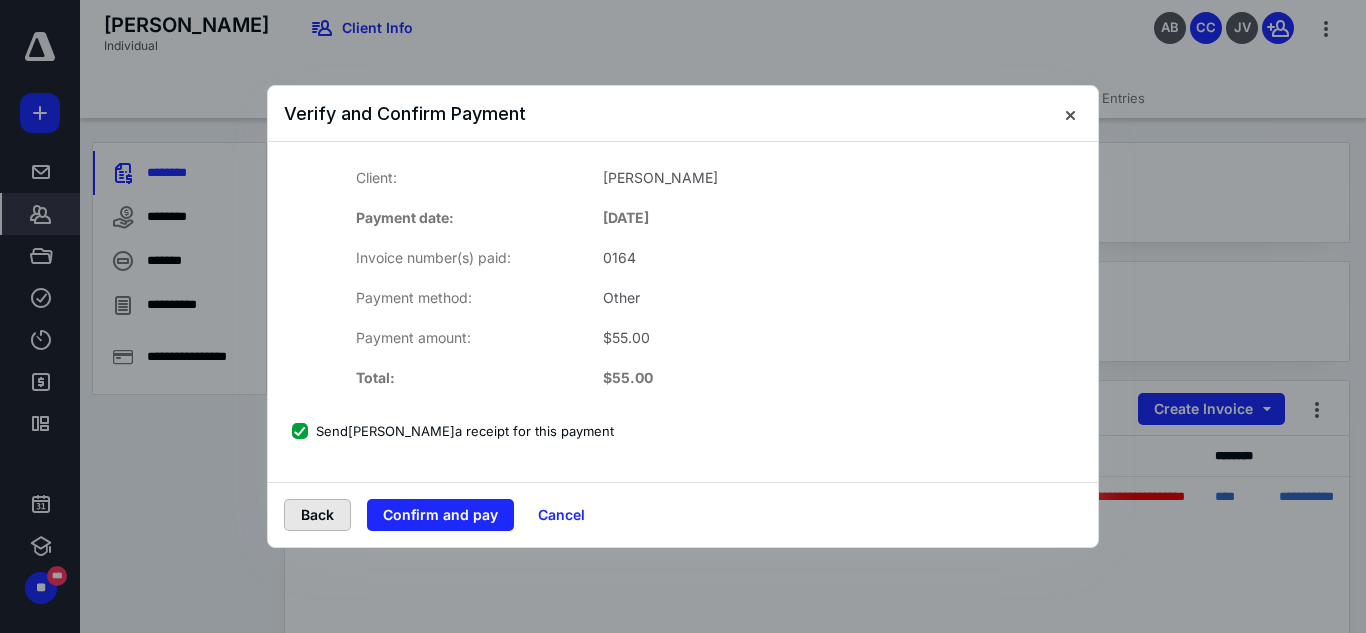 click on "Back" at bounding box center [317, 515] 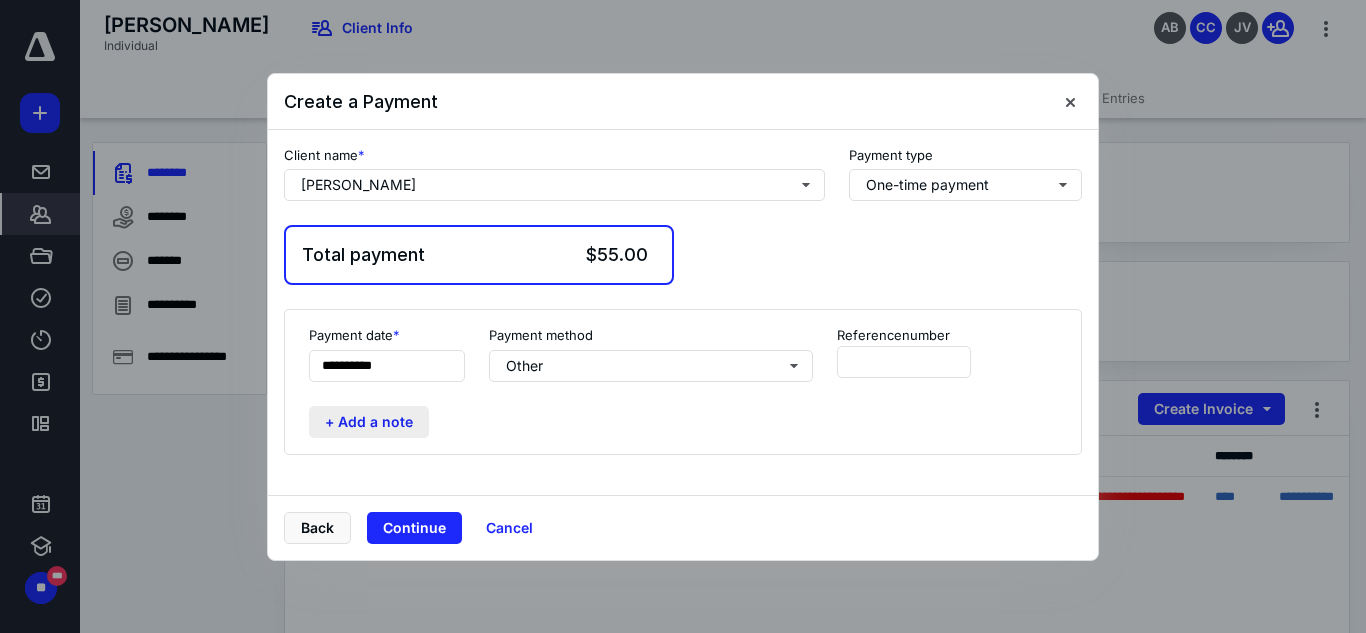 click on "+ Add a note" at bounding box center [369, 422] 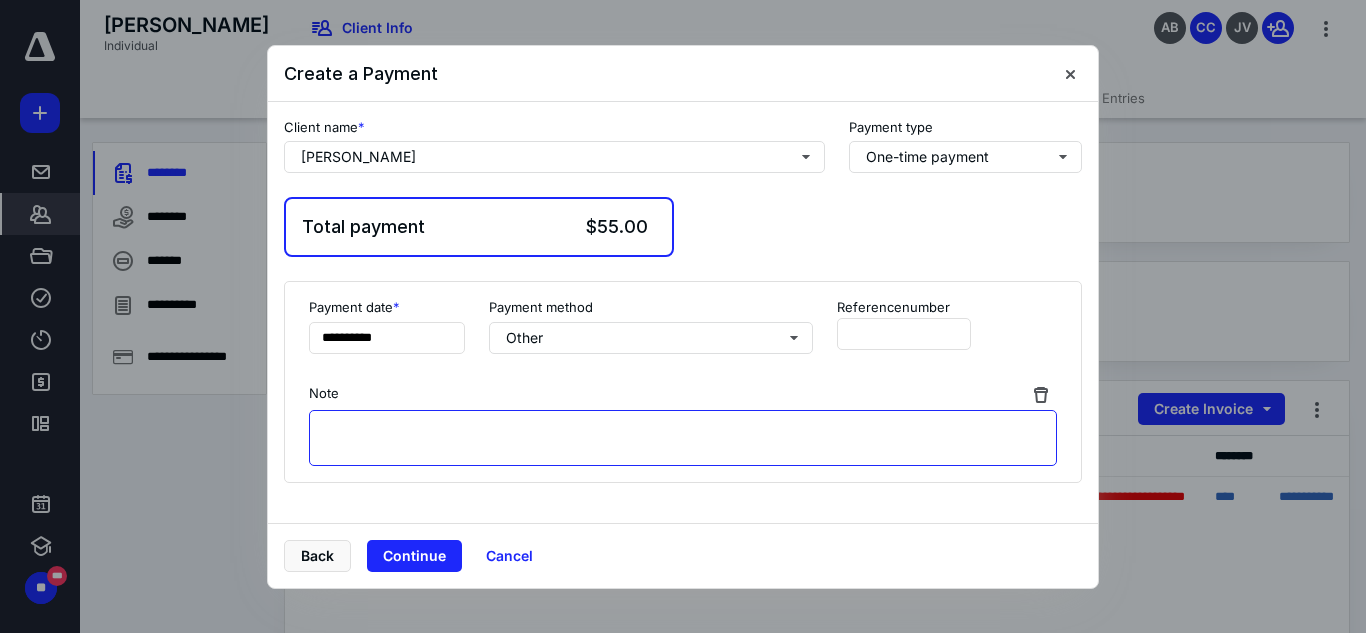 click at bounding box center (683, 438) 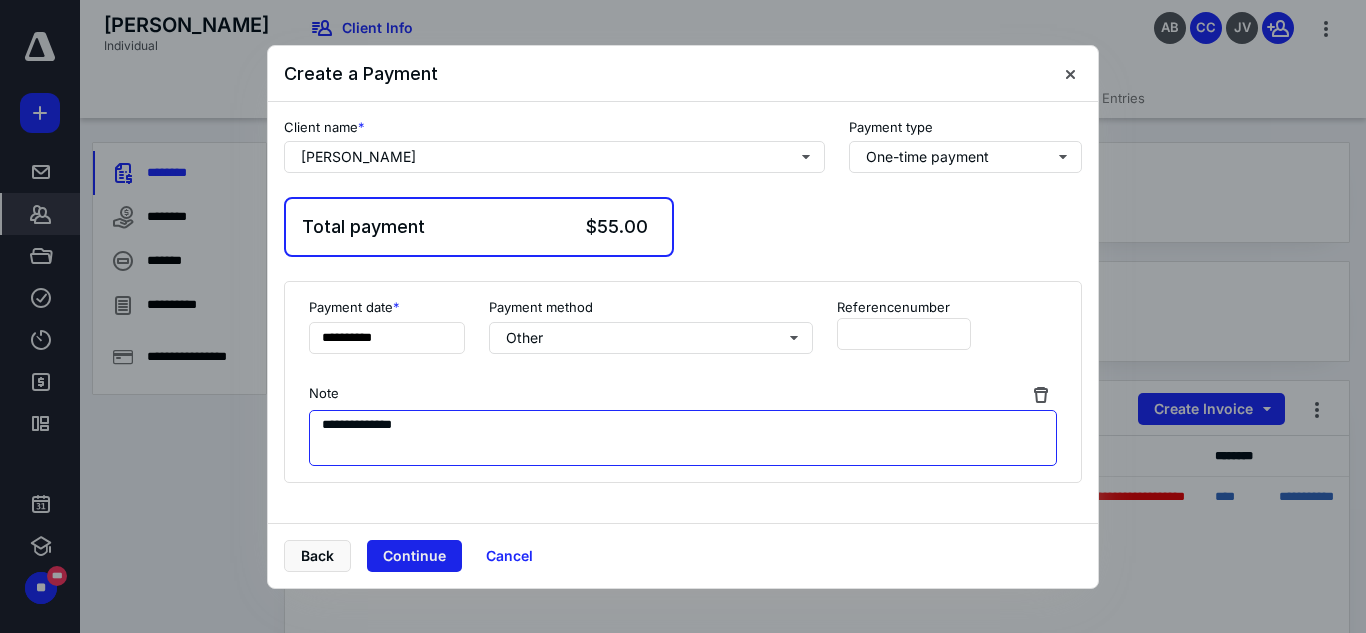 type on "**********" 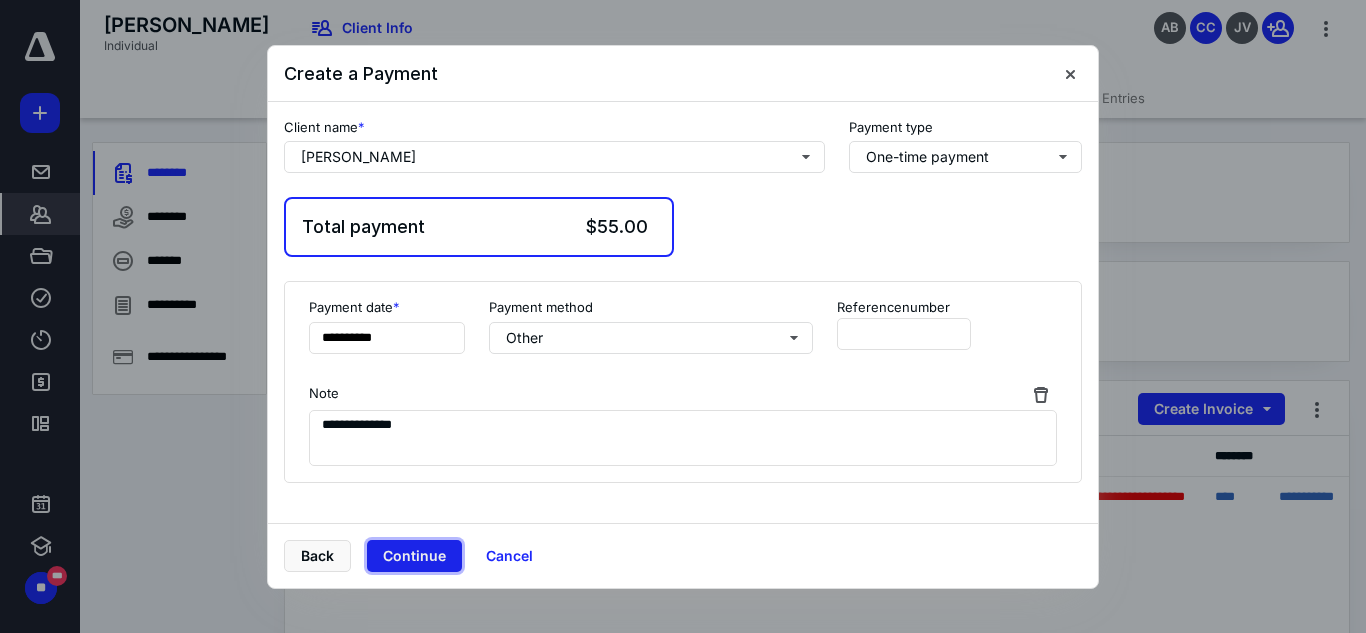 click on "Continue" at bounding box center [414, 556] 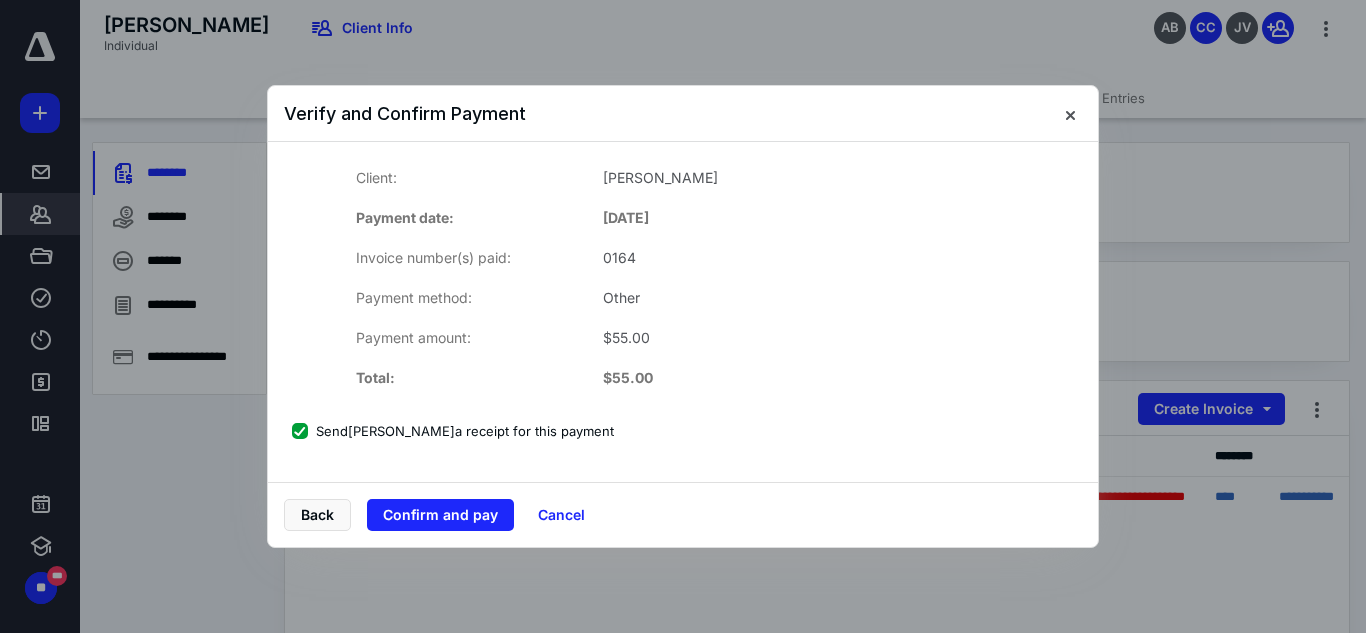 click on "Send  [PERSON_NAME]  a receipt for this payment" at bounding box center [453, 431] 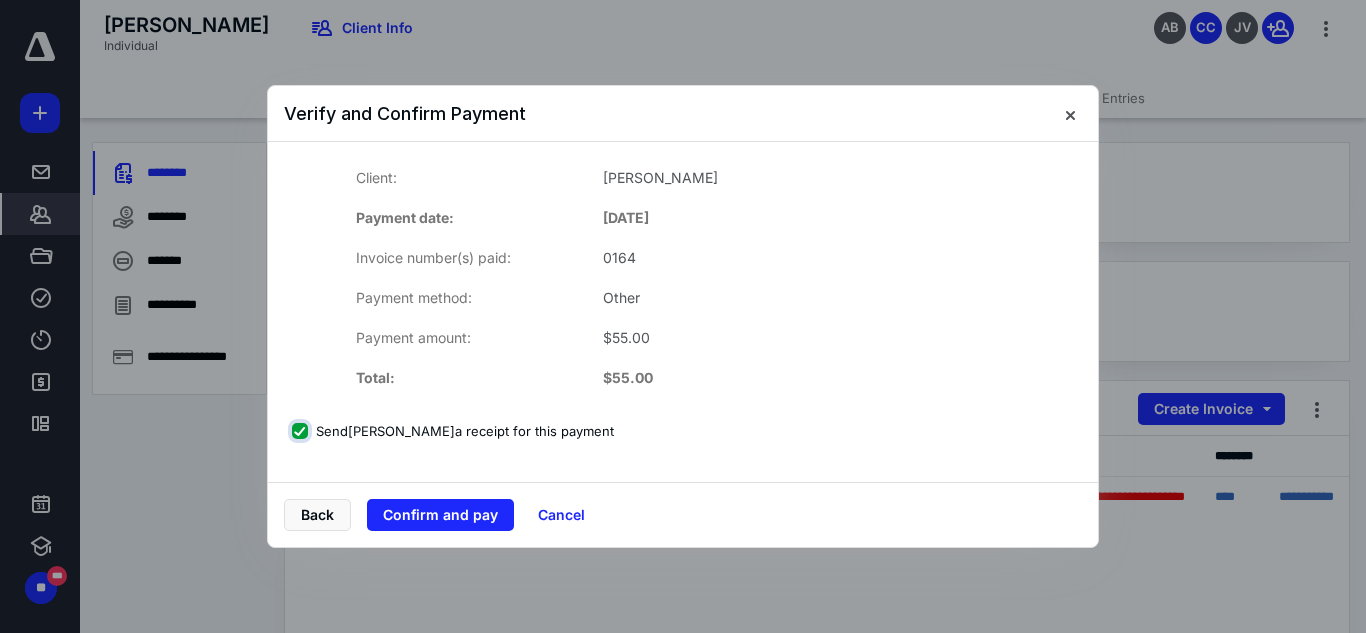 click on "Send  [PERSON_NAME]  a receipt for this payment" at bounding box center (302, 431) 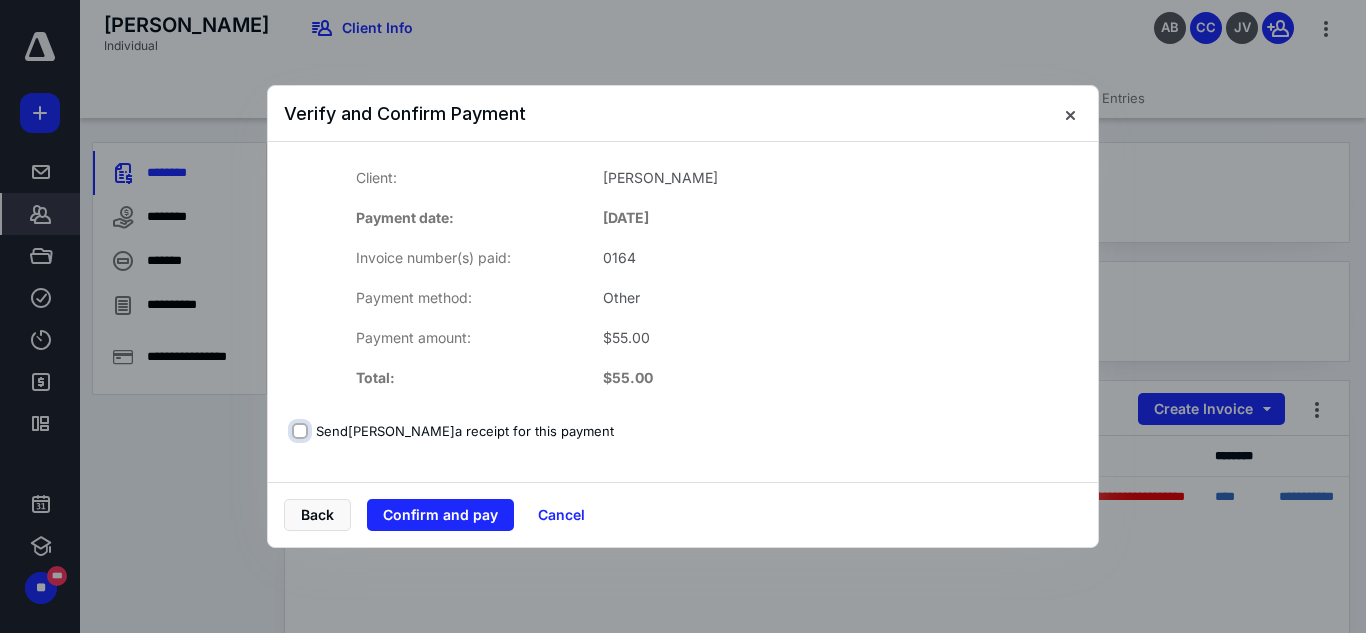 checkbox on "false" 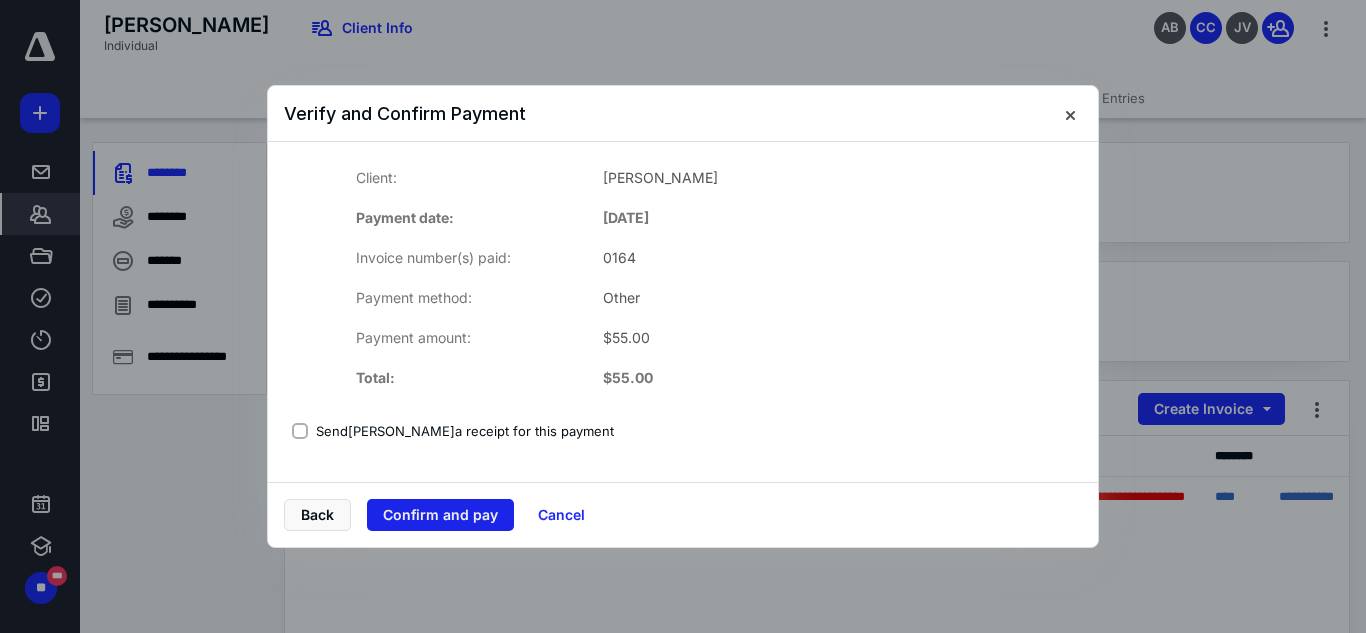 click on "Confirm and pay" at bounding box center (440, 515) 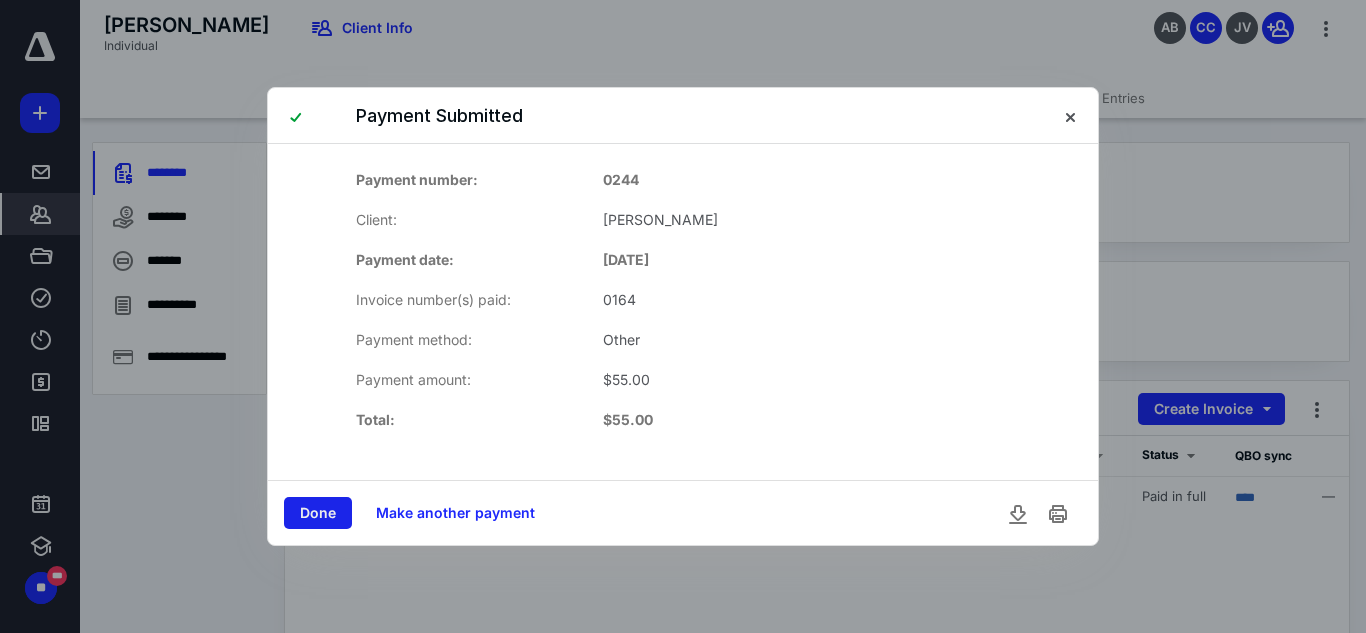 click on "Done" at bounding box center [318, 513] 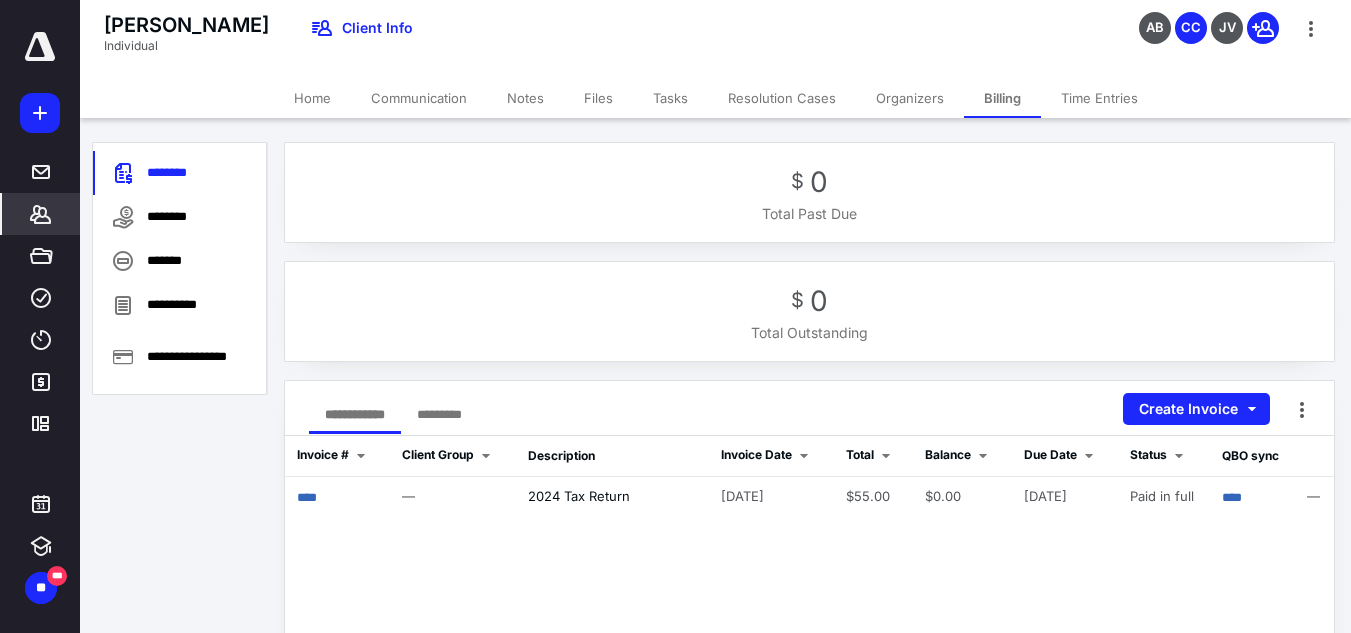 click on "Tasks" at bounding box center (670, 98) 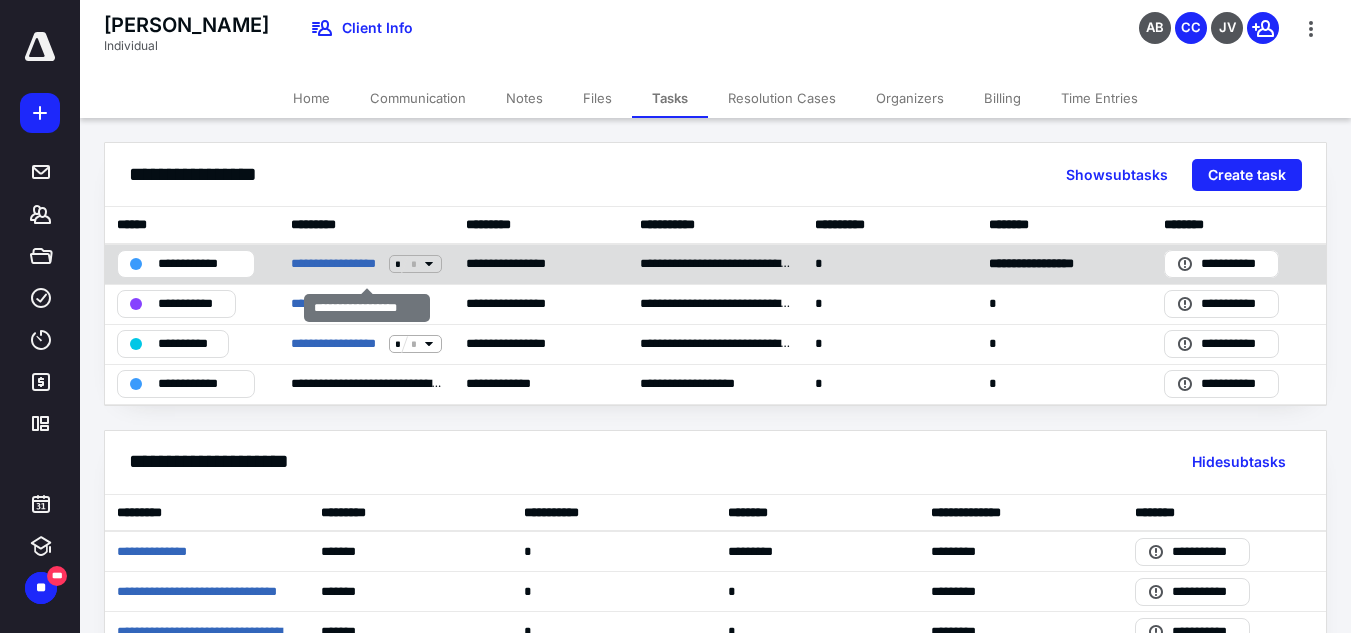 click on "**********" at bounding box center [366, 264] 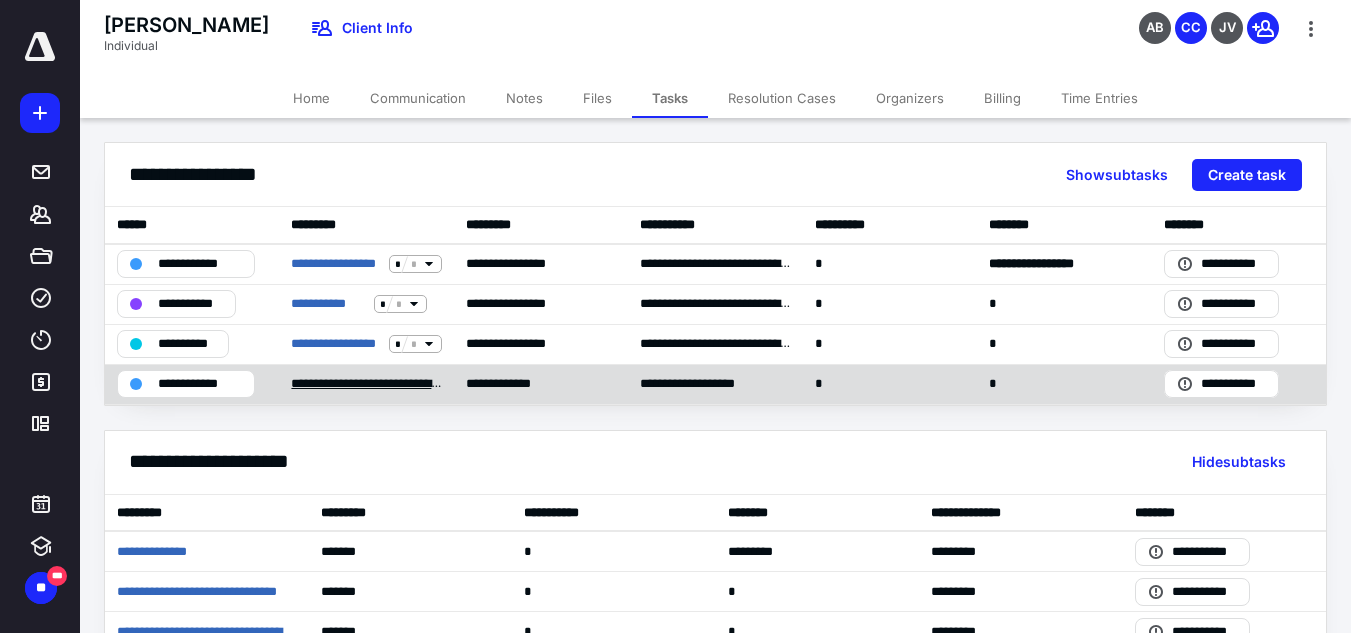 click on "**********" at bounding box center [366, 384] 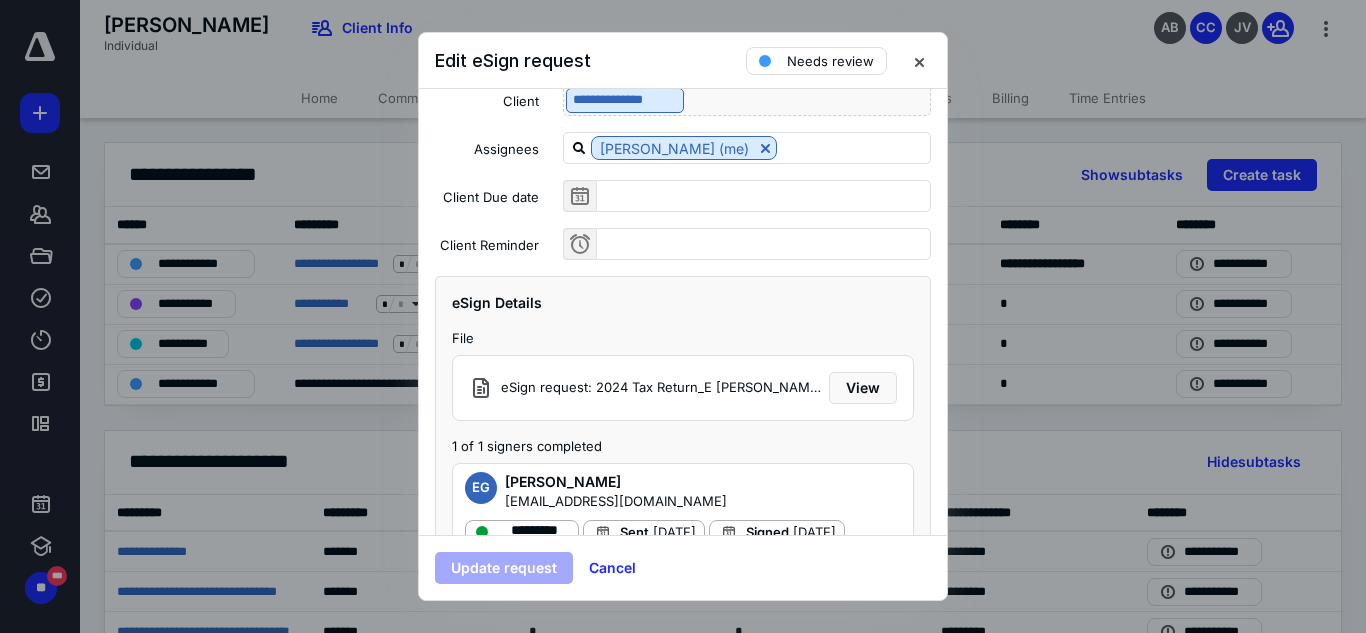 scroll, scrollTop: 199, scrollLeft: 0, axis: vertical 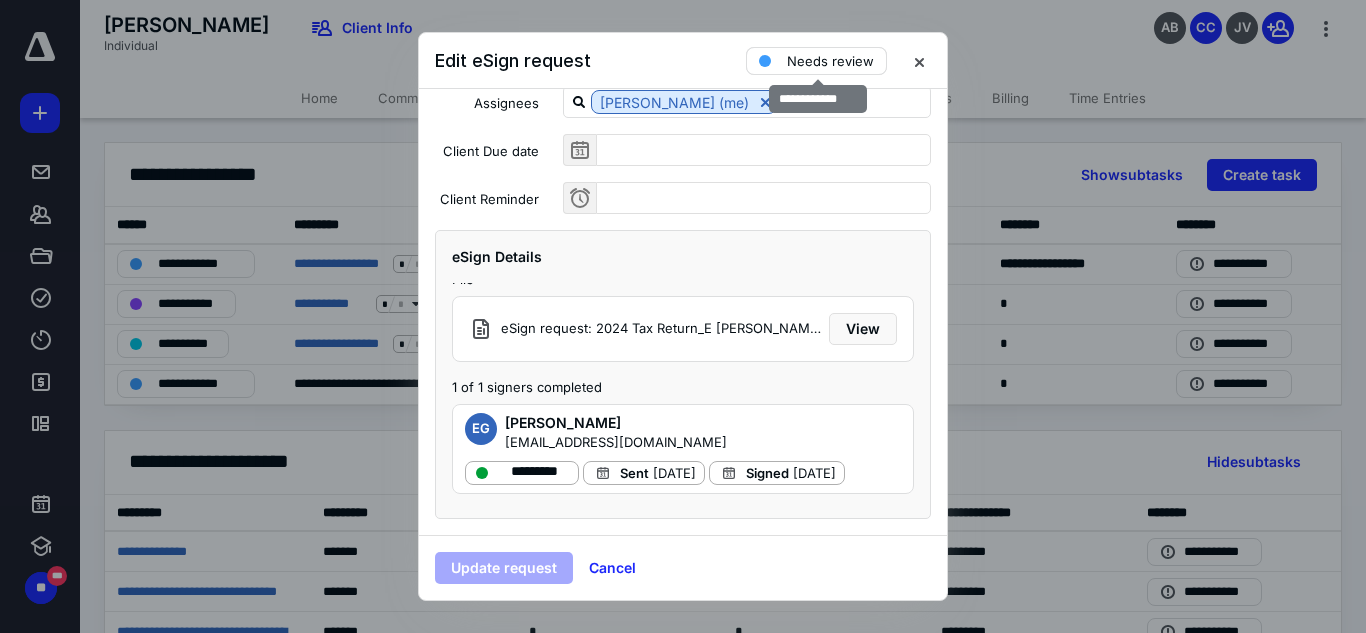 click on "Needs review" at bounding box center [830, 61] 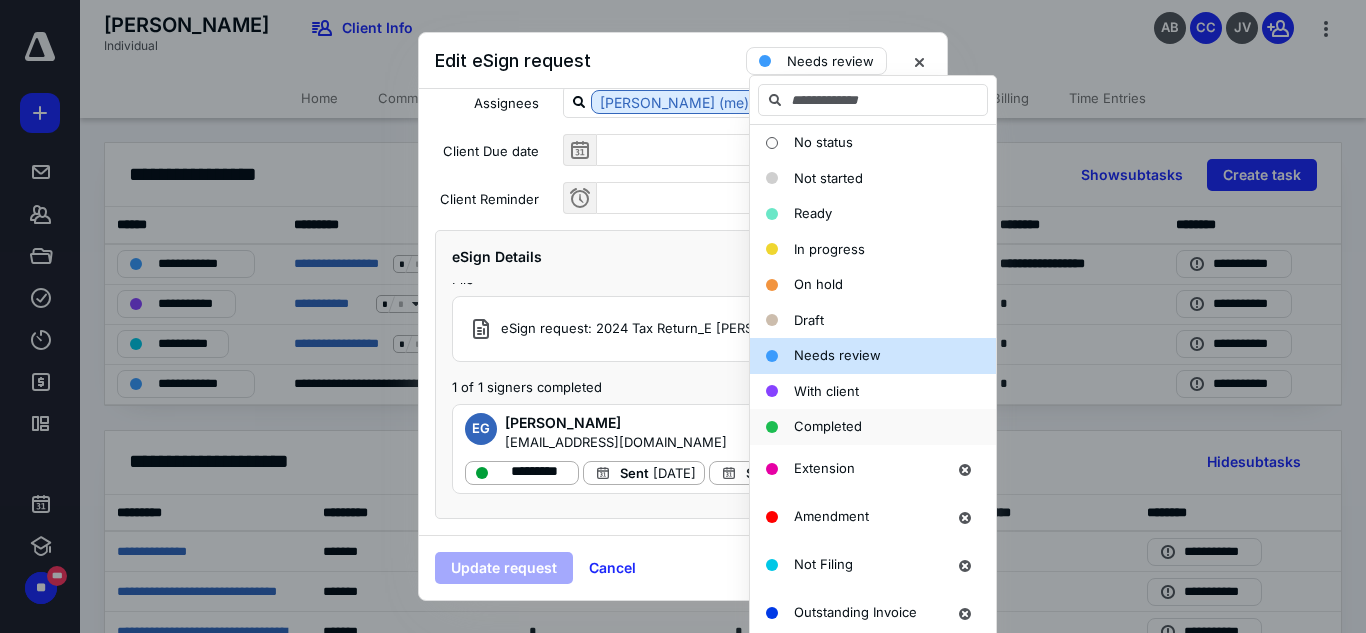 click on "Completed" at bounding box center [828, 426] 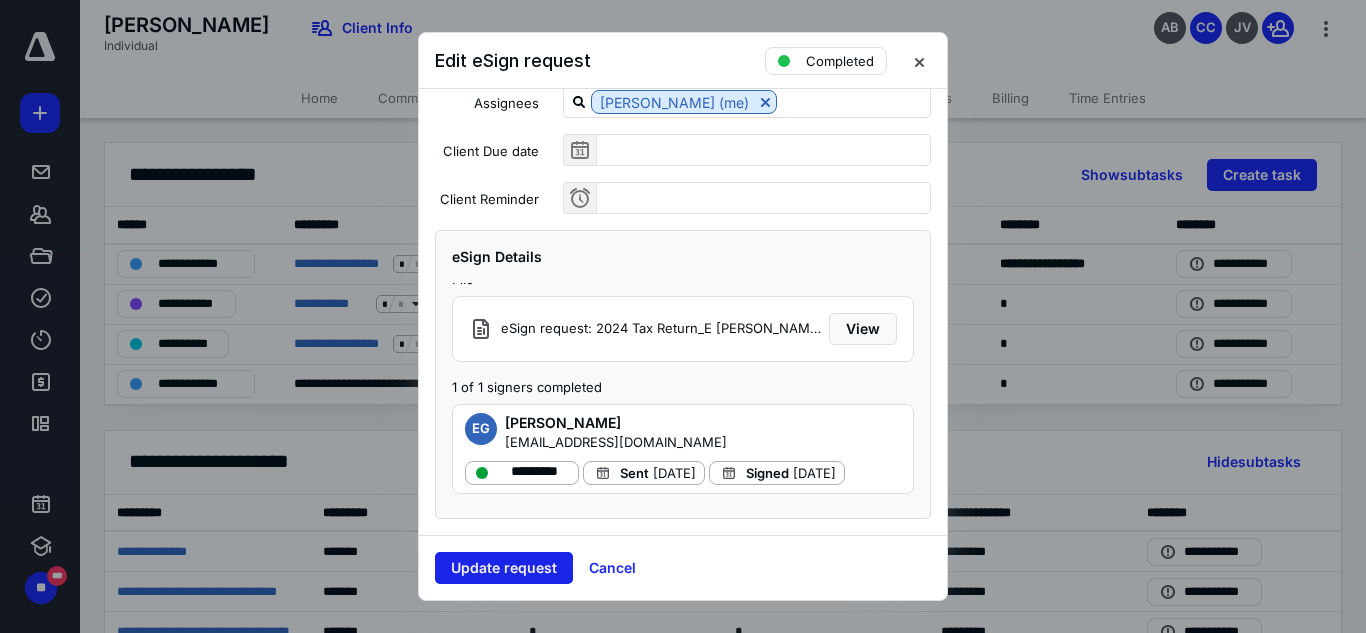 click on "Update request" at bounding box center (504, 568) 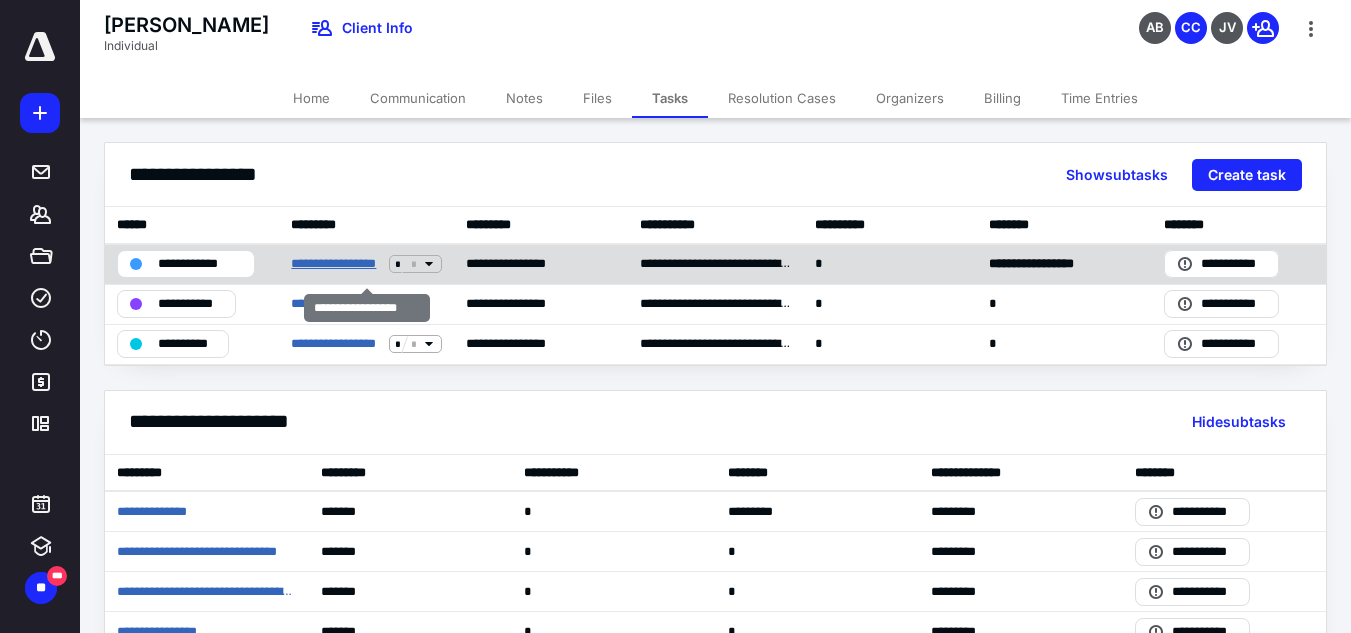 click on "**********" at bounding box center (336, 264) 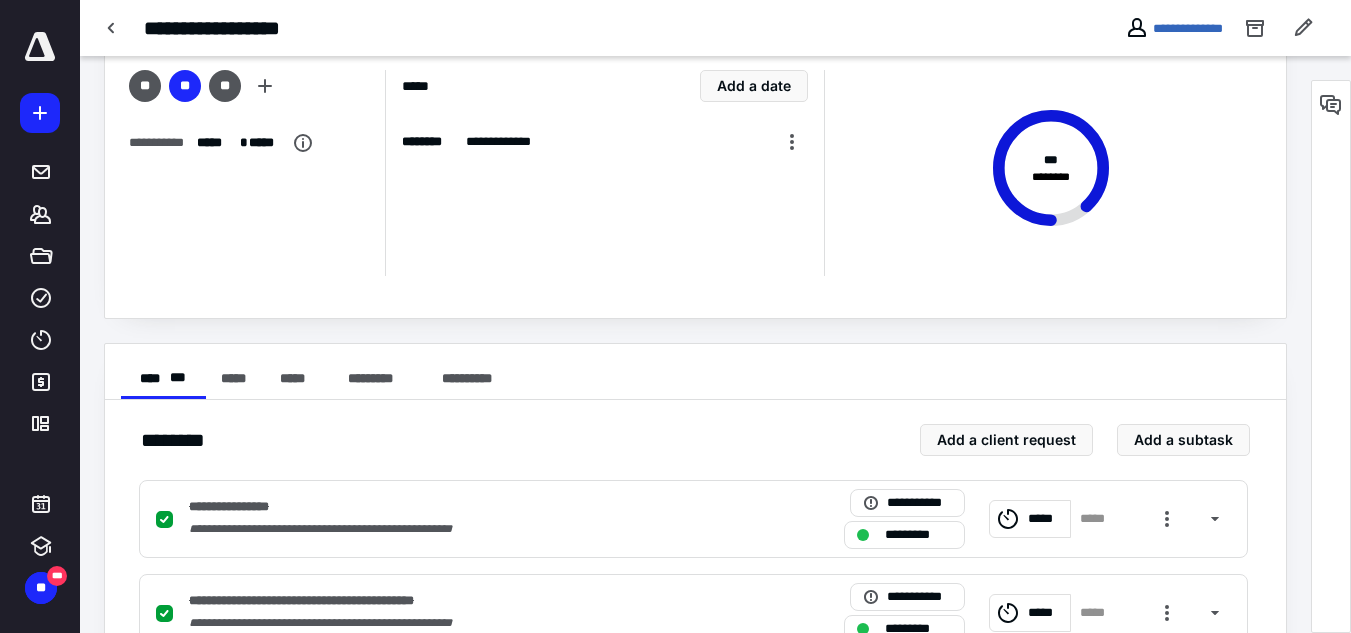 scroll, scrollTop: 0, scrollLeft: 0, axis: both 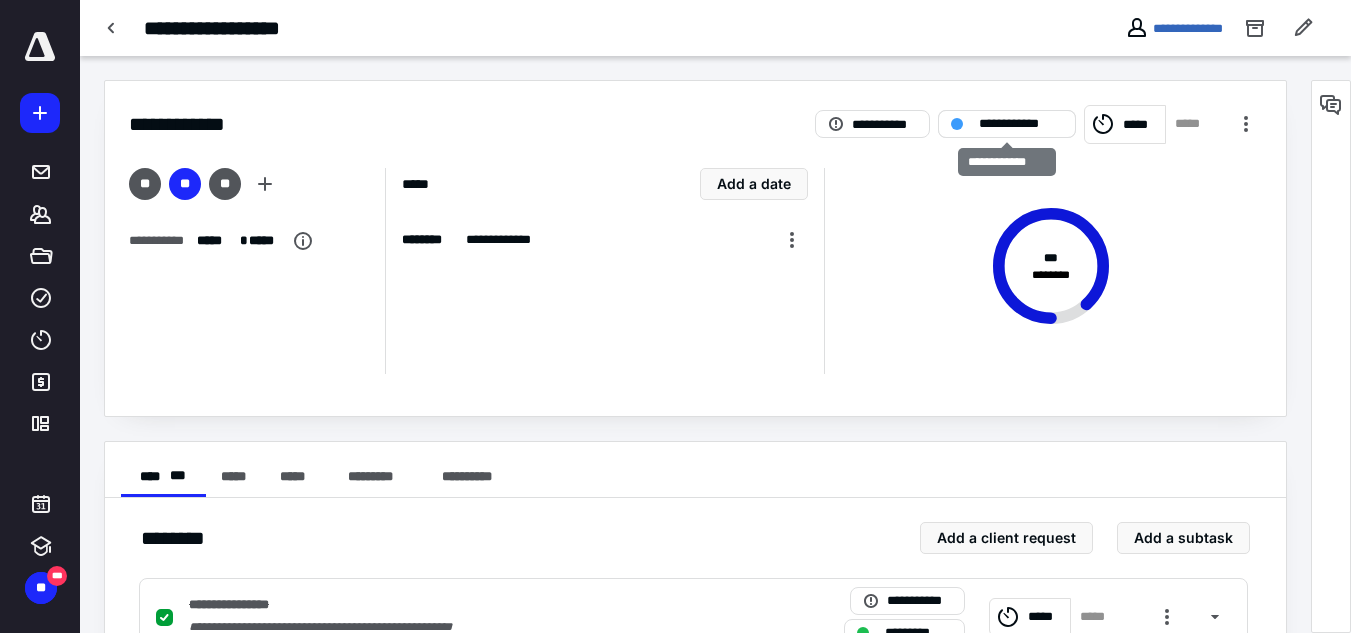 click on "**********" at bounding box center [1021, 124] 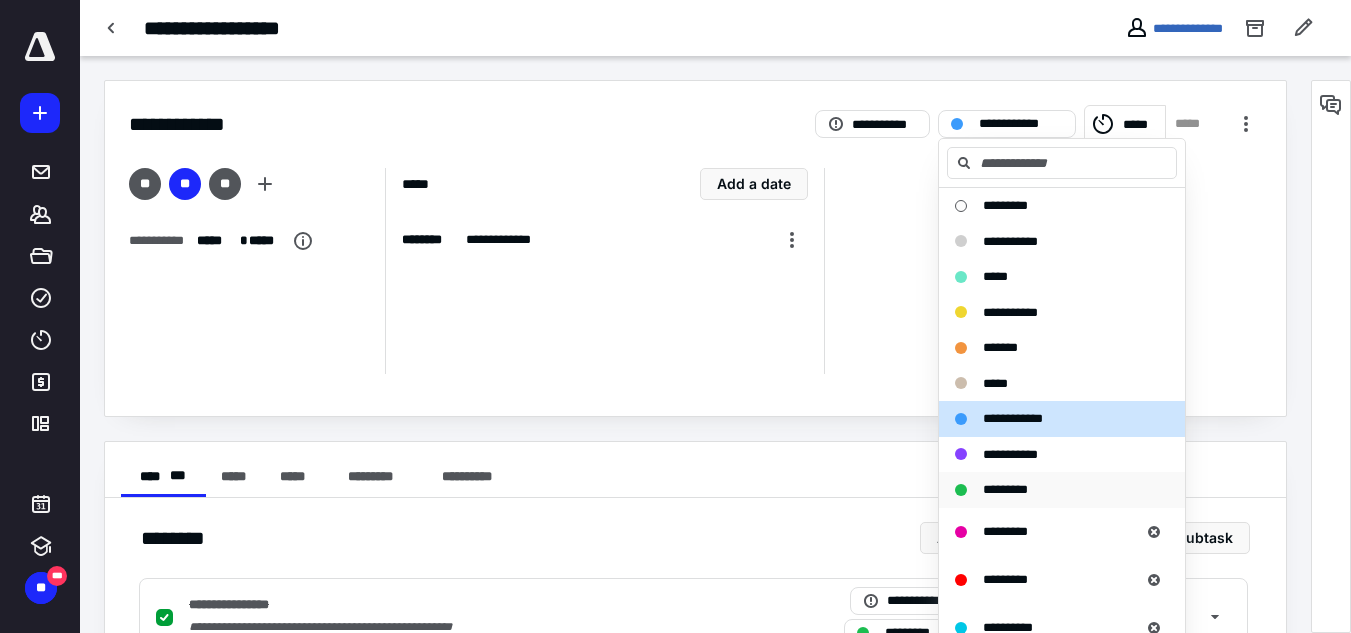 click on "*********" at bounding box center (1005, 489) 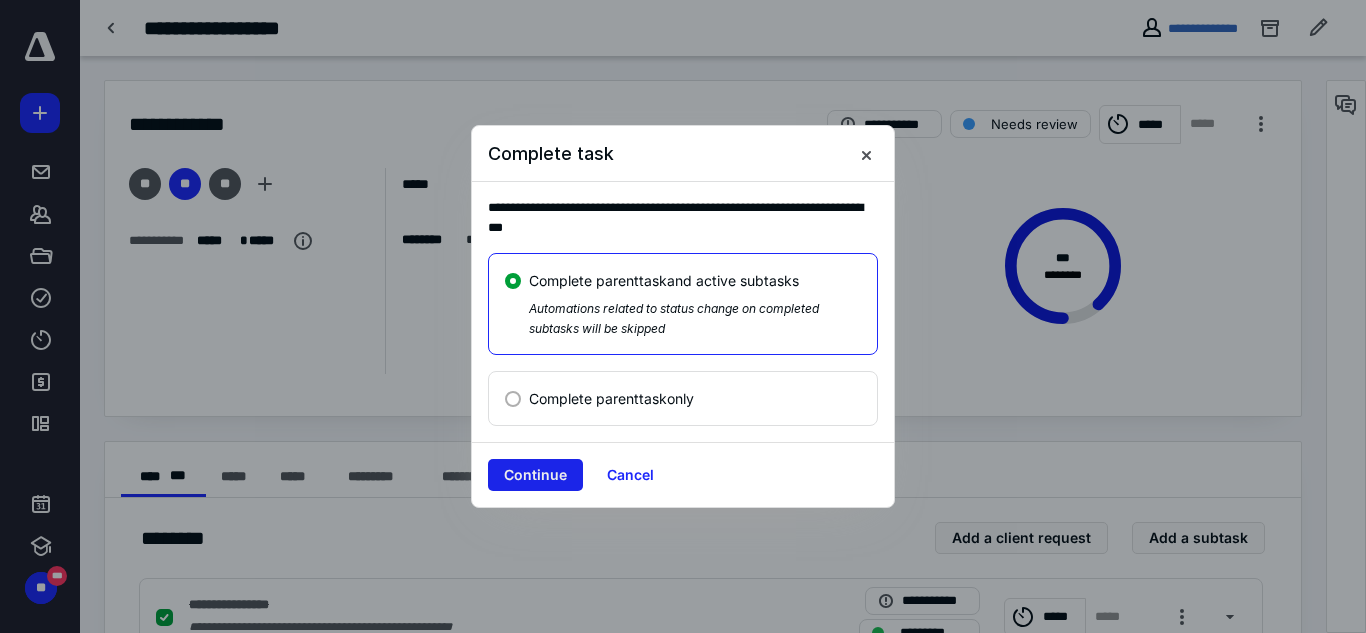 click on "Continue" at bounding box center [535, 475] 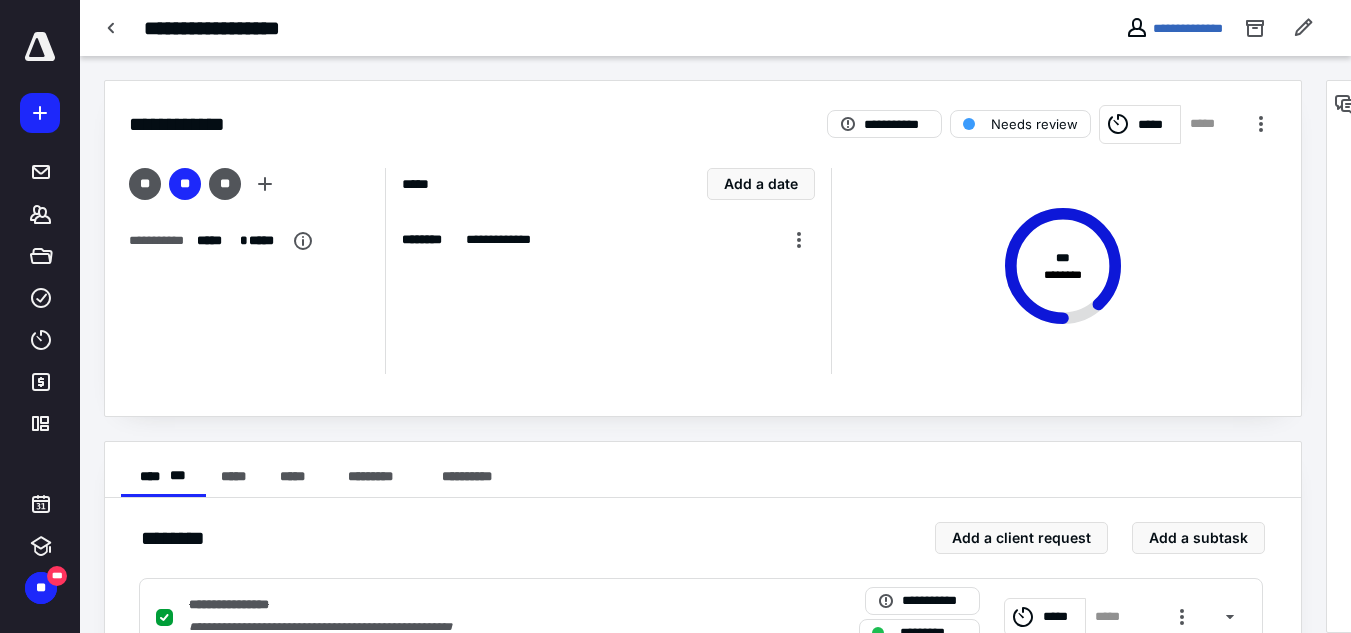 checkbox on "true" 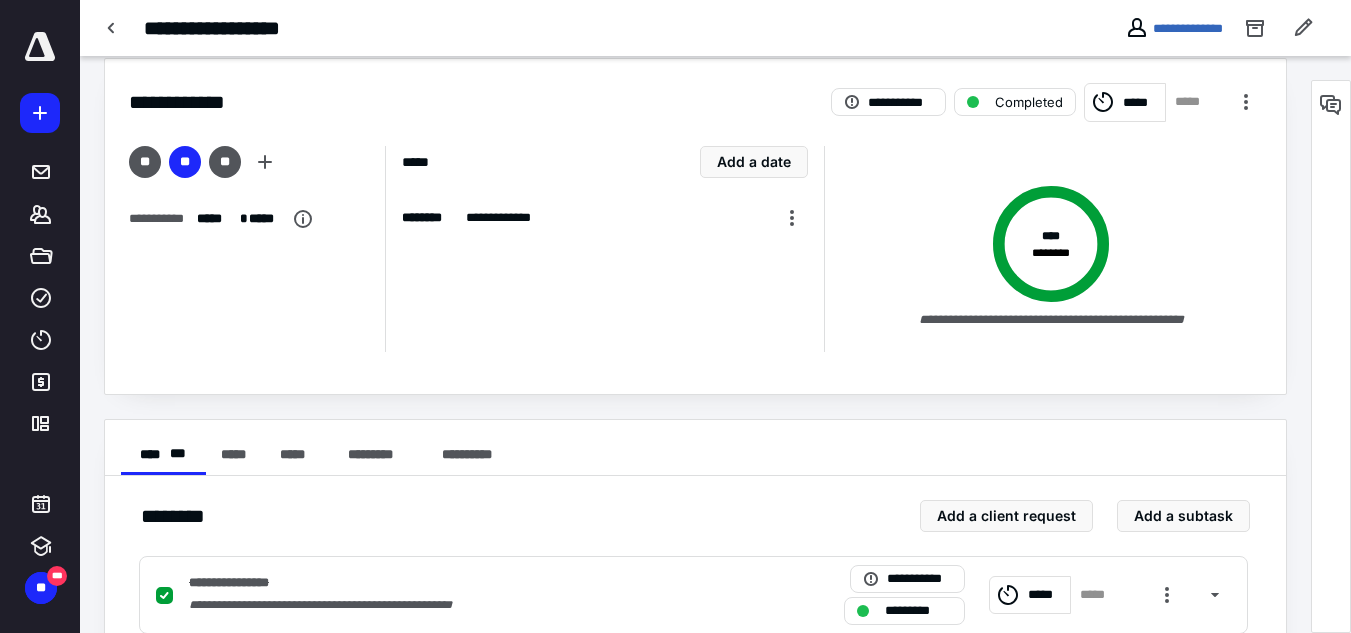 scroll, scrollTop: 23, scrollLeft: 0, axis: vertical 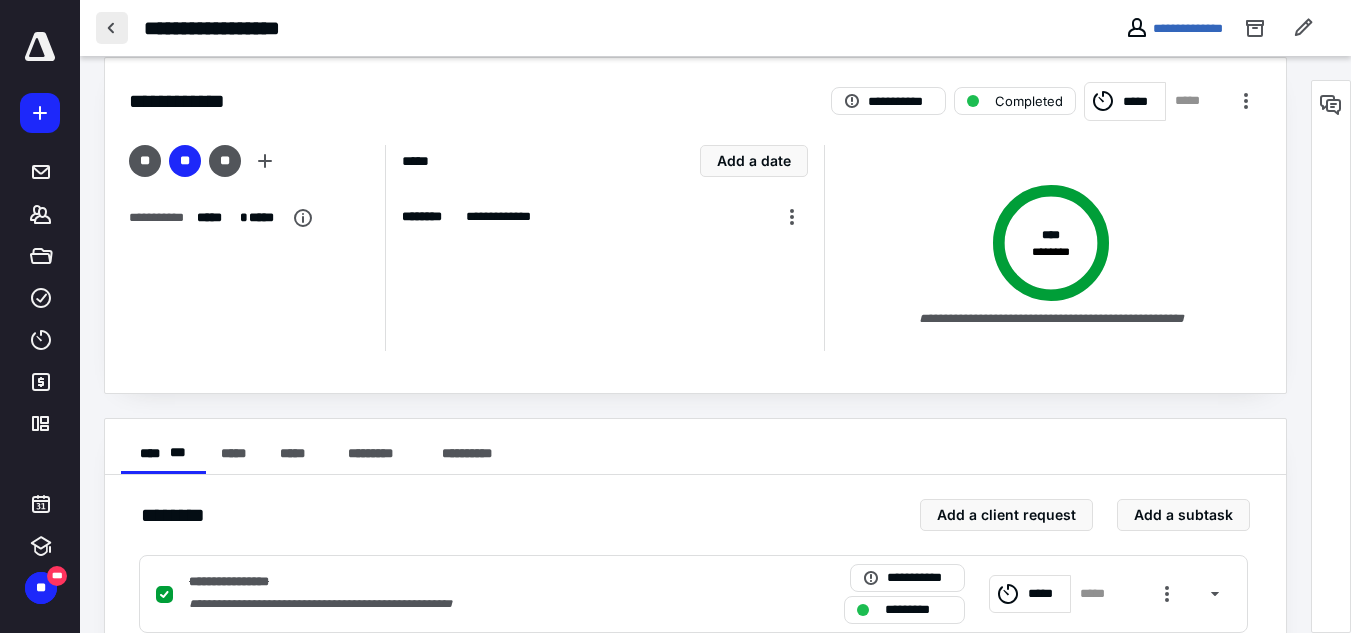 click at bounding box center (112, 28) 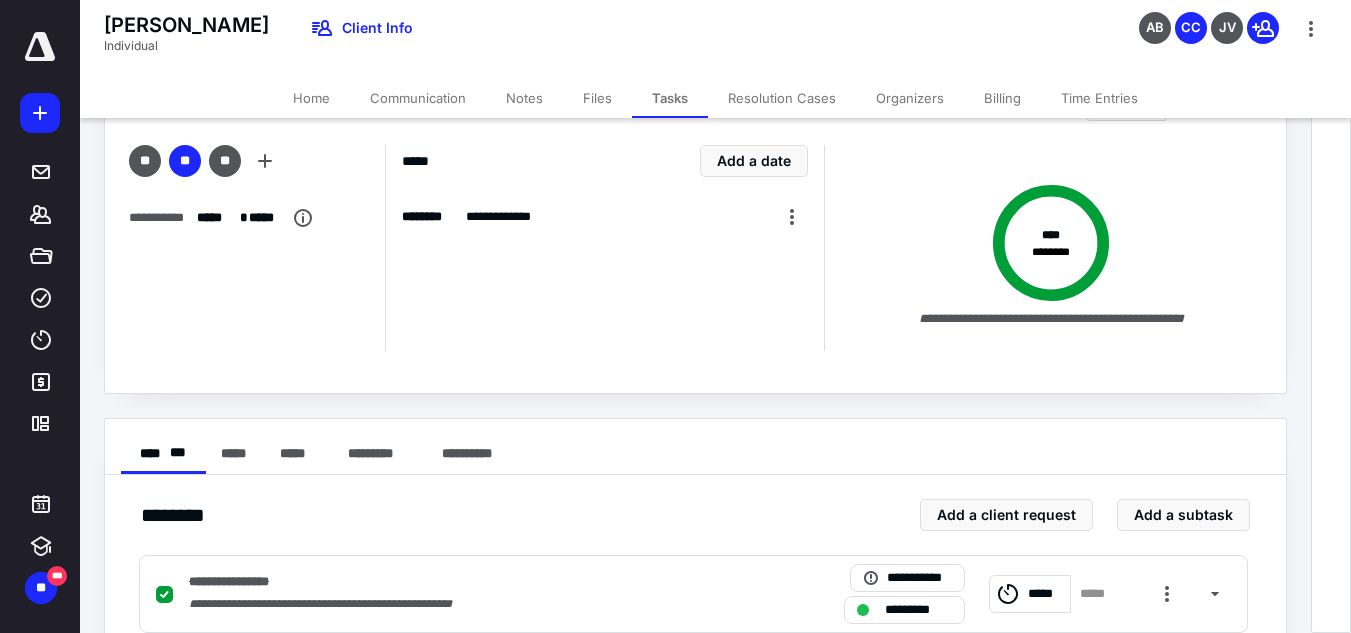 scroll, scrollTop: 0, scrollLeft: 0, axis: both 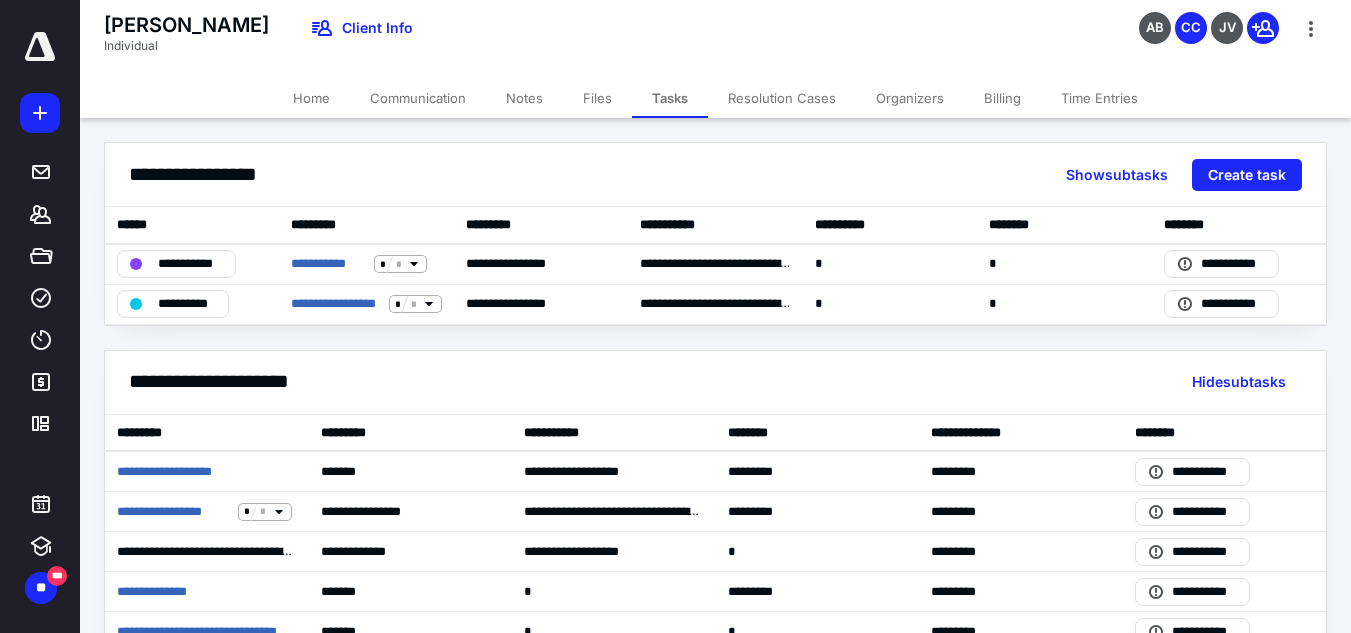 click on "[PERSON_NAME] Individual Client Info AB CC JV" at bounding box center [715, 39] 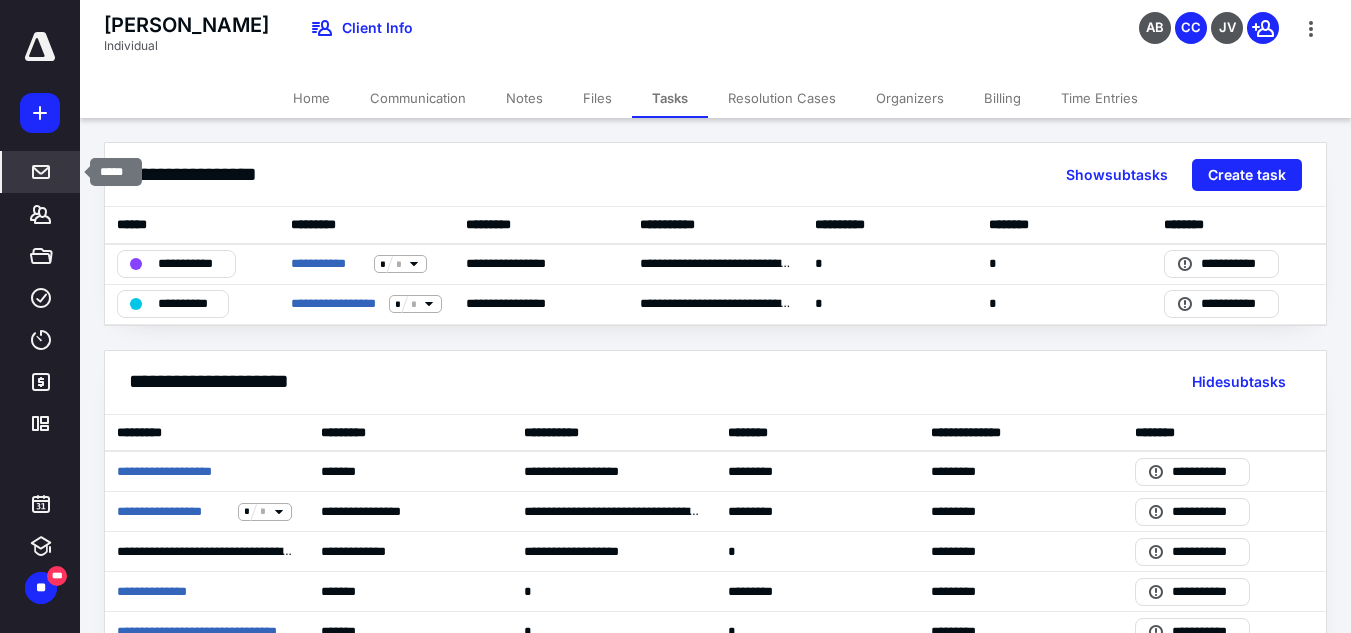 click 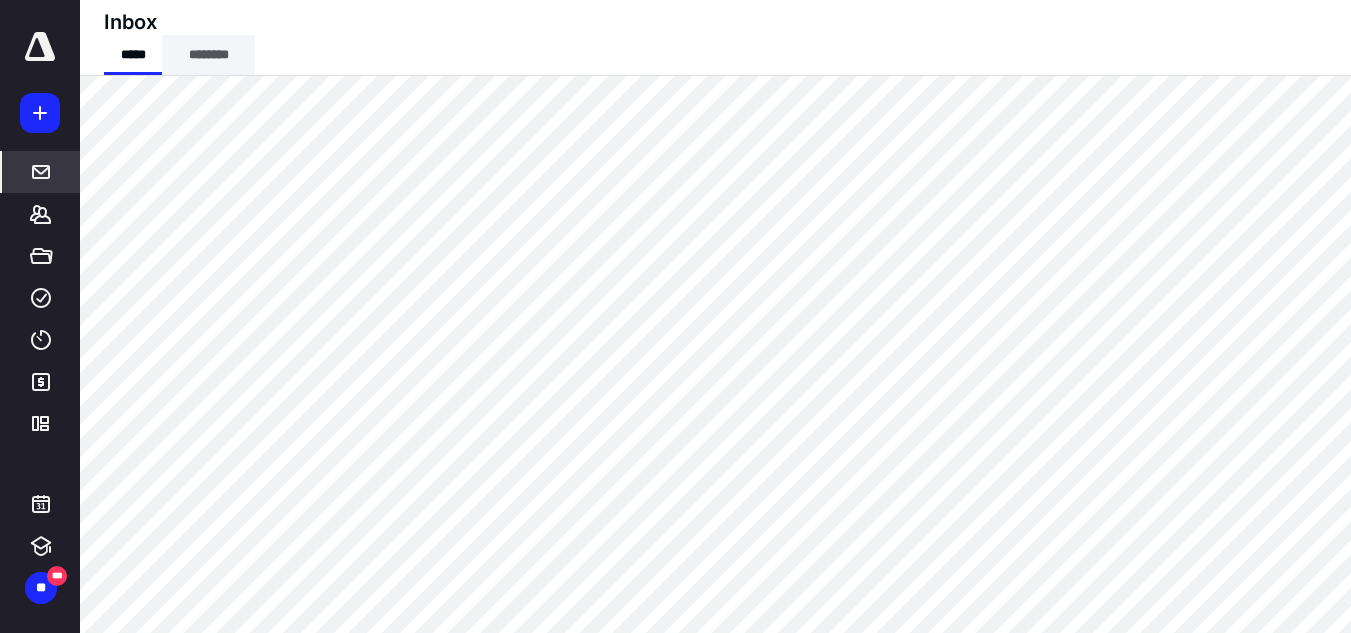 click on "********" at bounding box center (208, 55) 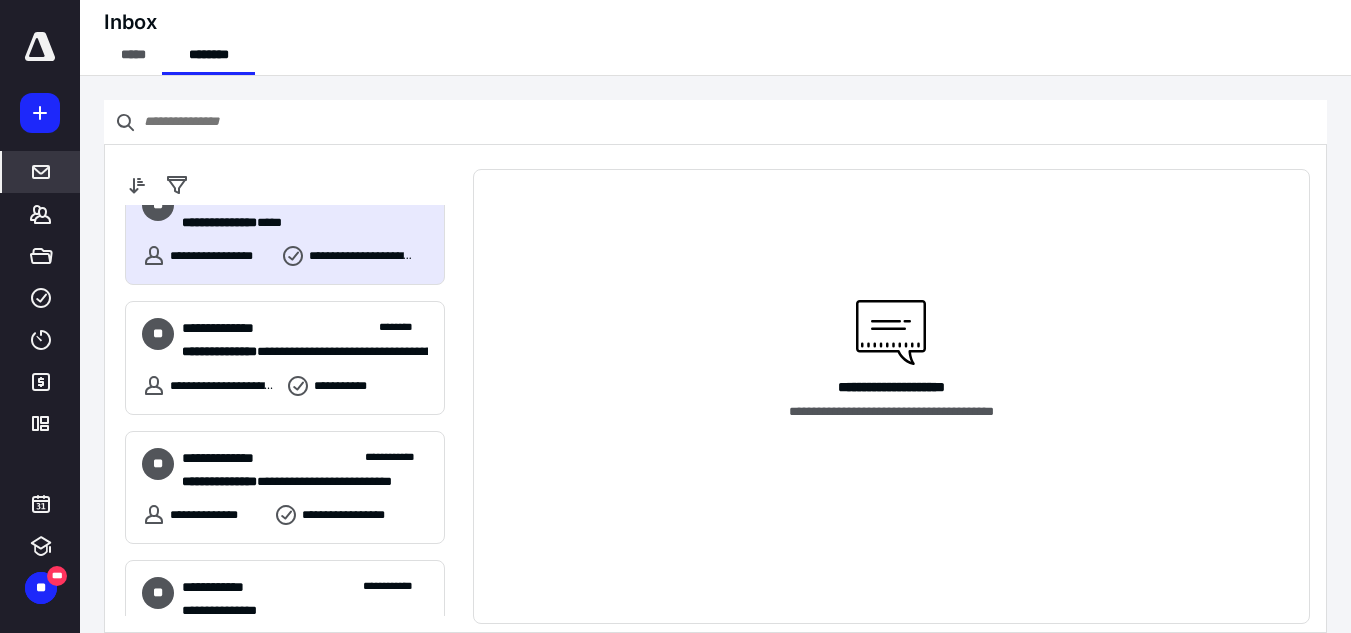 scroll, scrollTop: 168, scrollLeft: 0, axis: vertical 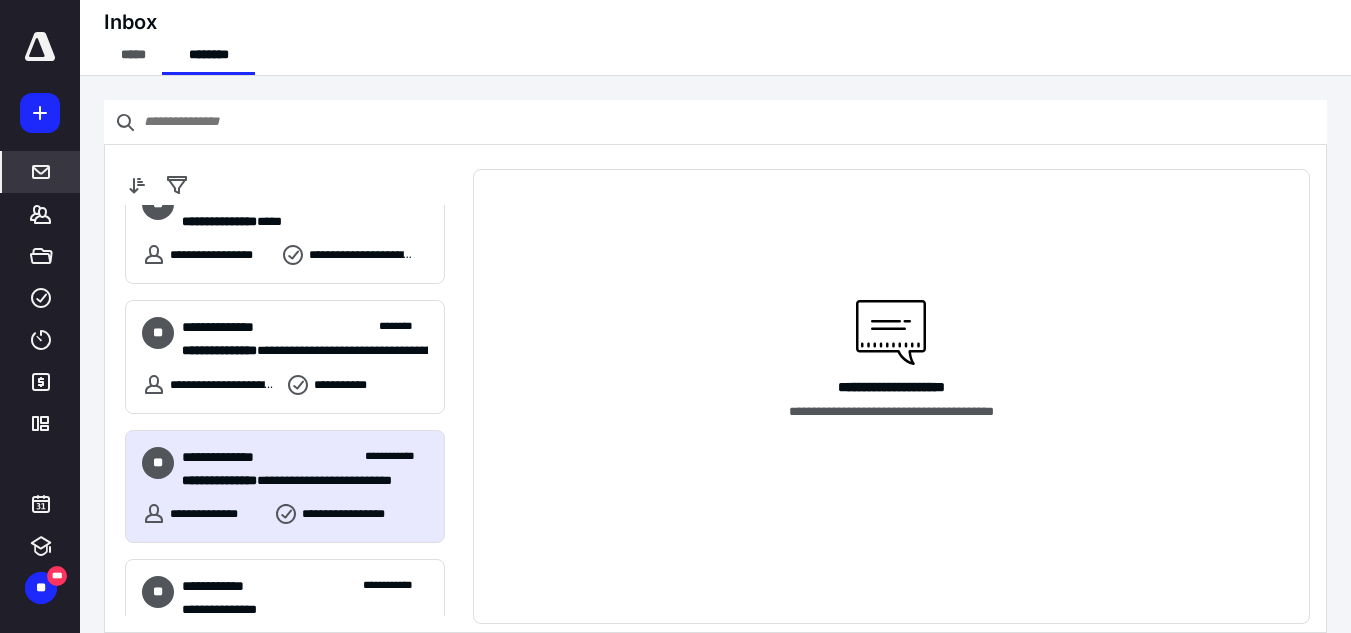 click on "**********" at bounding box center [285, 487] 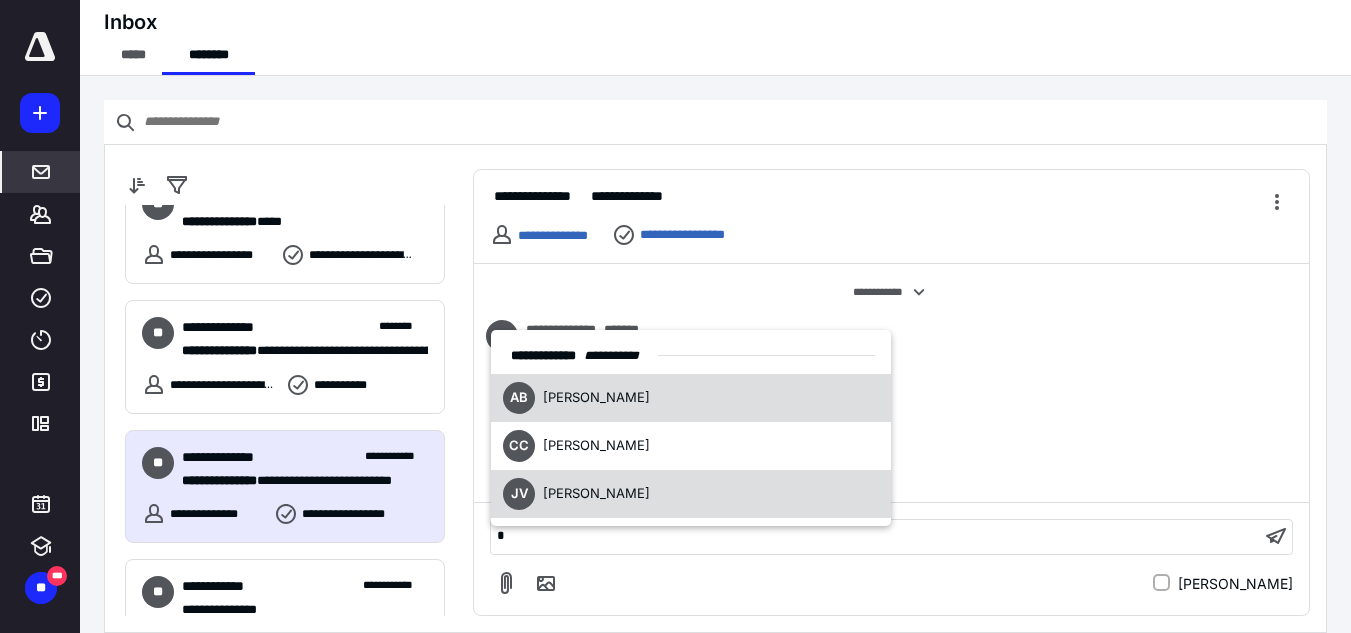 click on "[PERSON_NAME]" at bounding box center [596, 493] 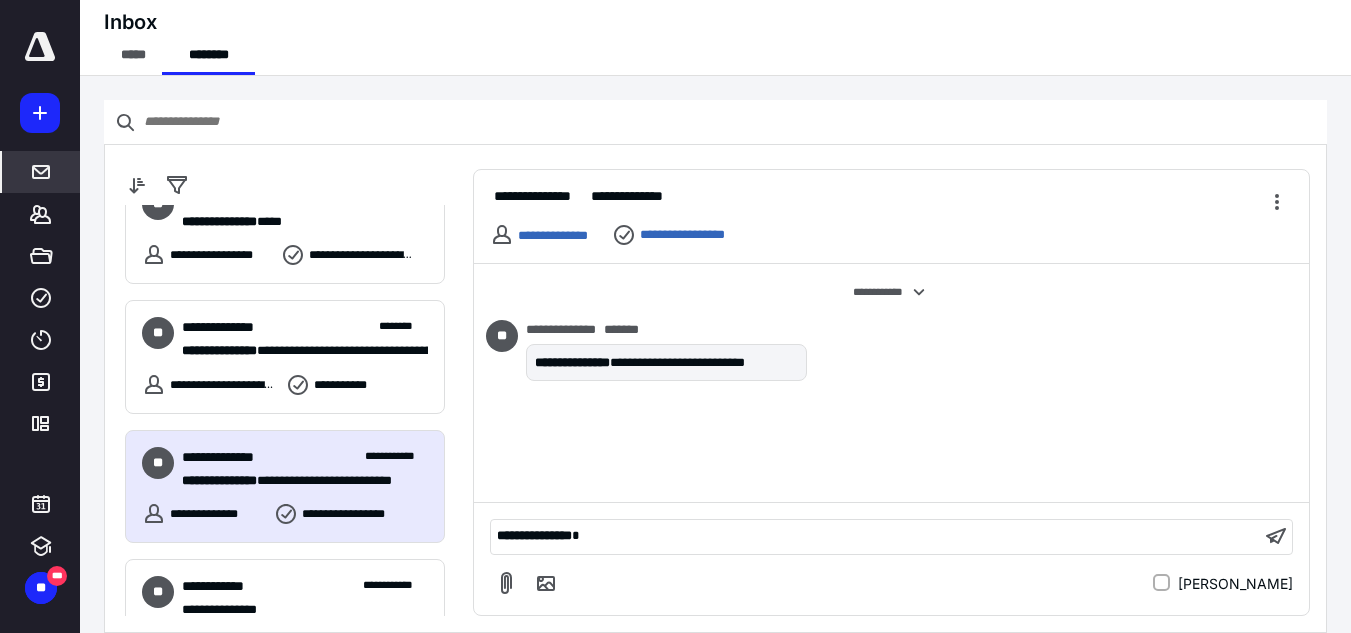 type 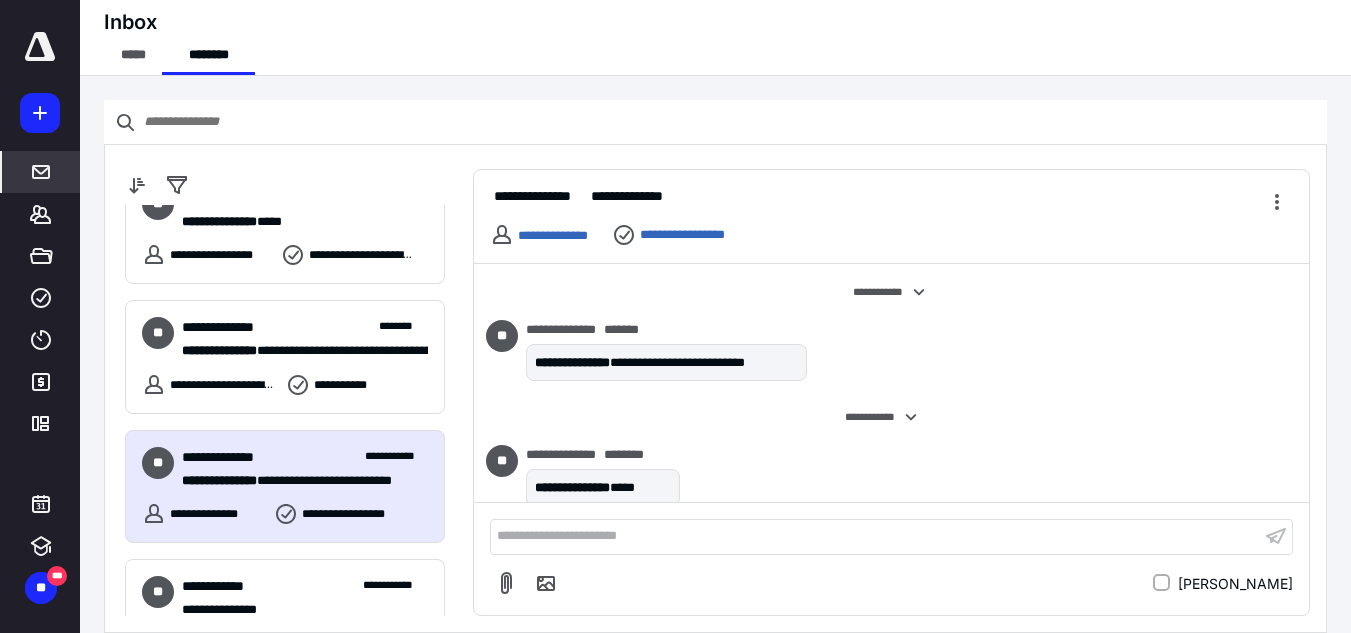 scroll, scrollTop: 24, scrollLeft: 0, axis: vertical 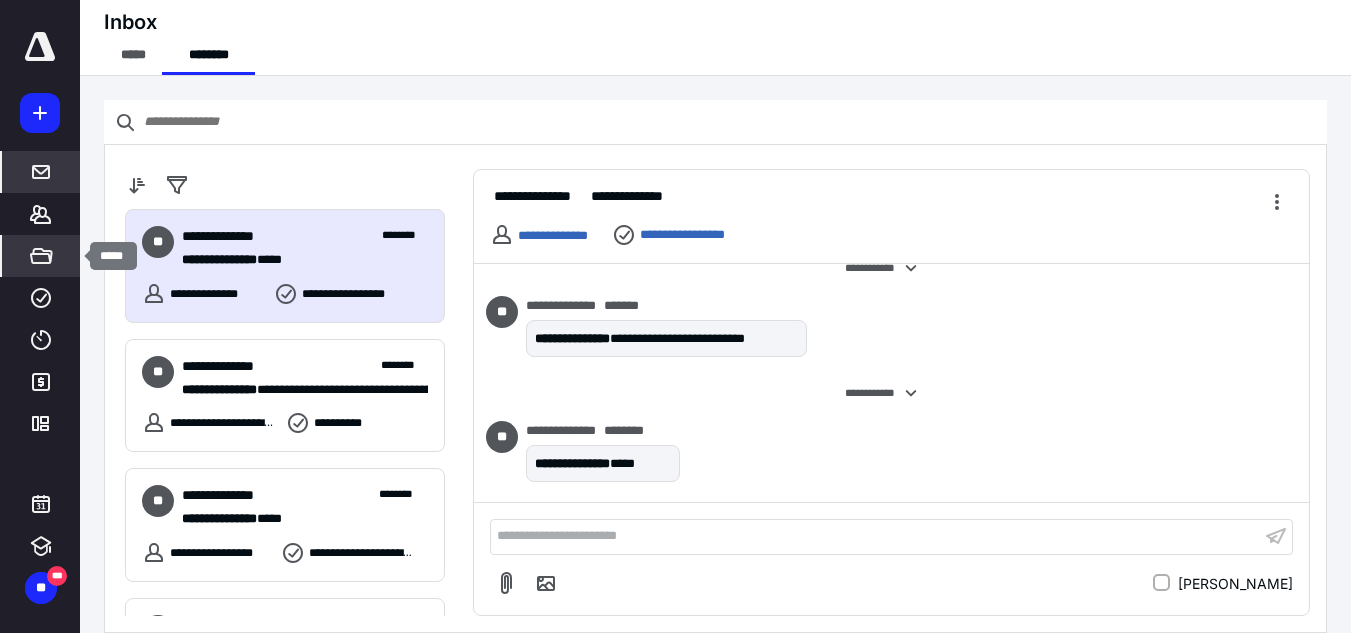 click 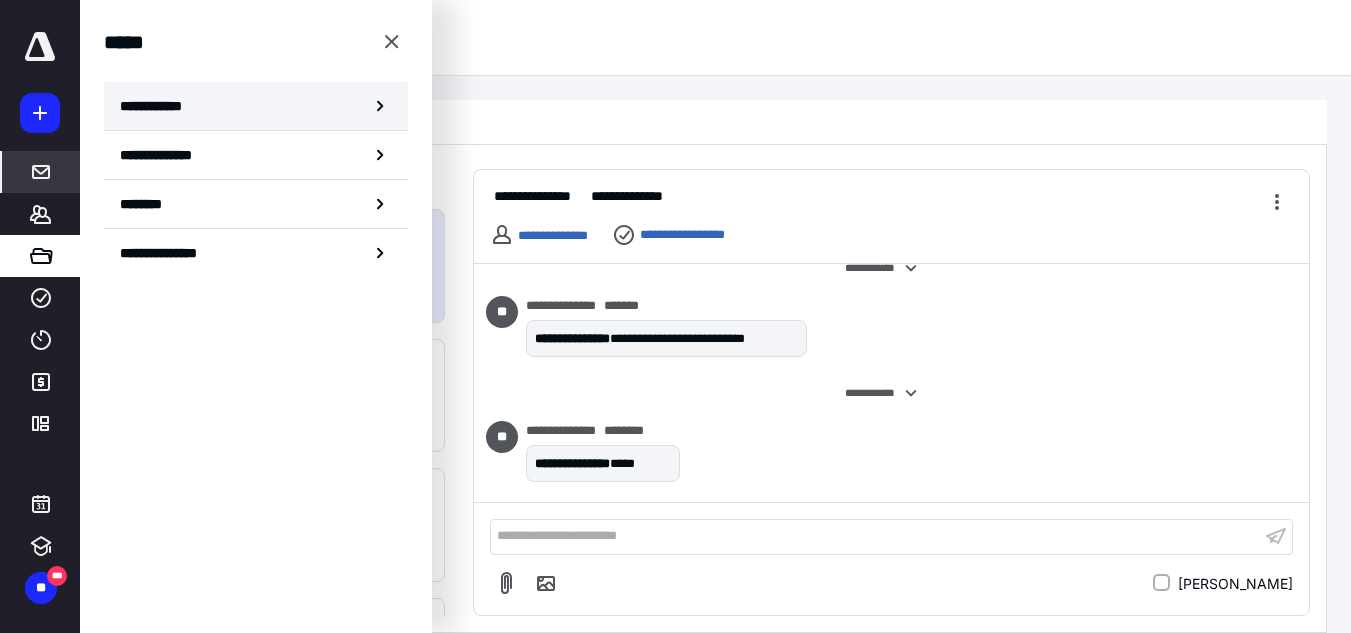 click on "**********" at bounding box center (256, 106) 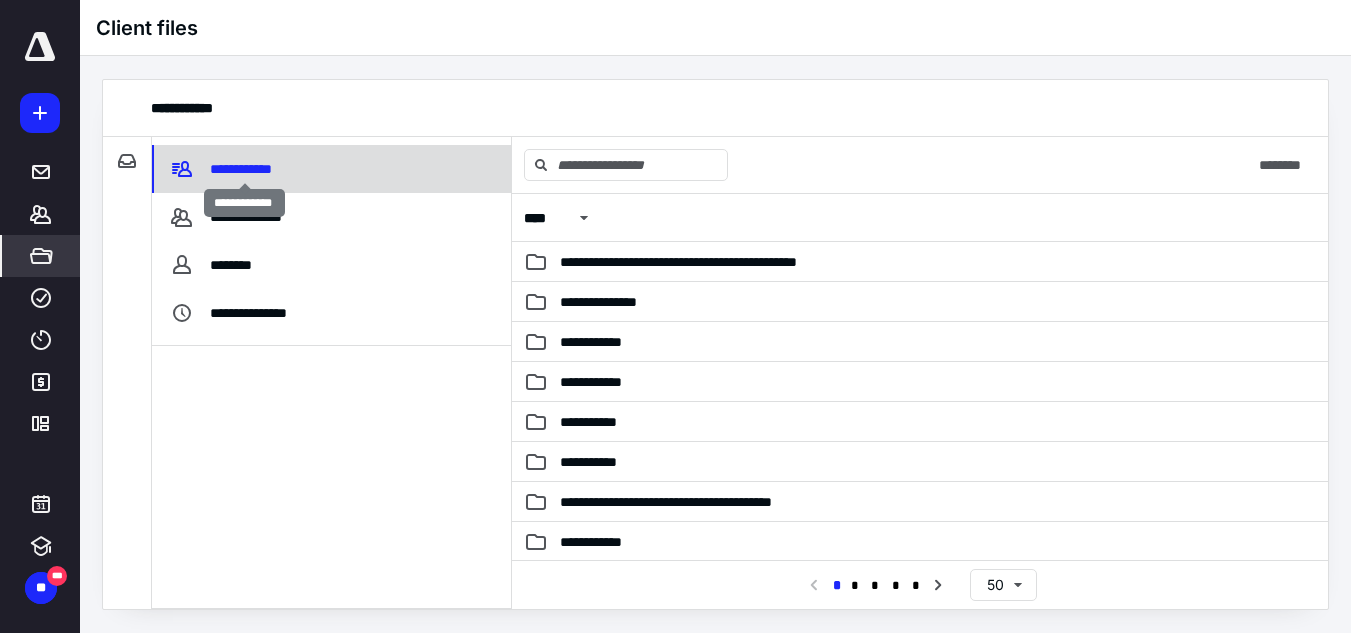 click on "**********" at bounding box center (244, 169) 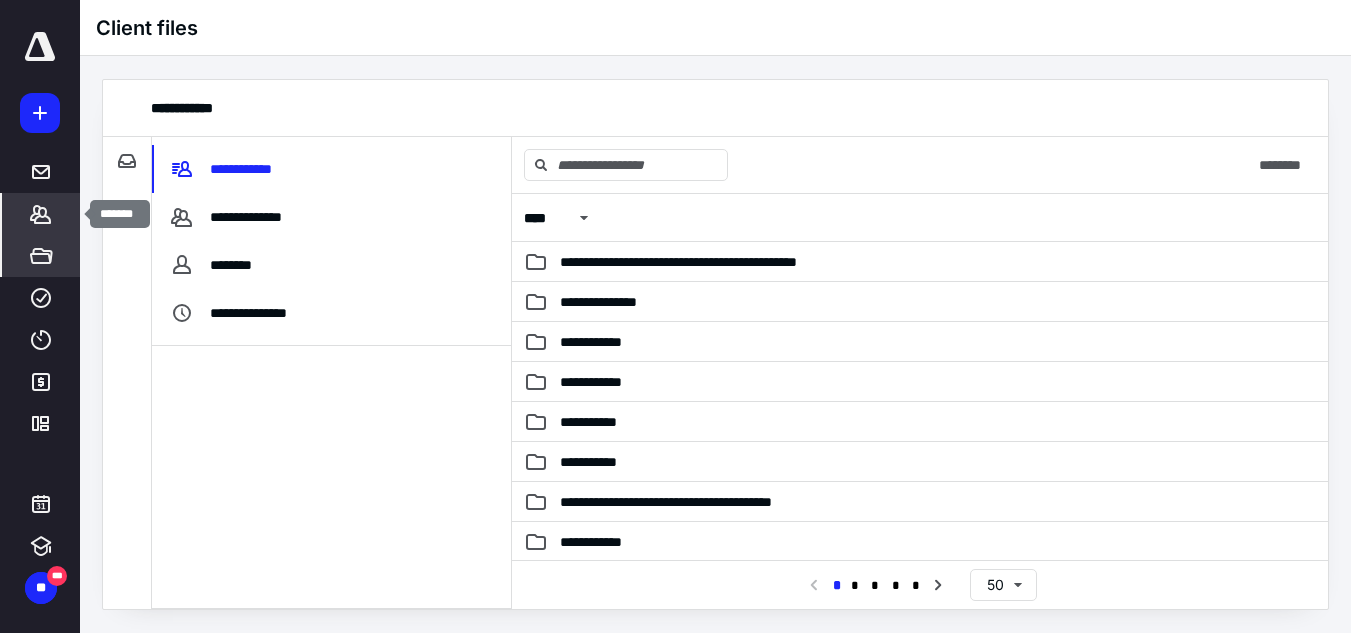 click 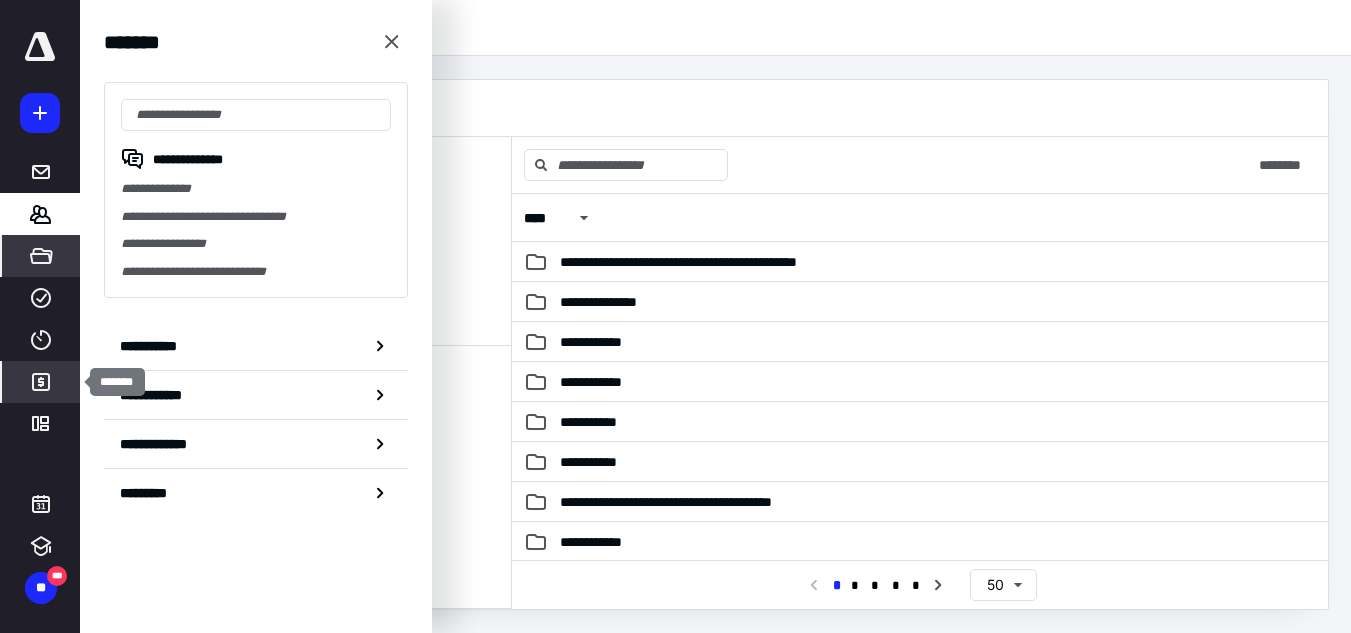 click 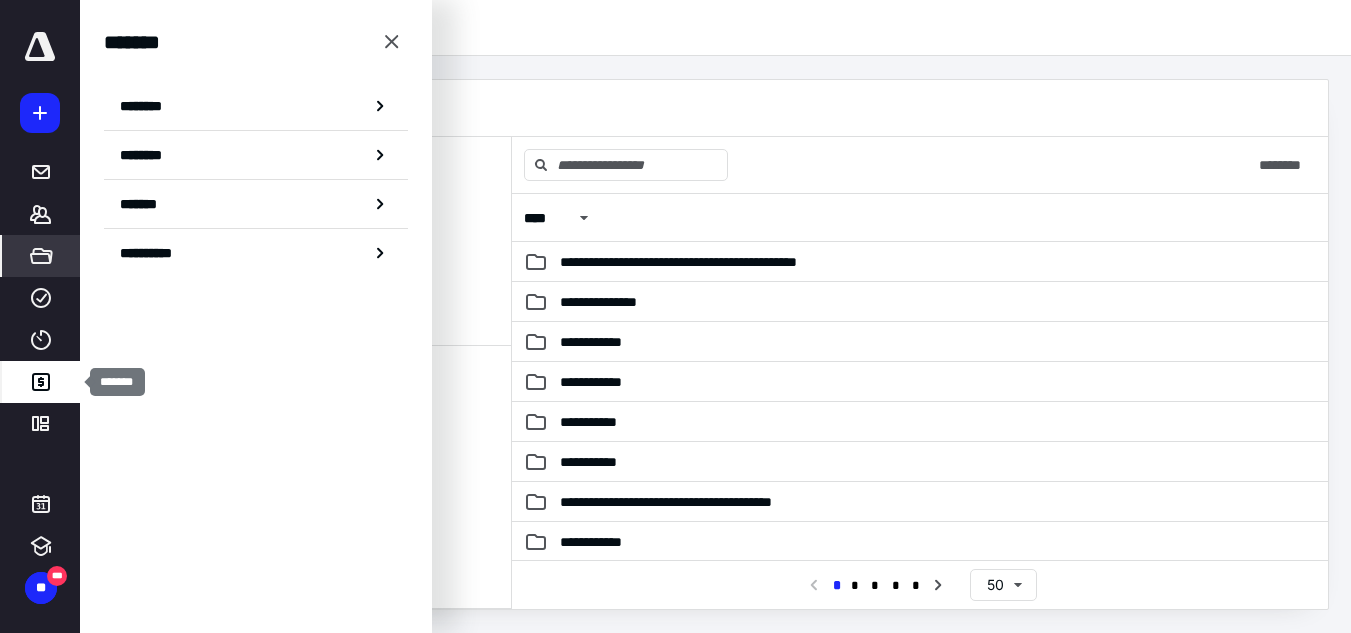 click 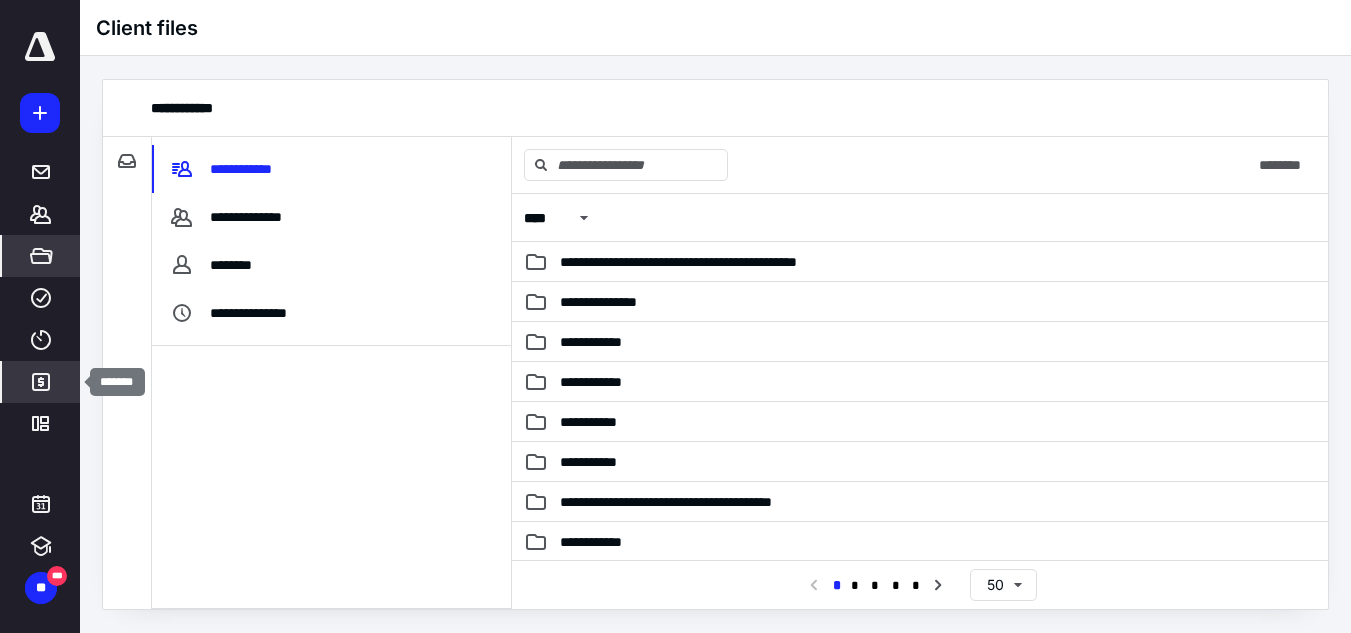 click 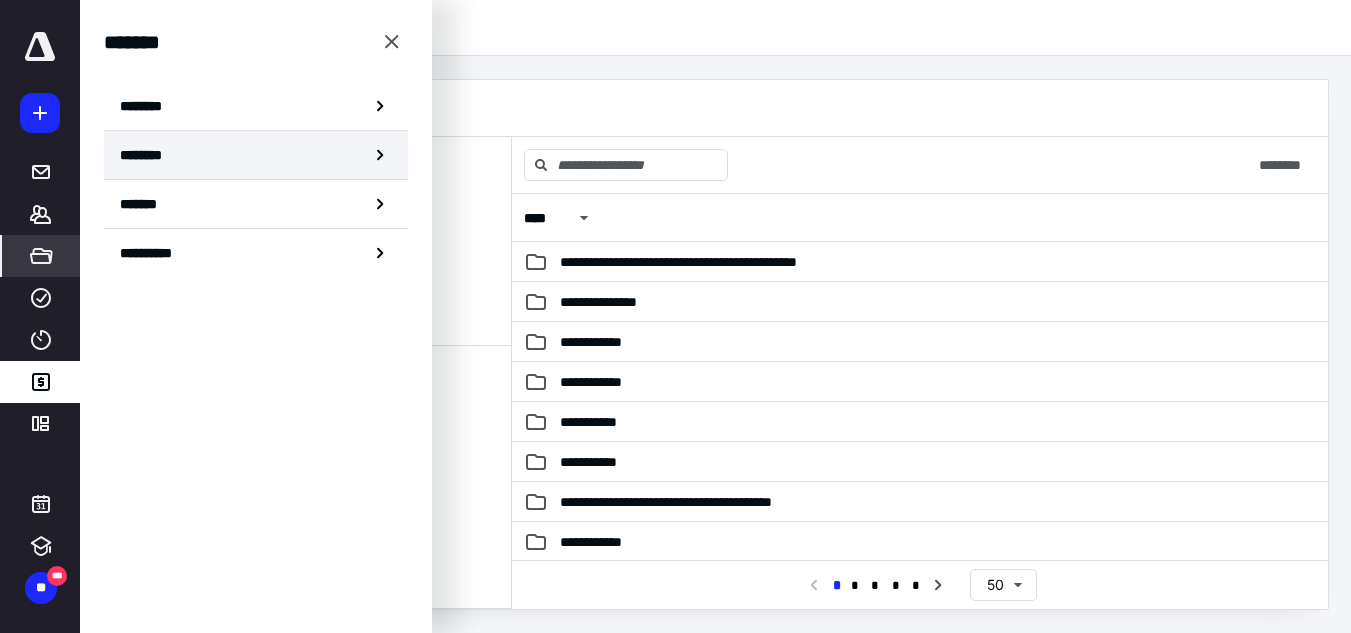 click on "********" at bounding box center (256, 155) 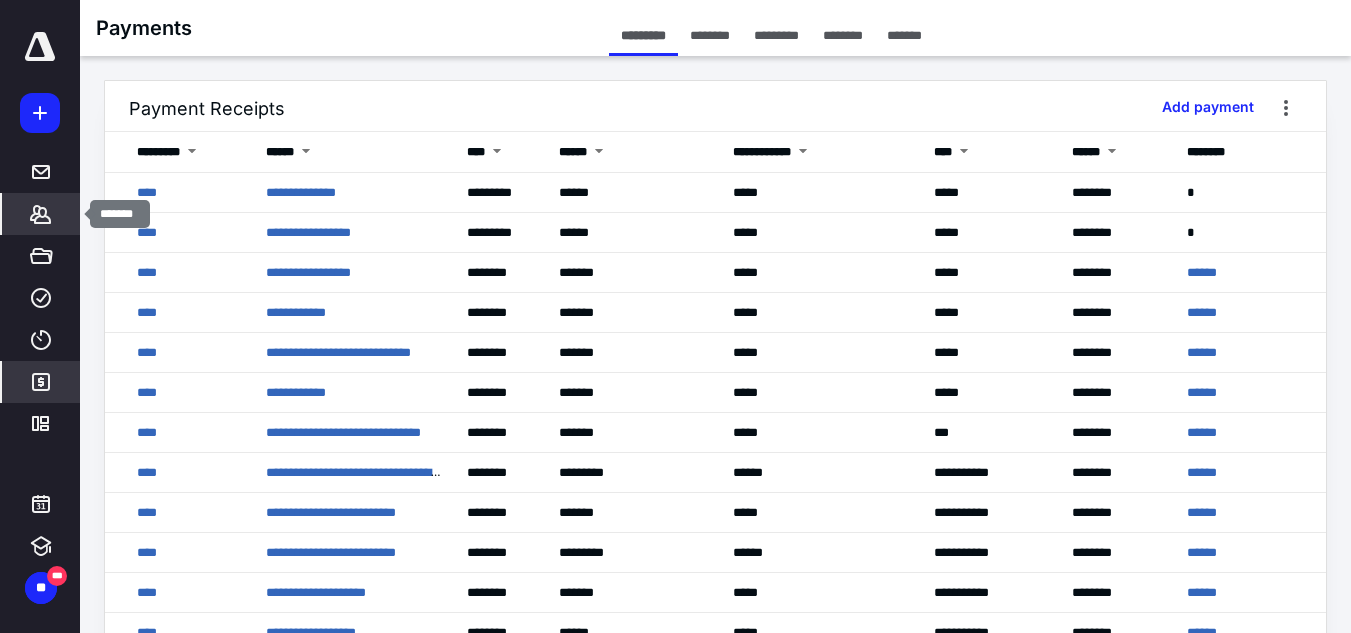 click 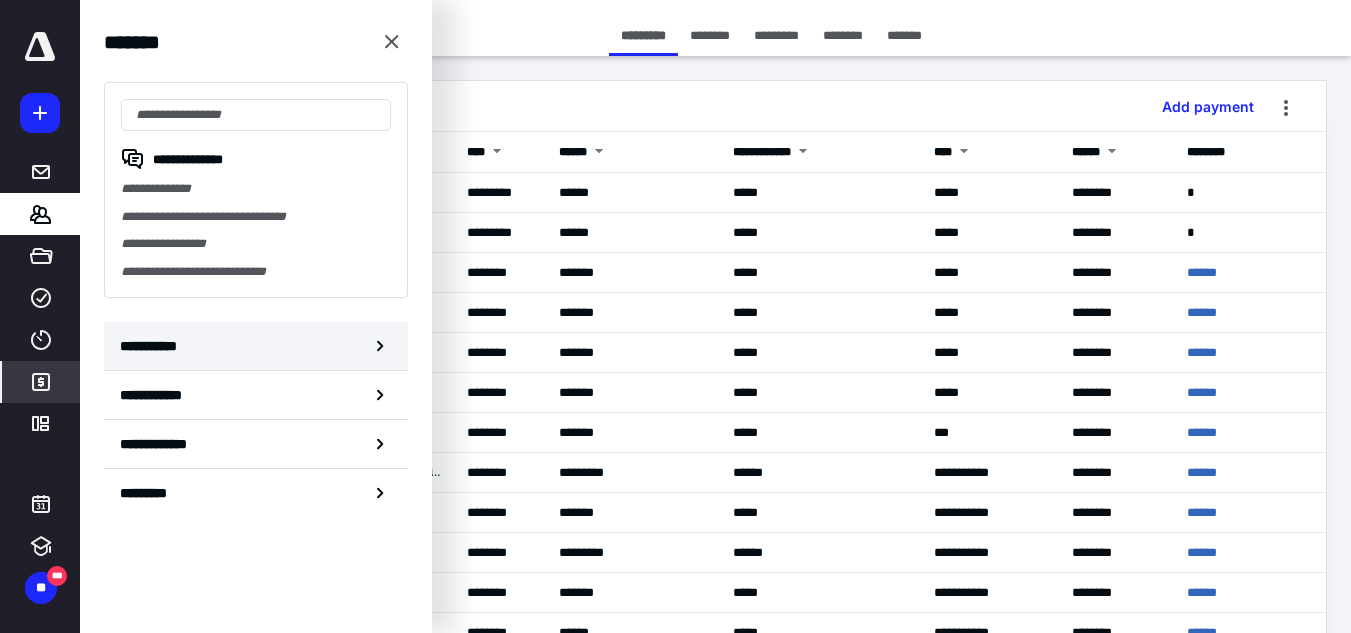 click on "**********" at bounding box center [256, 346] 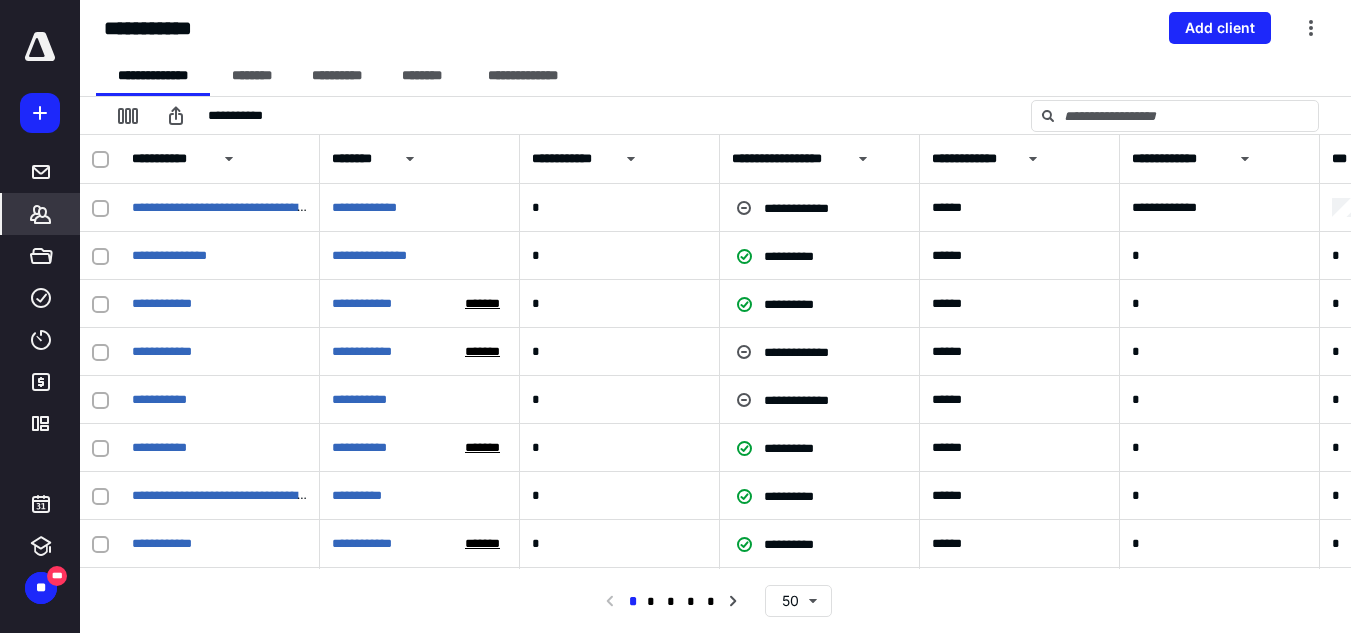 click on "**********" at bounding box center [723, 76] 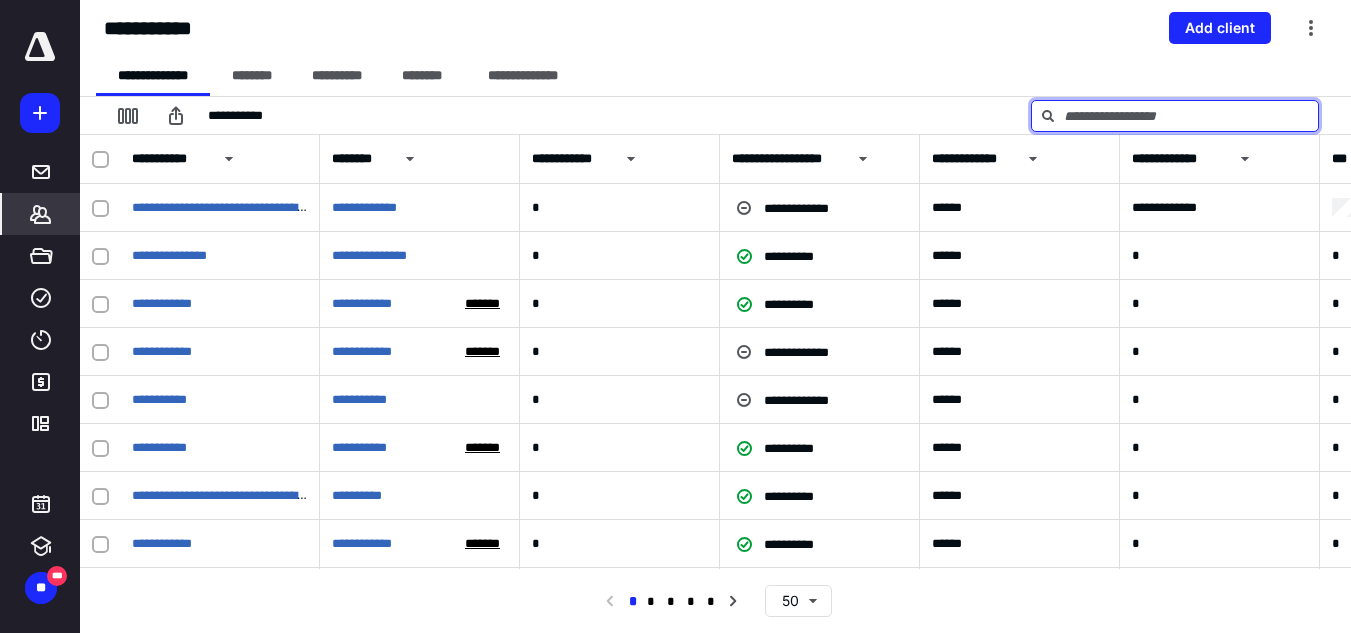 click at bounding box center [1175, 116] 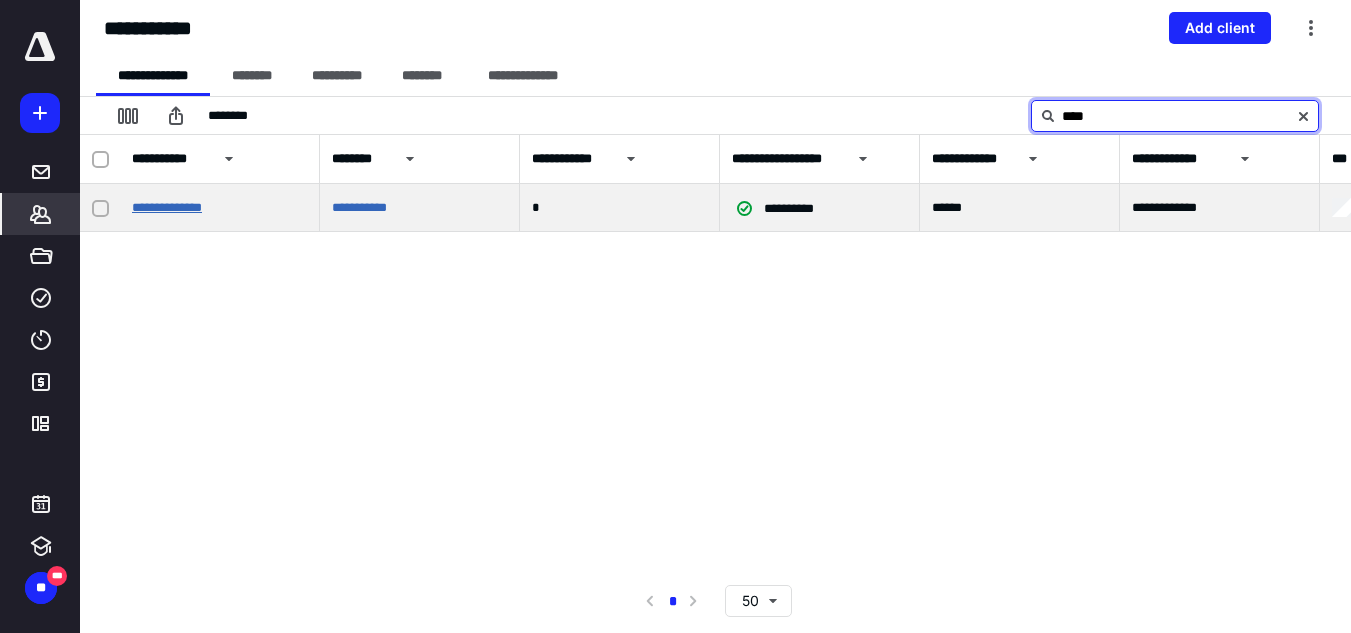 type on "****" 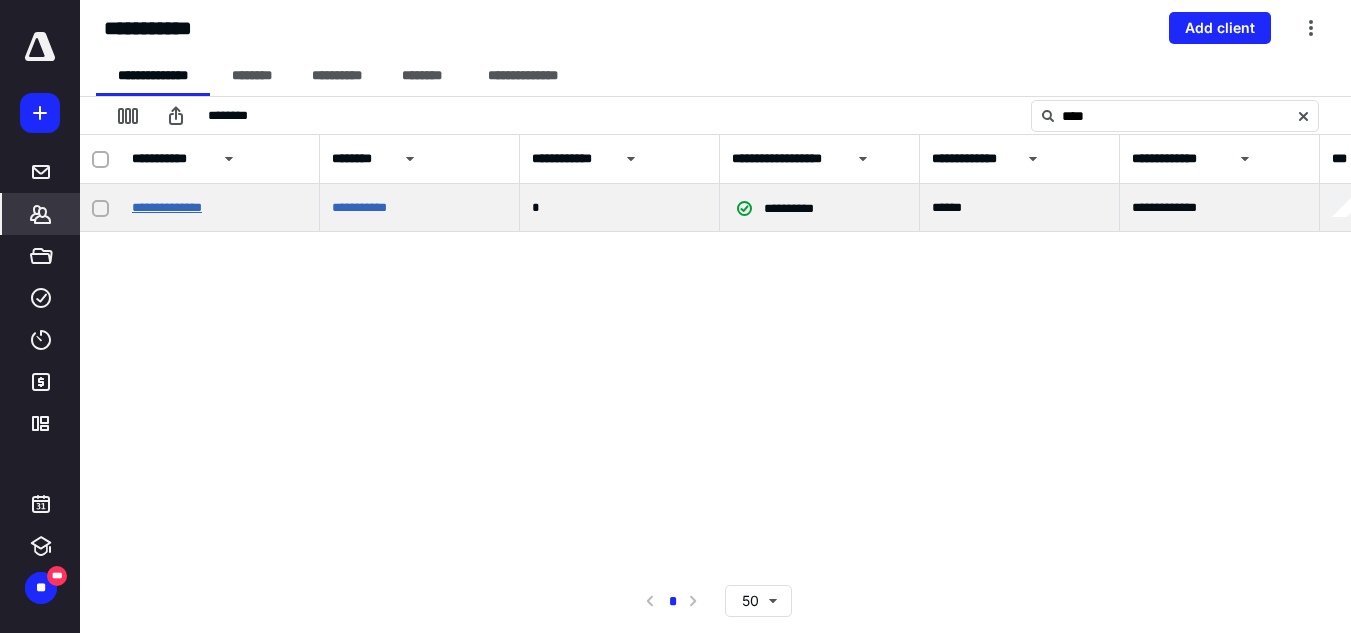 click on "**********" at bounding box center [167, 207] 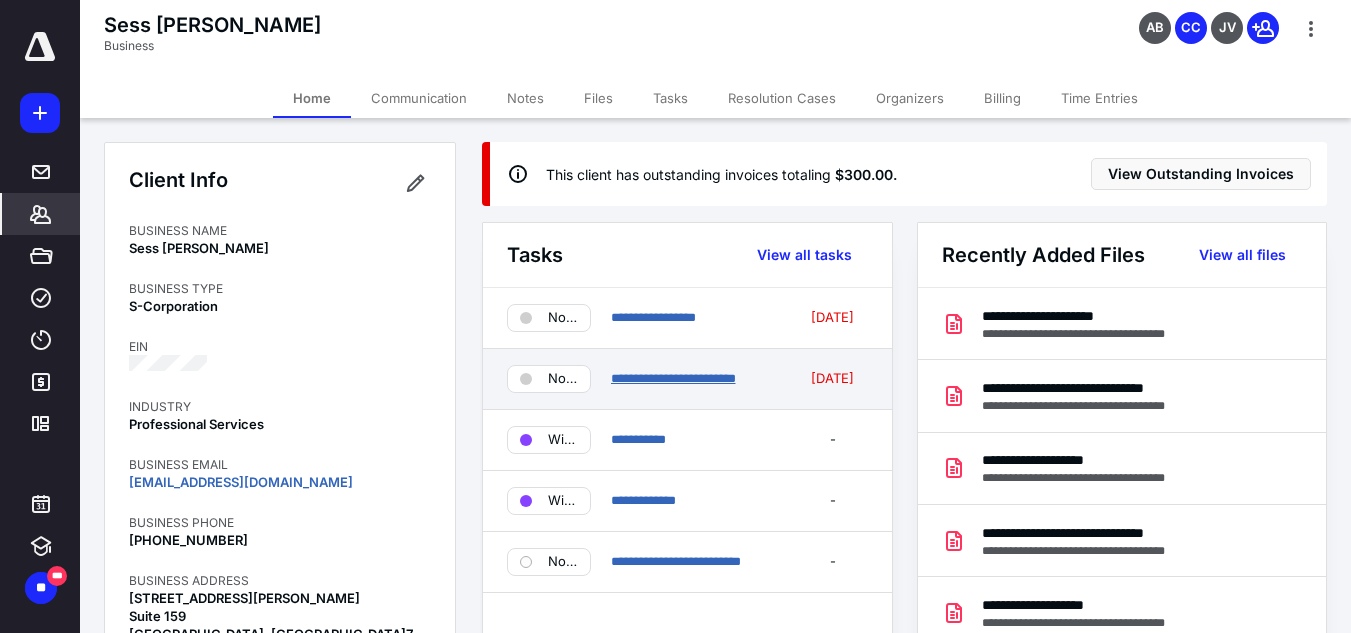 click on "**********" at bounding box center [673, 378] 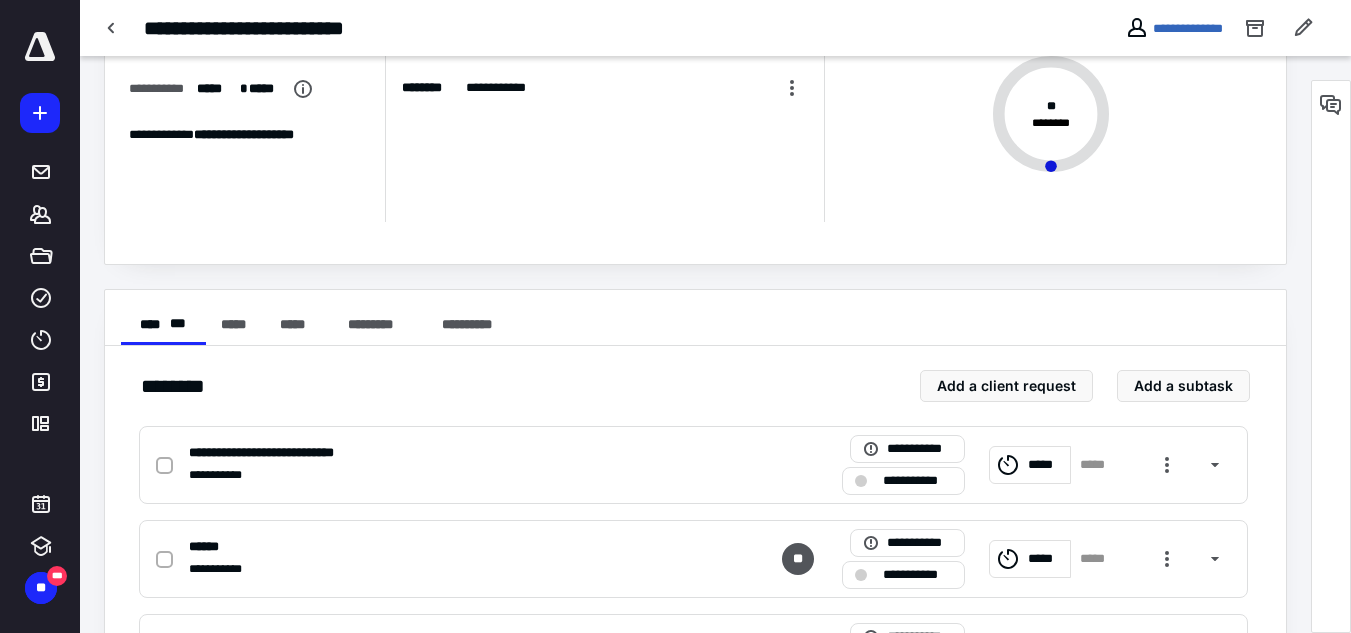 scroll, scrollTop: 280, scrollLeft: 0, axis: vertical 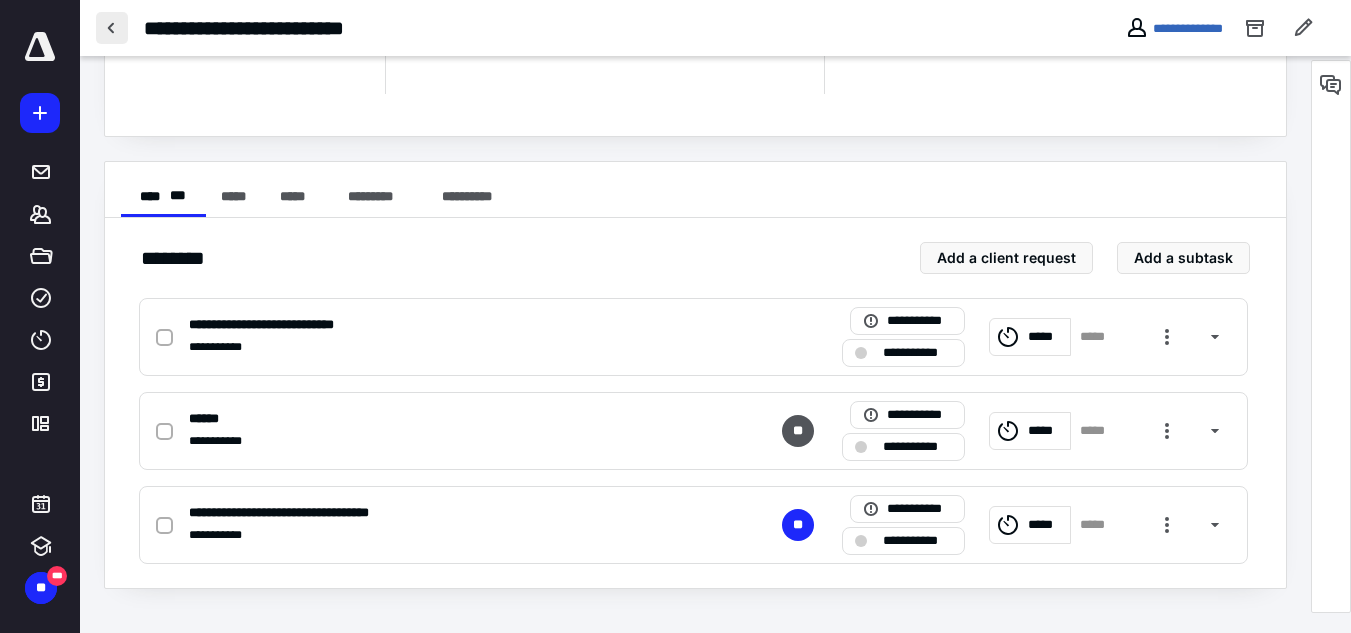click at bounding box center [112, 28] 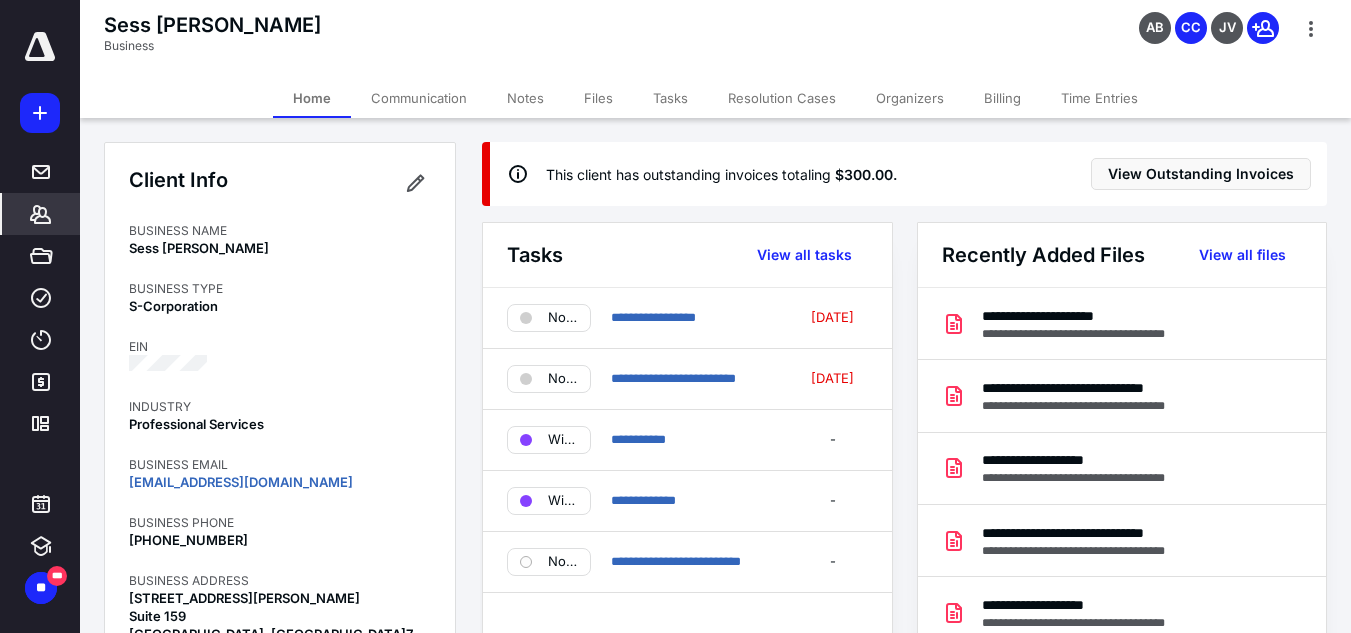 click on "Files" at bounding box center [598, 98] 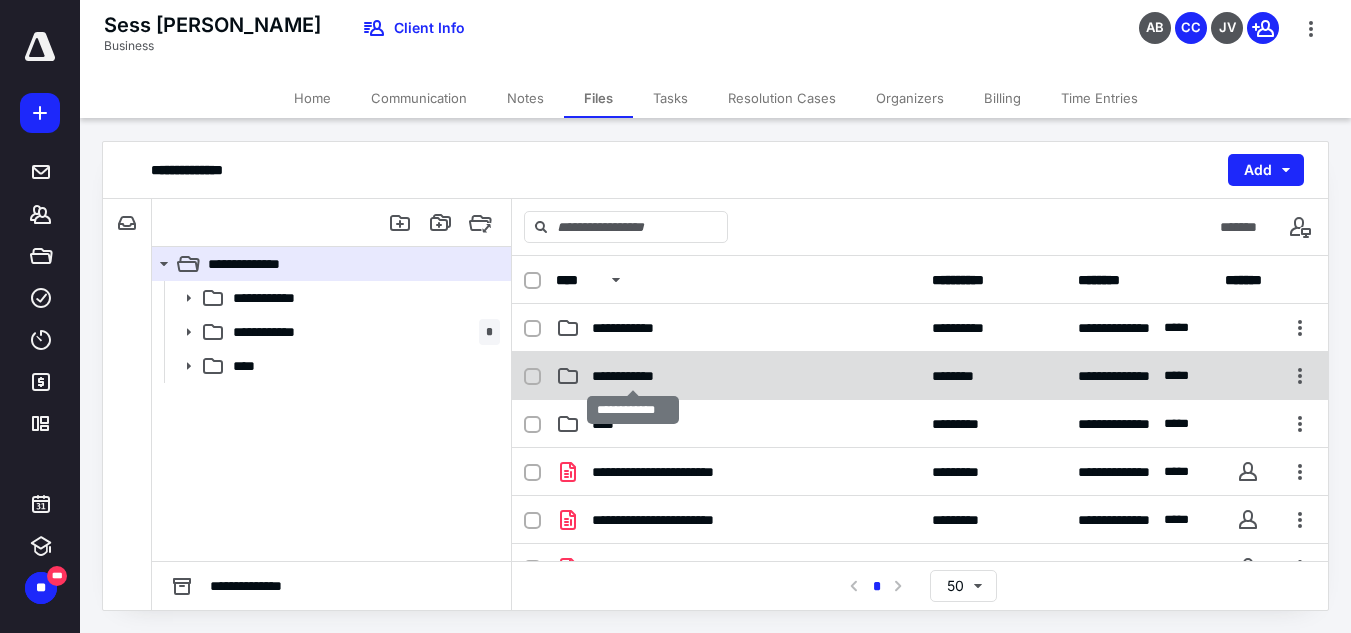 click on "**********" at bounding box center [633, 376] 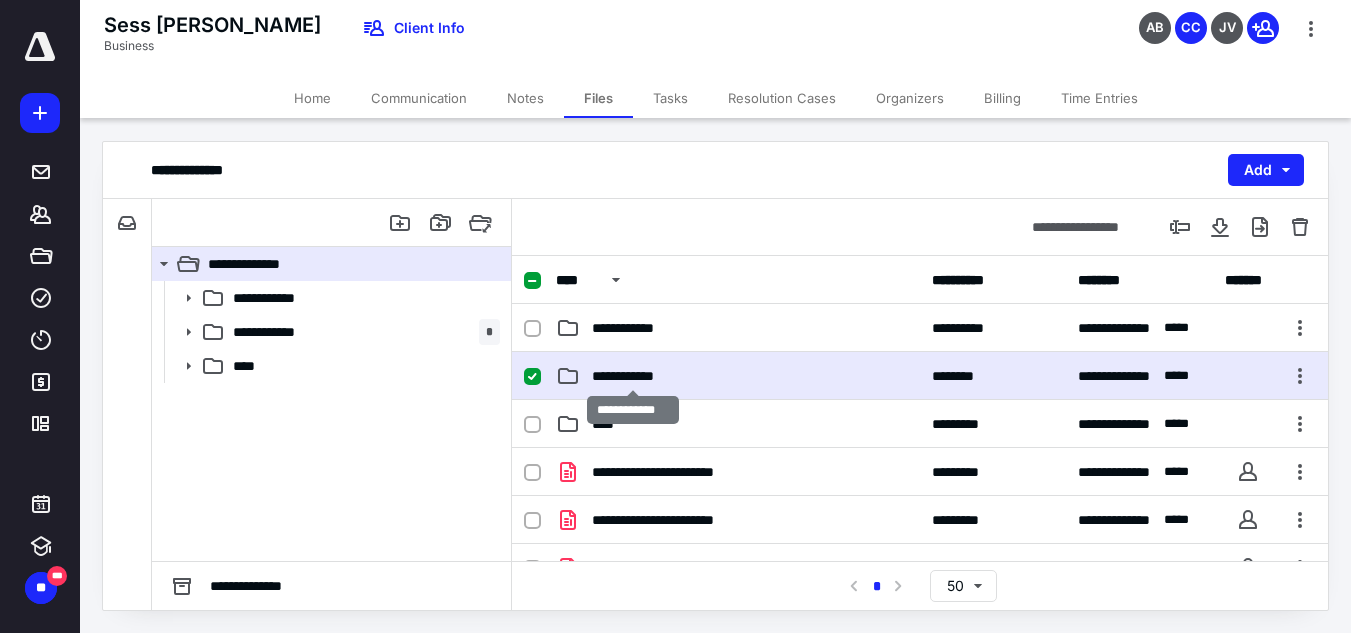 click on "**********" at bounding box center (633, 376) 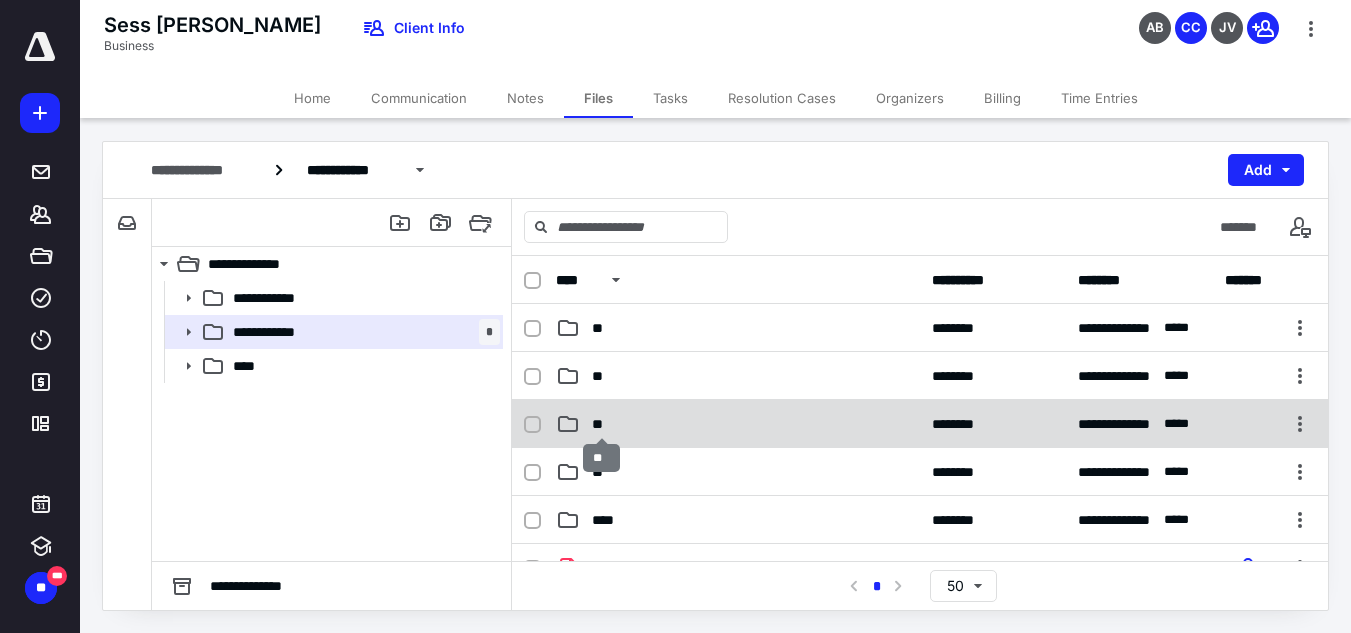 click on "**" at bounding box center (601, 424) 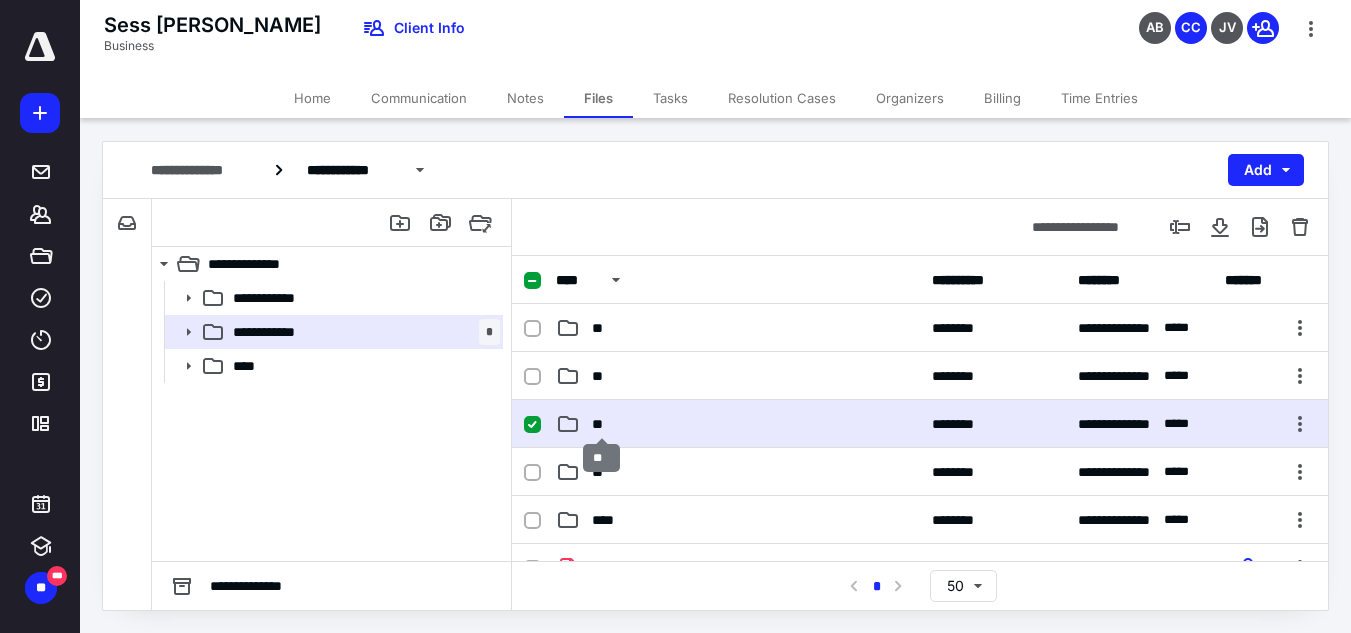 click on "**" at bounding box center (601, 424) 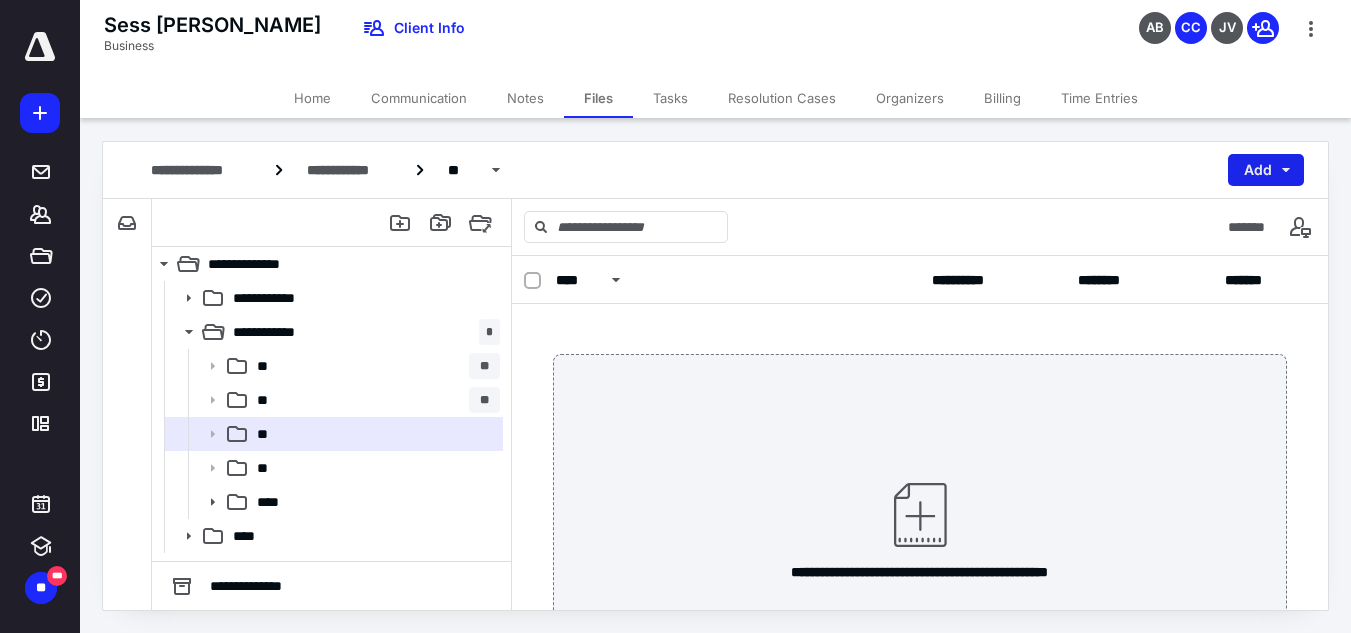 click on "Add" at bounding box center (1266, 170) 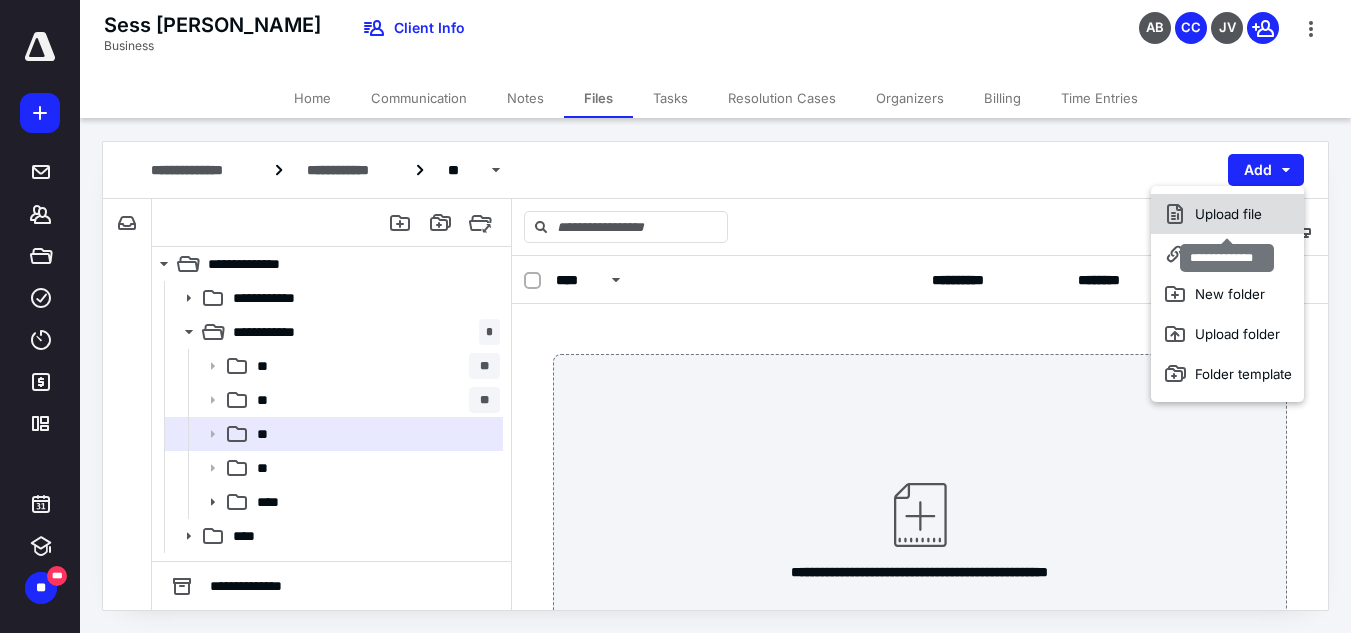 click on "Upload file" at bounding box center [1227, 214] 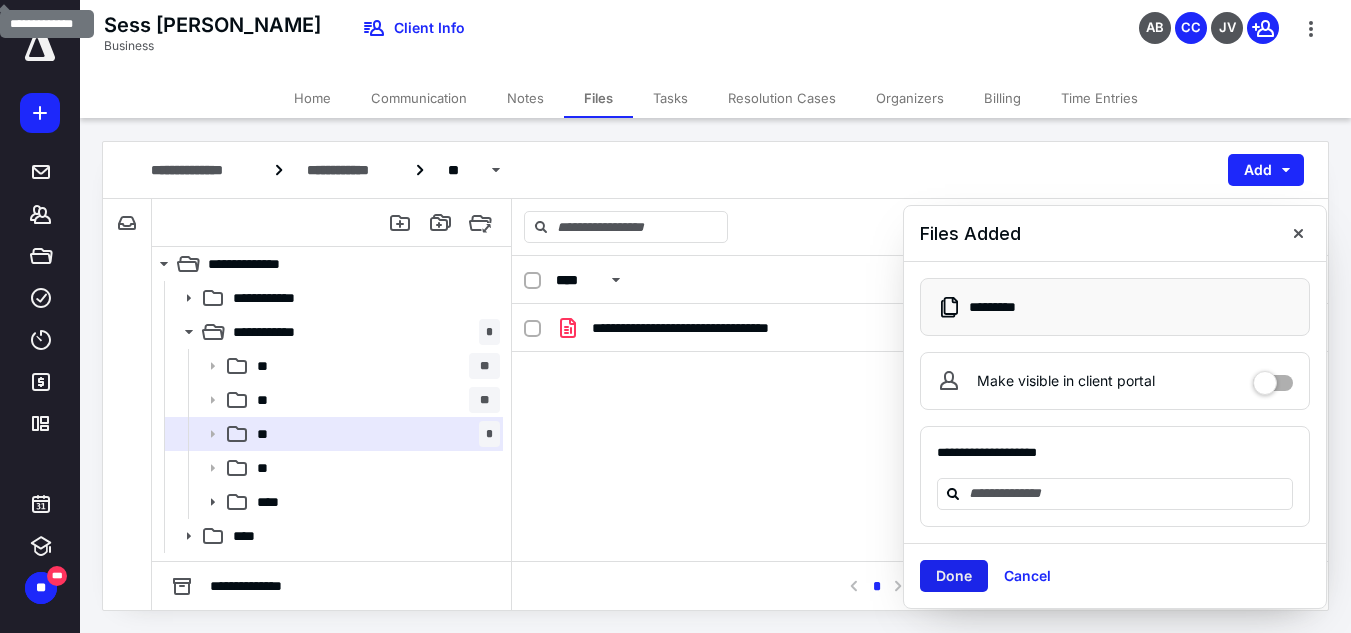 click on "Done" at bounding box center [954, 576] 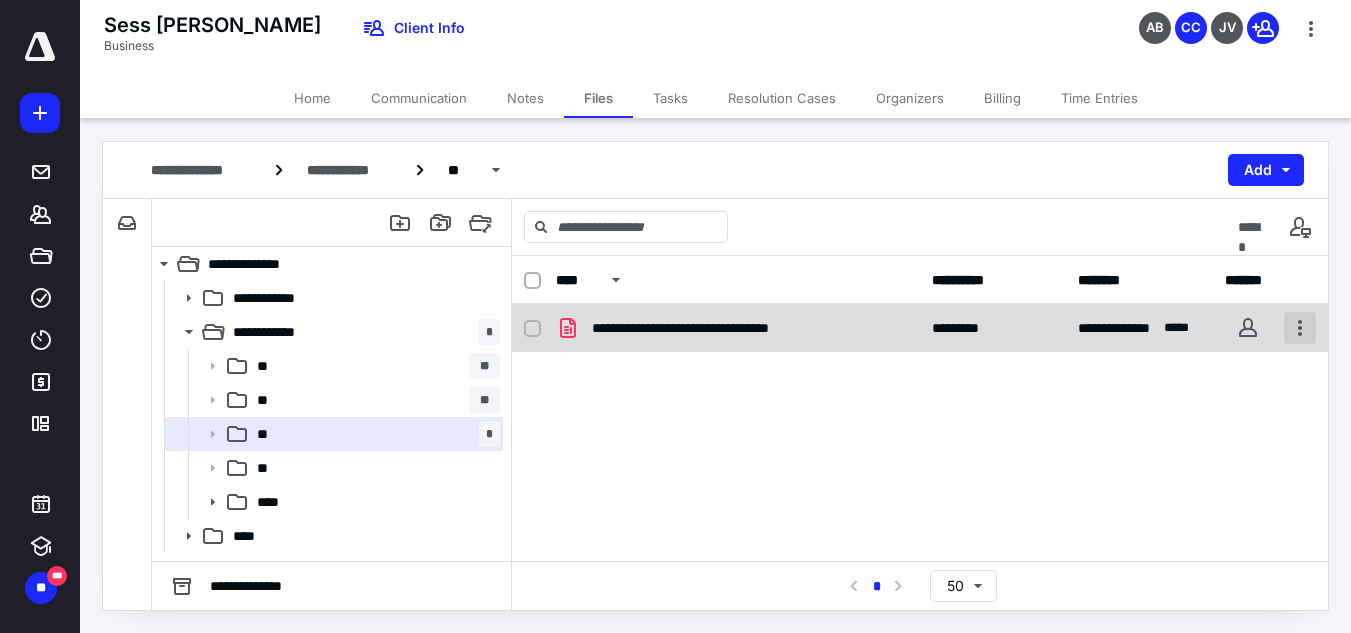 click at bounding box center (1300, 328) 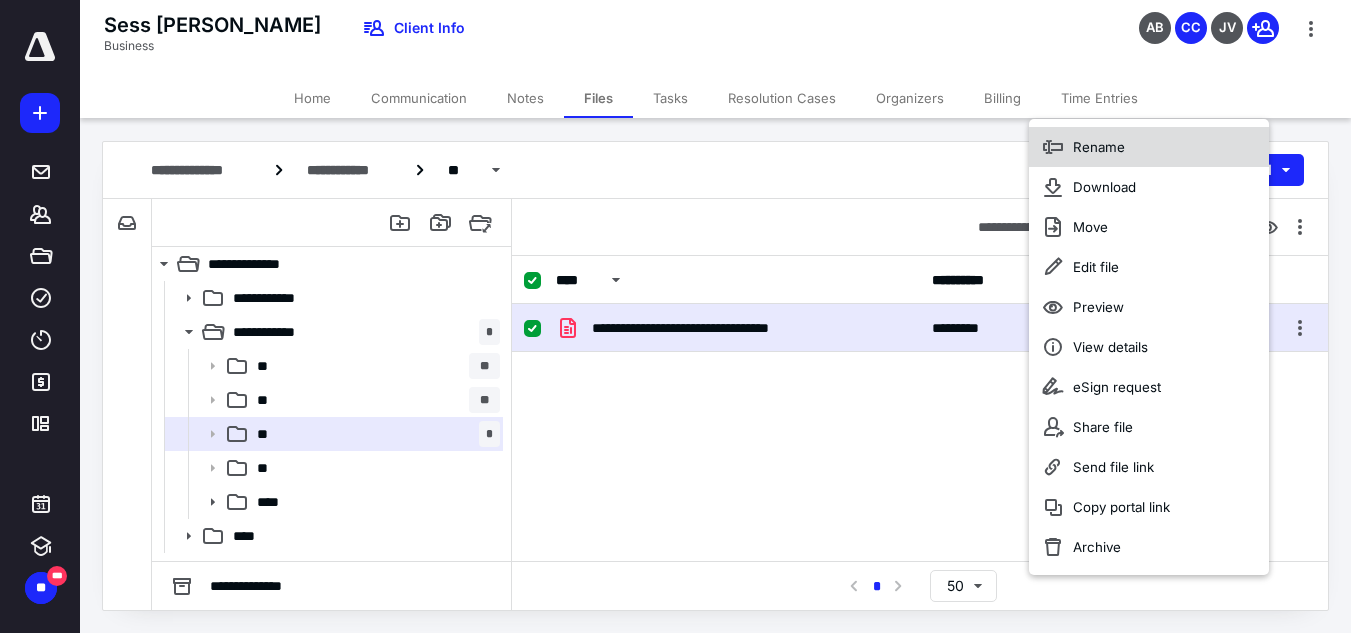 click 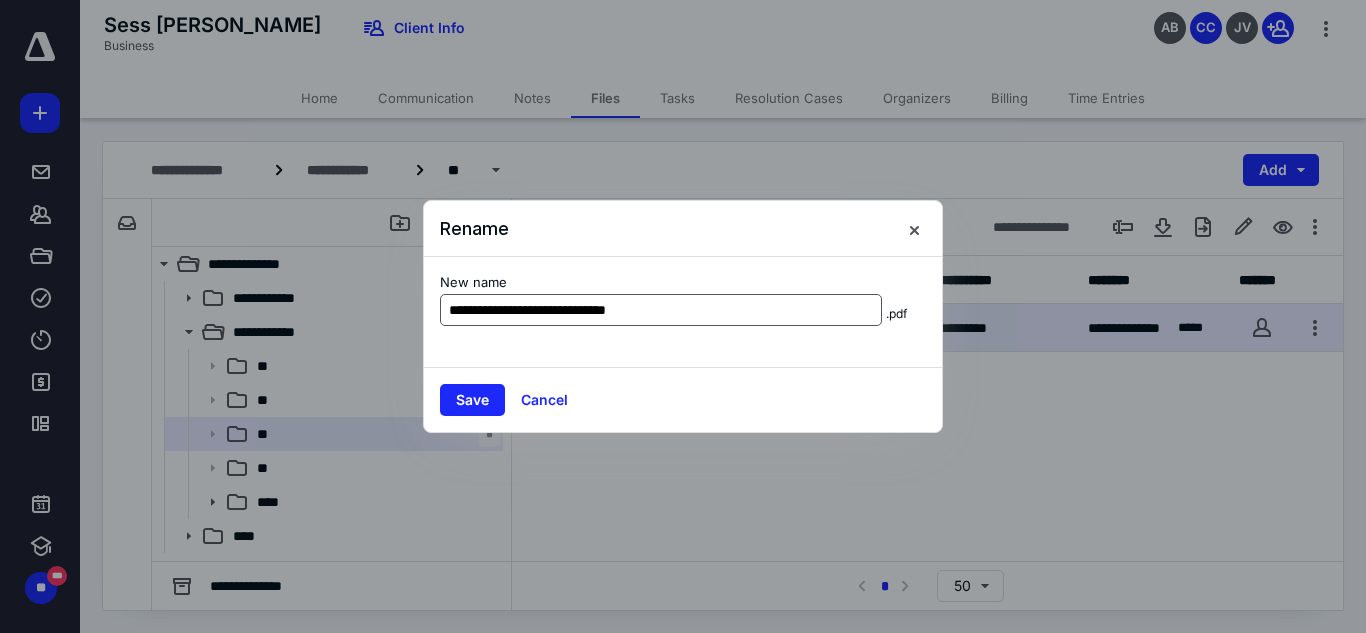 click on "**********" at bounding box center (661, 310) 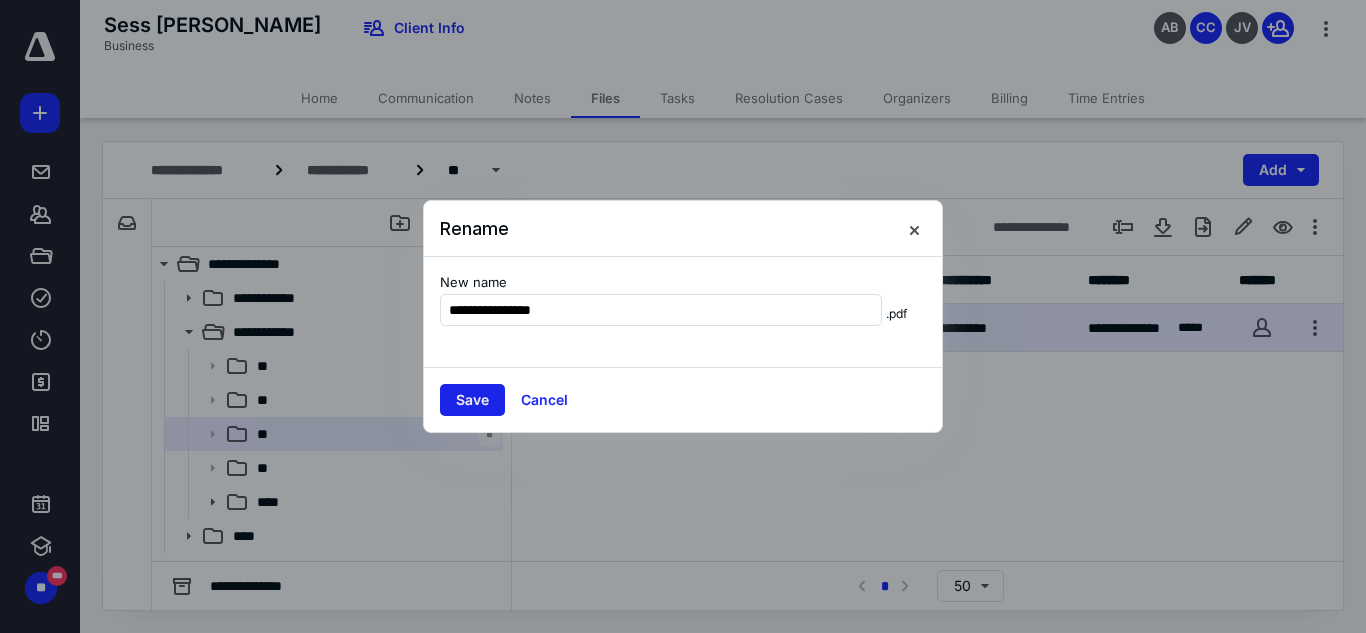 type on "**********" 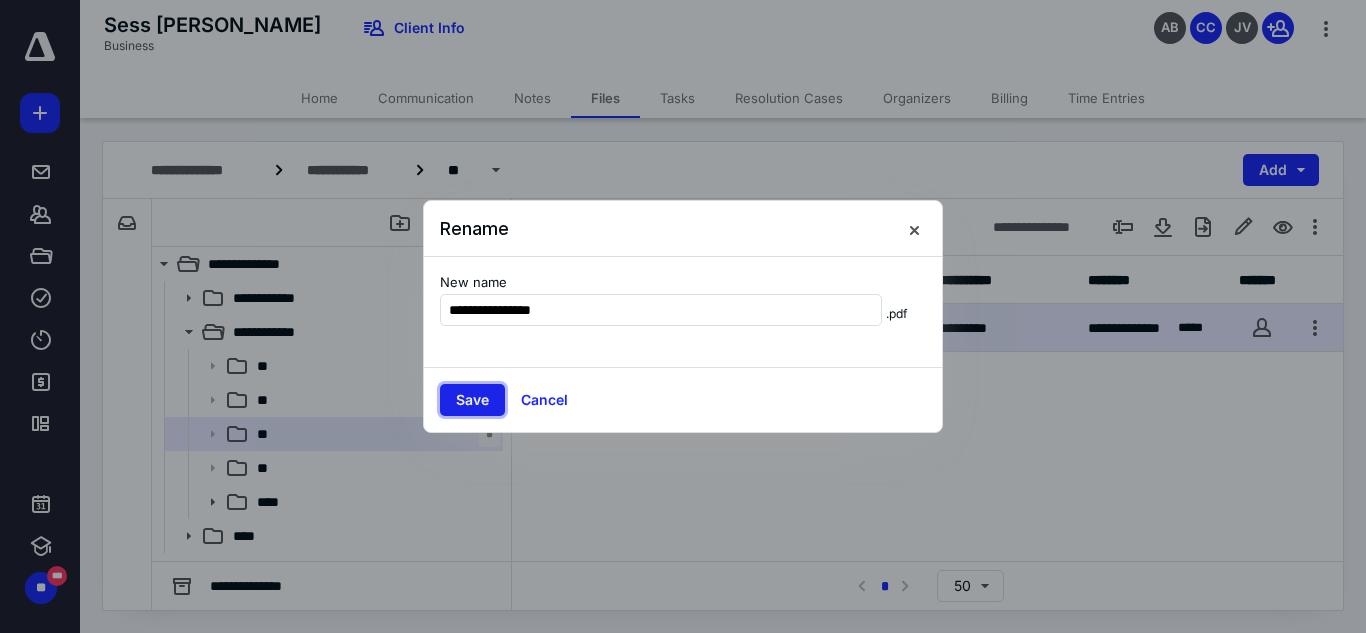 click on "Save" at bounding box center [472, 400] 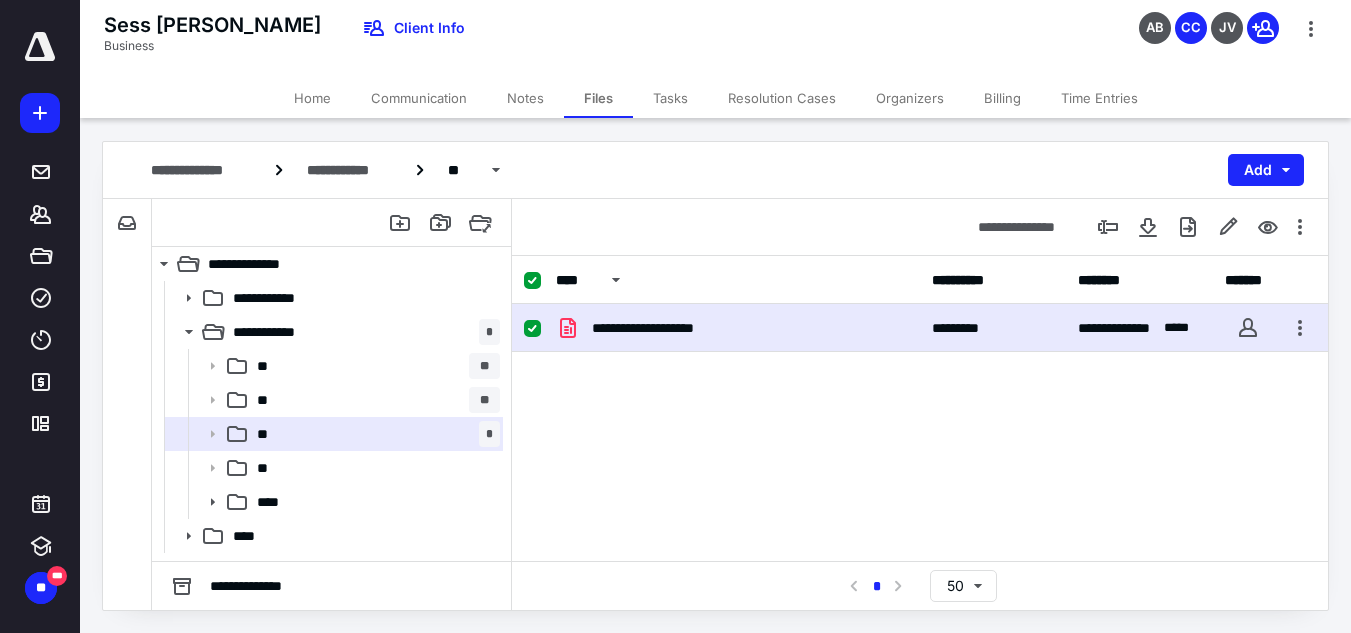 click on "Tasks" at bounding box center (670, 98) 